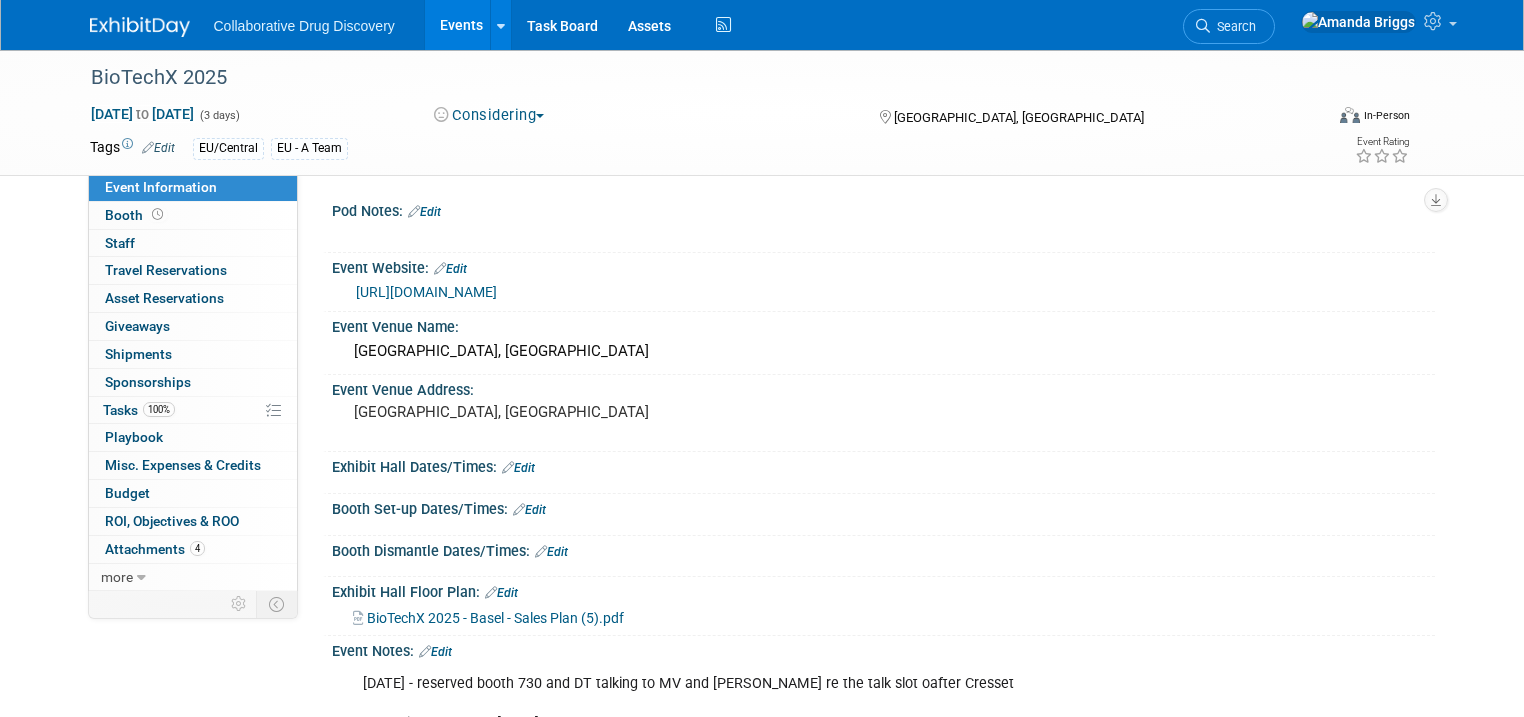 scroll, scrollTop: 0, scrollLeft: 0, axis: both 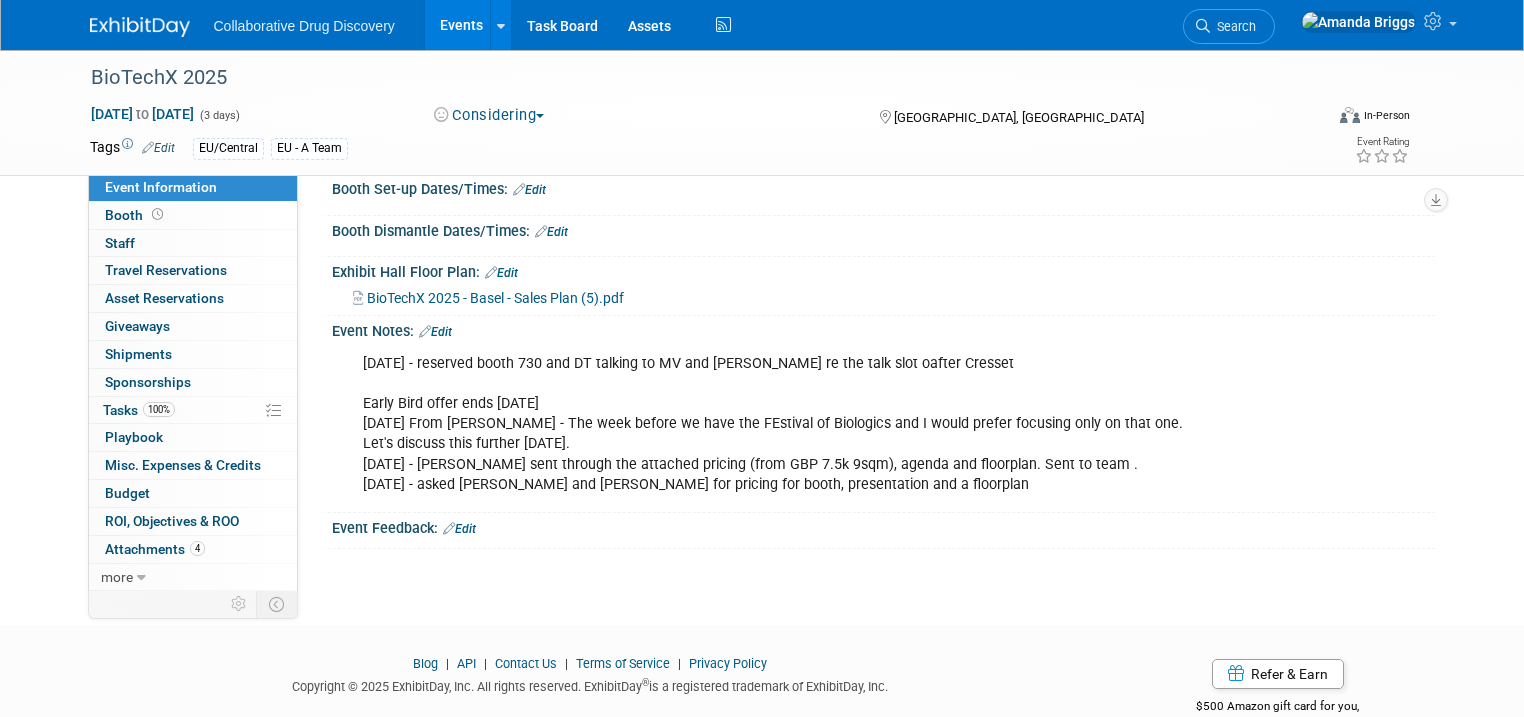 click on "Edit" at bounding box center (435, 332) 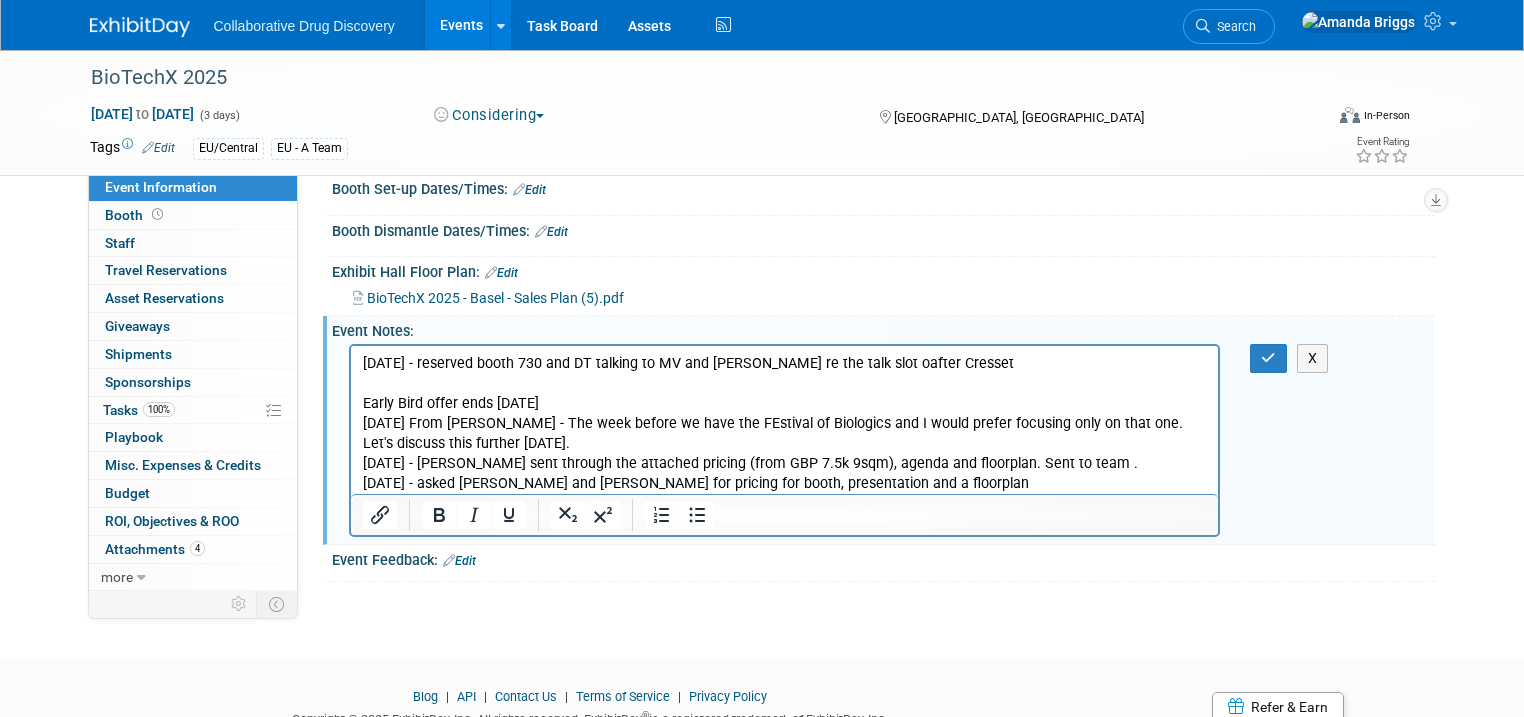 scroll, scrollTop: 0, scrollLeft: 0, axis: both 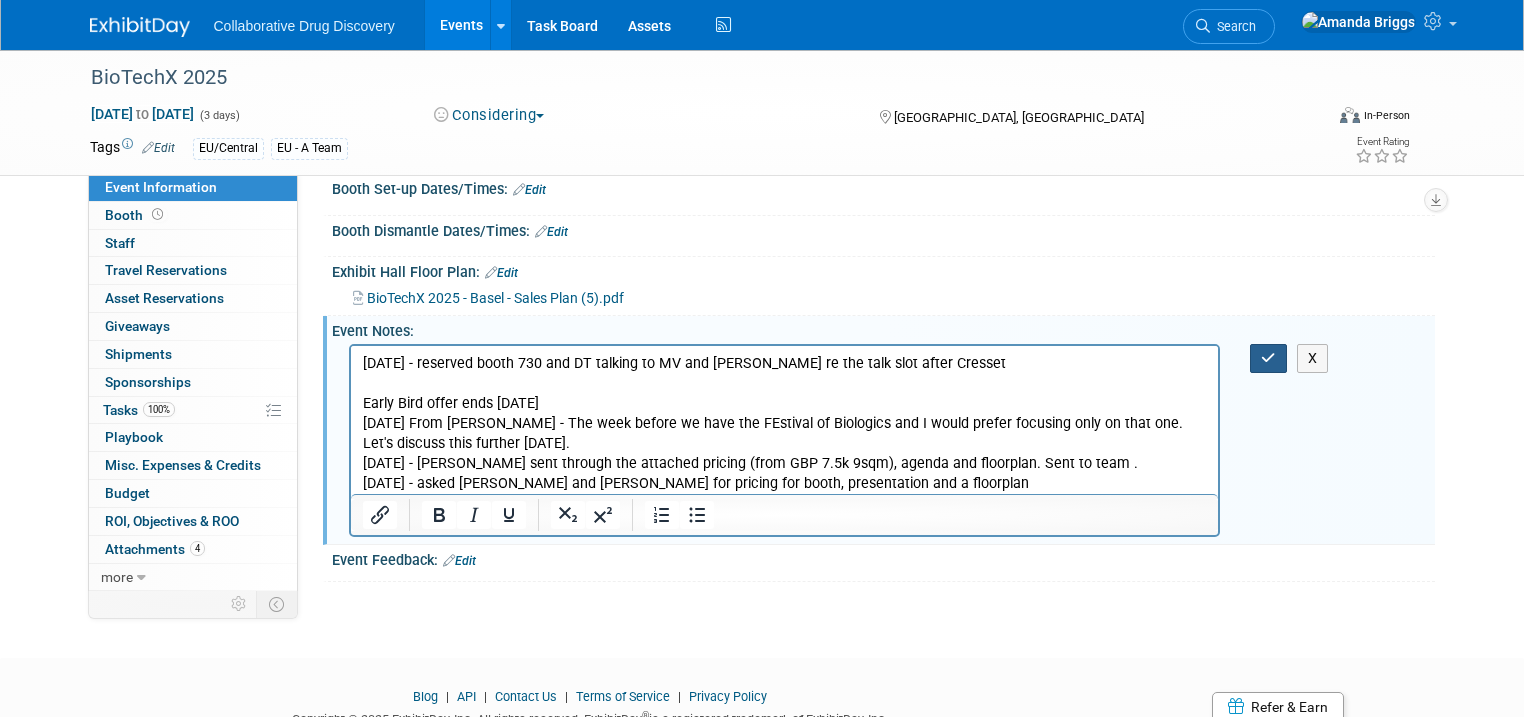 click at bounding box center (1268, 358) 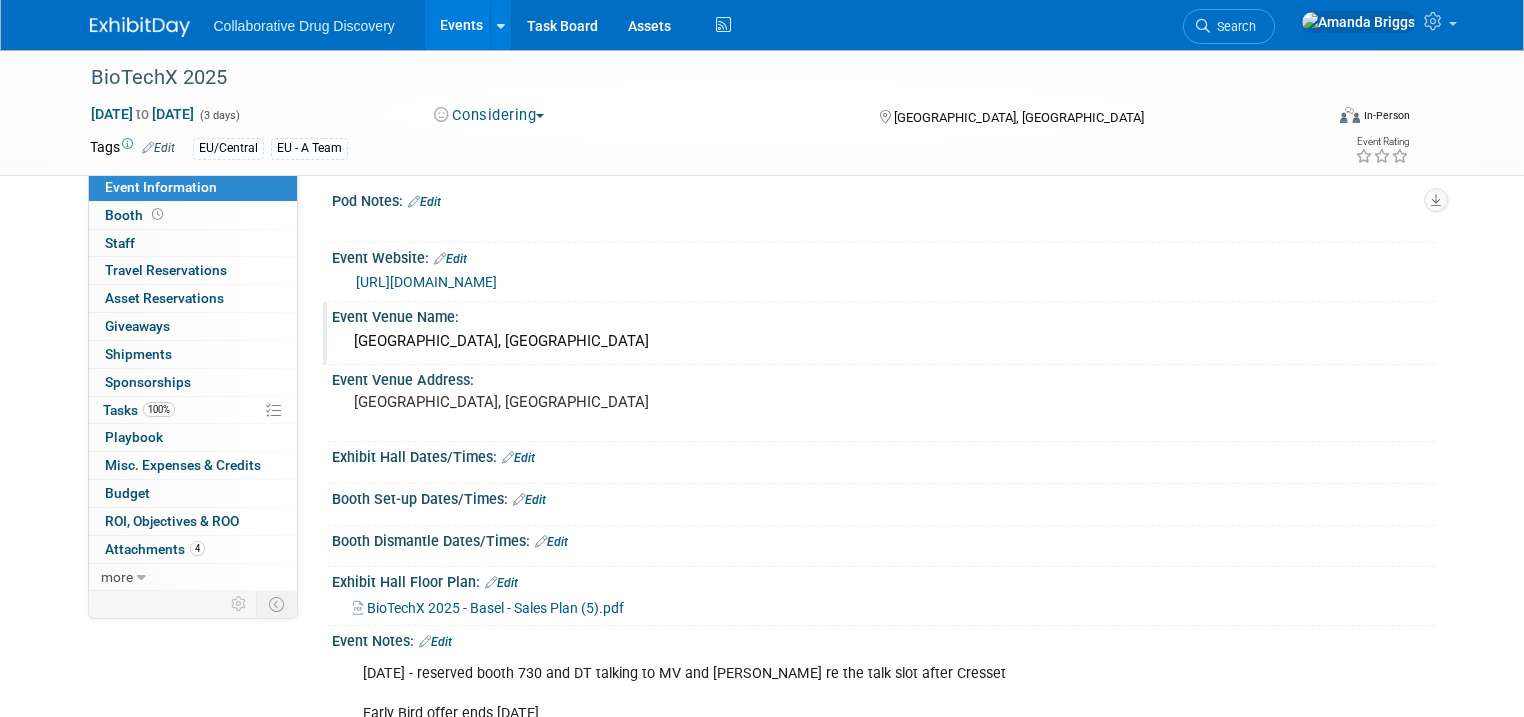 scroll, scrollTop: 0, scrollLeft: 0, axis: both 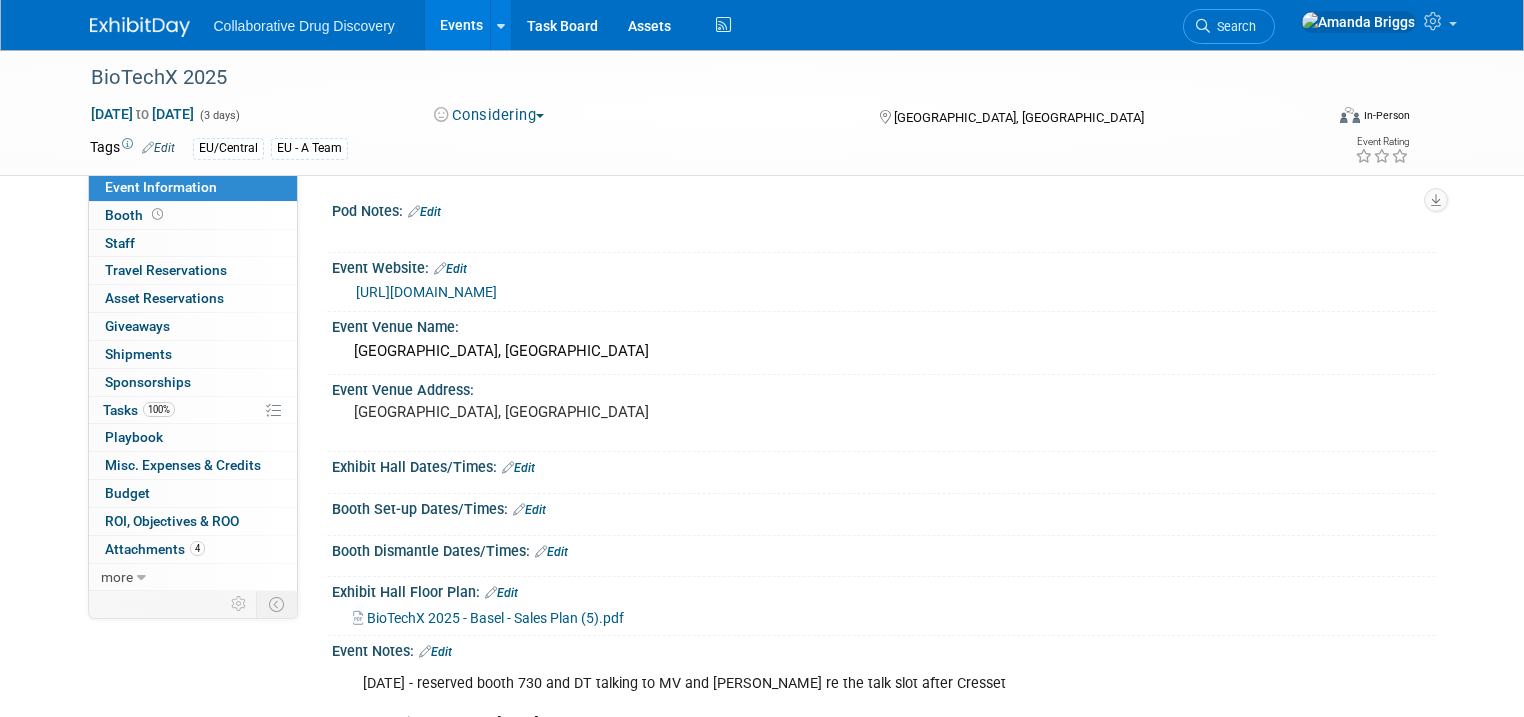 click on "Edit" at bounding box center (158, 148) 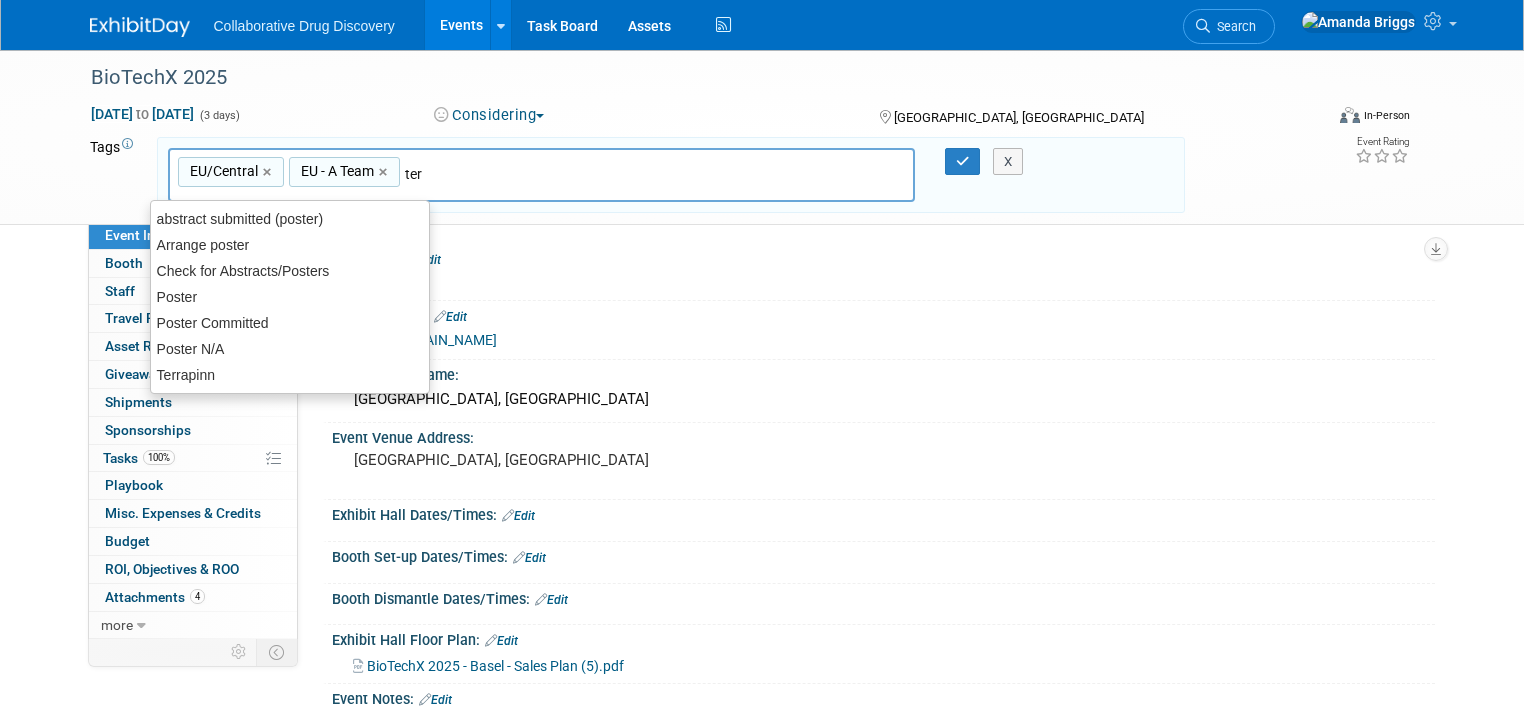 type on "terr" 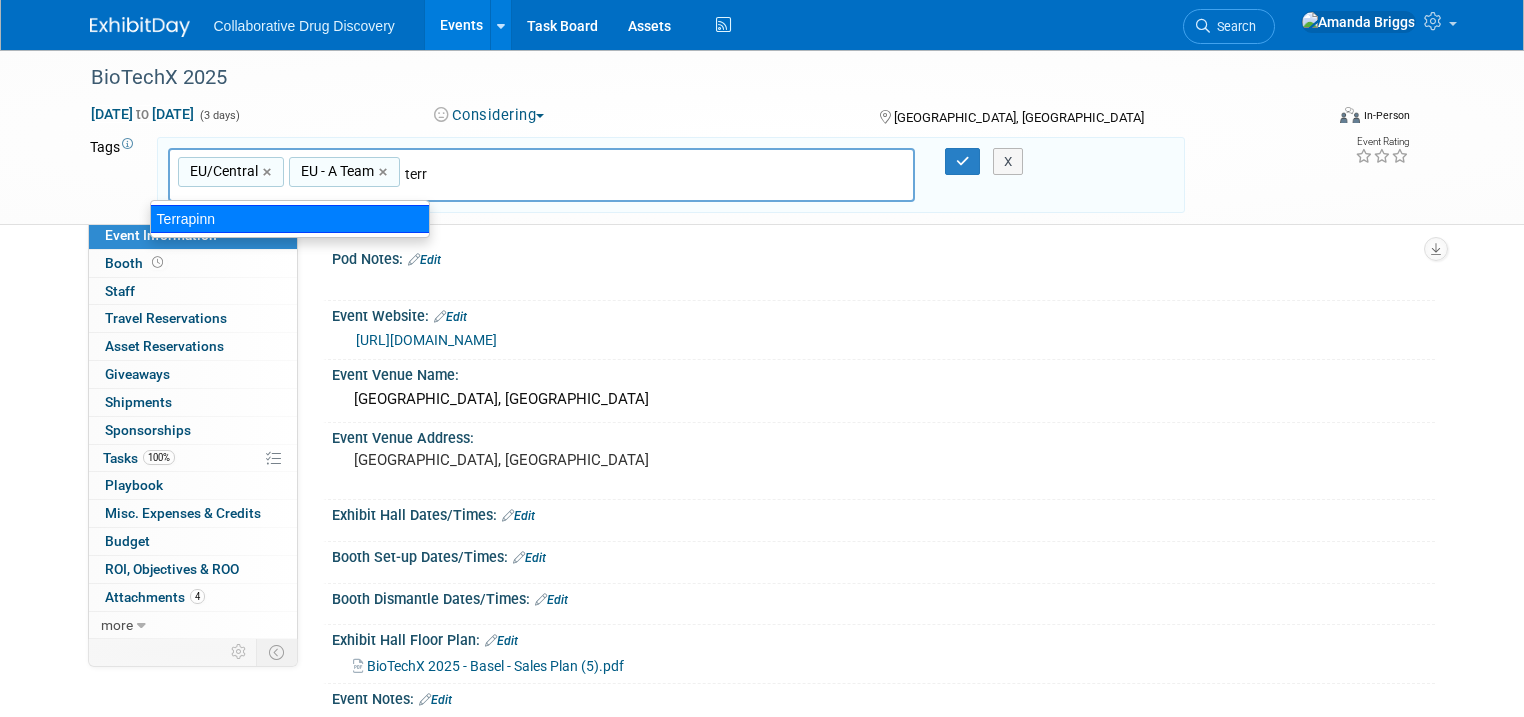 click on "Terrapinn" at bounding box center [290, 219] 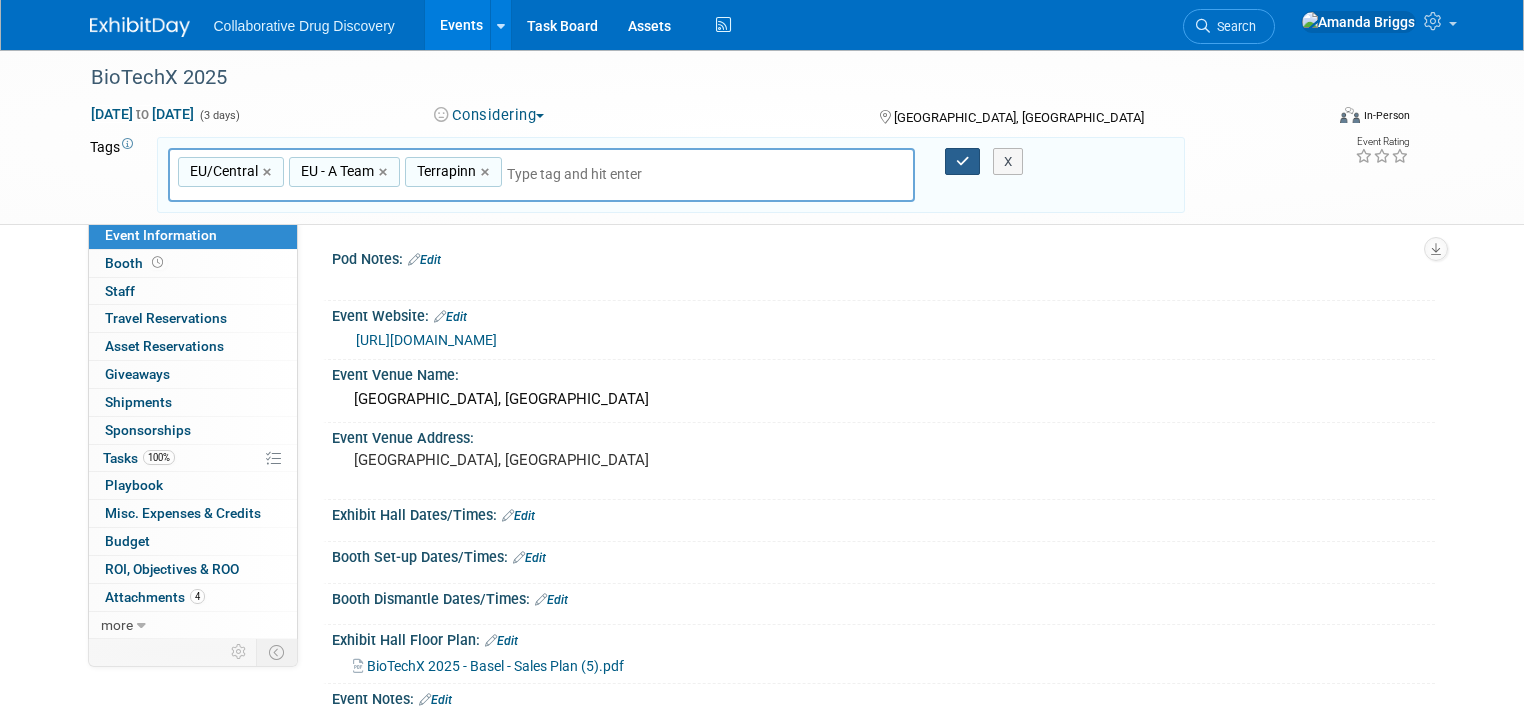 click at bounding box center (963, 162) 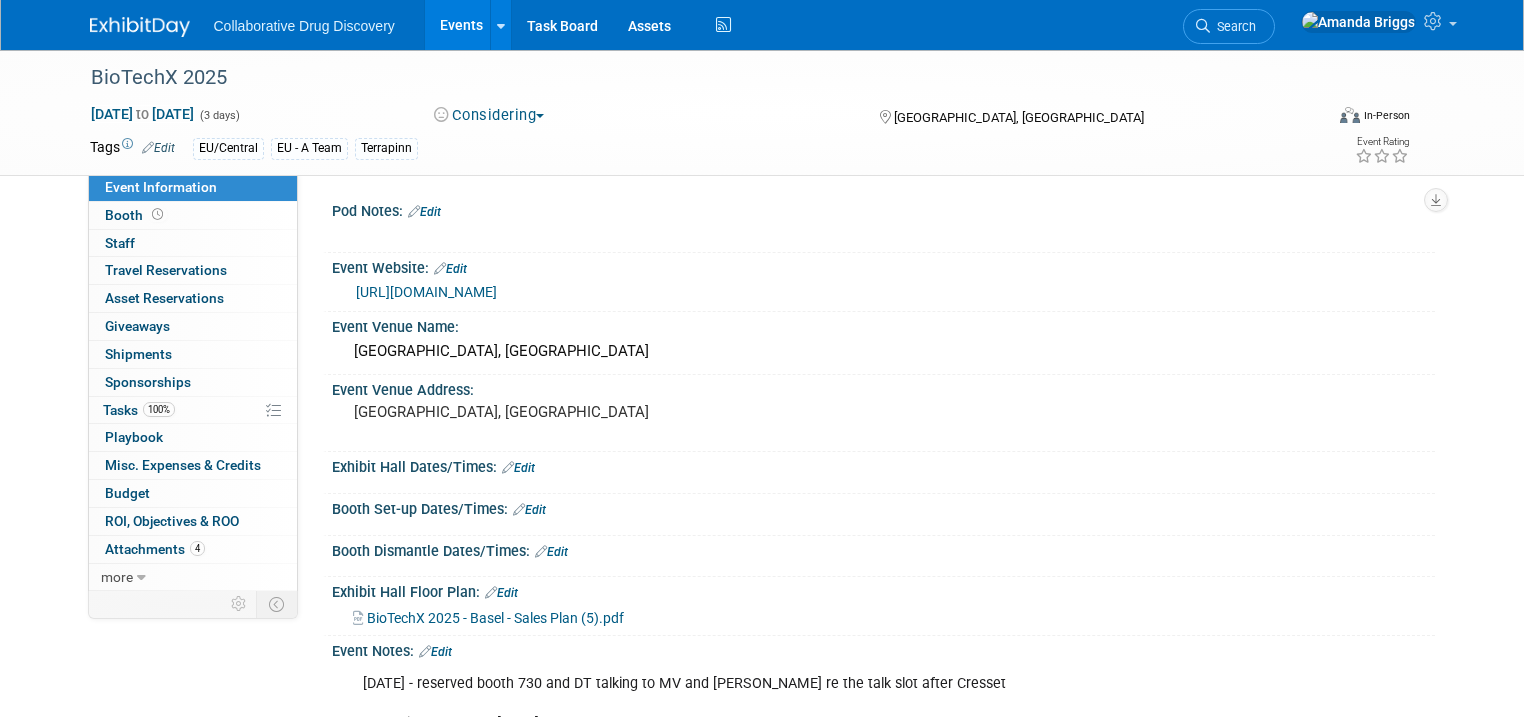 click on "Events" at bounding box center (461, 25) 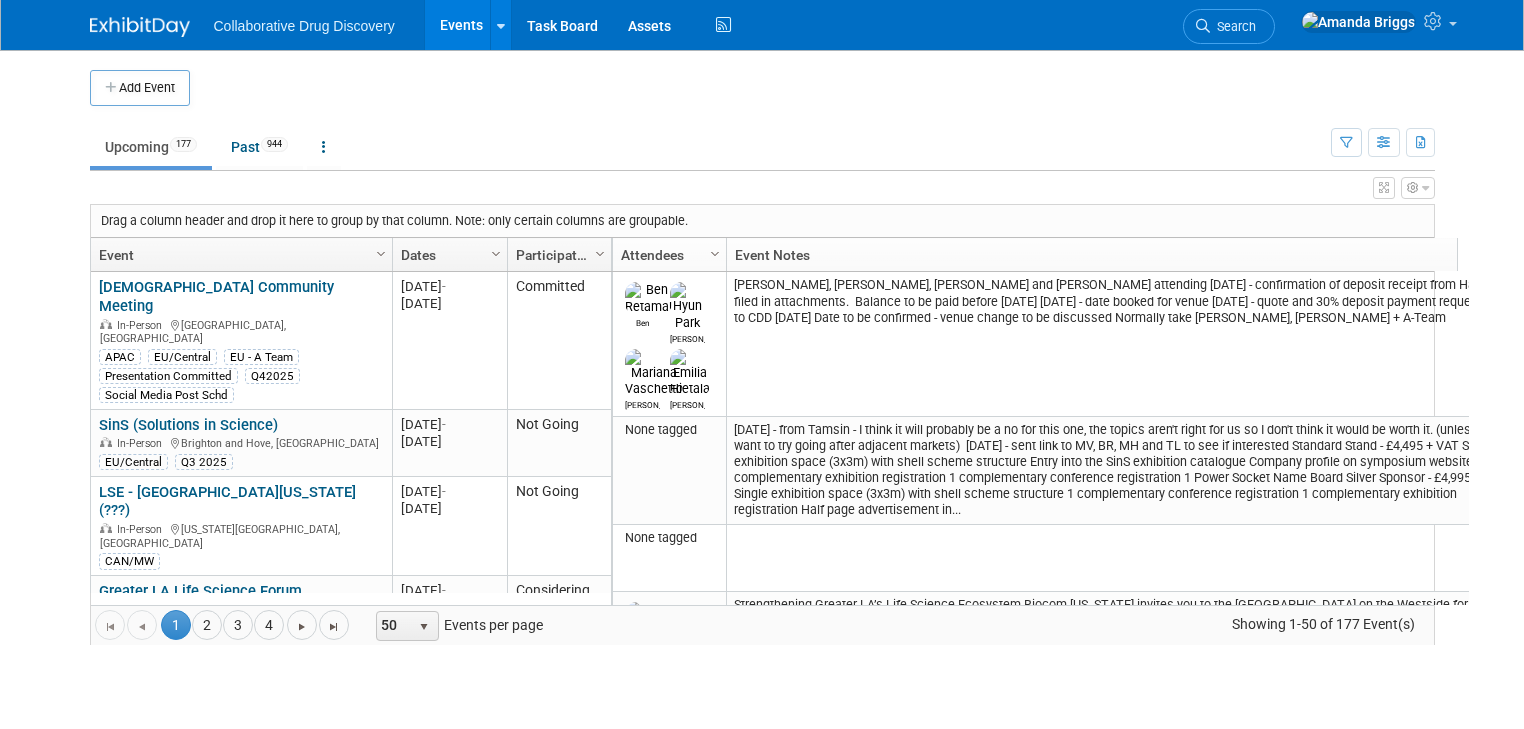 scroll, scrollTop: 0, scrollLeft: 0, axis: both 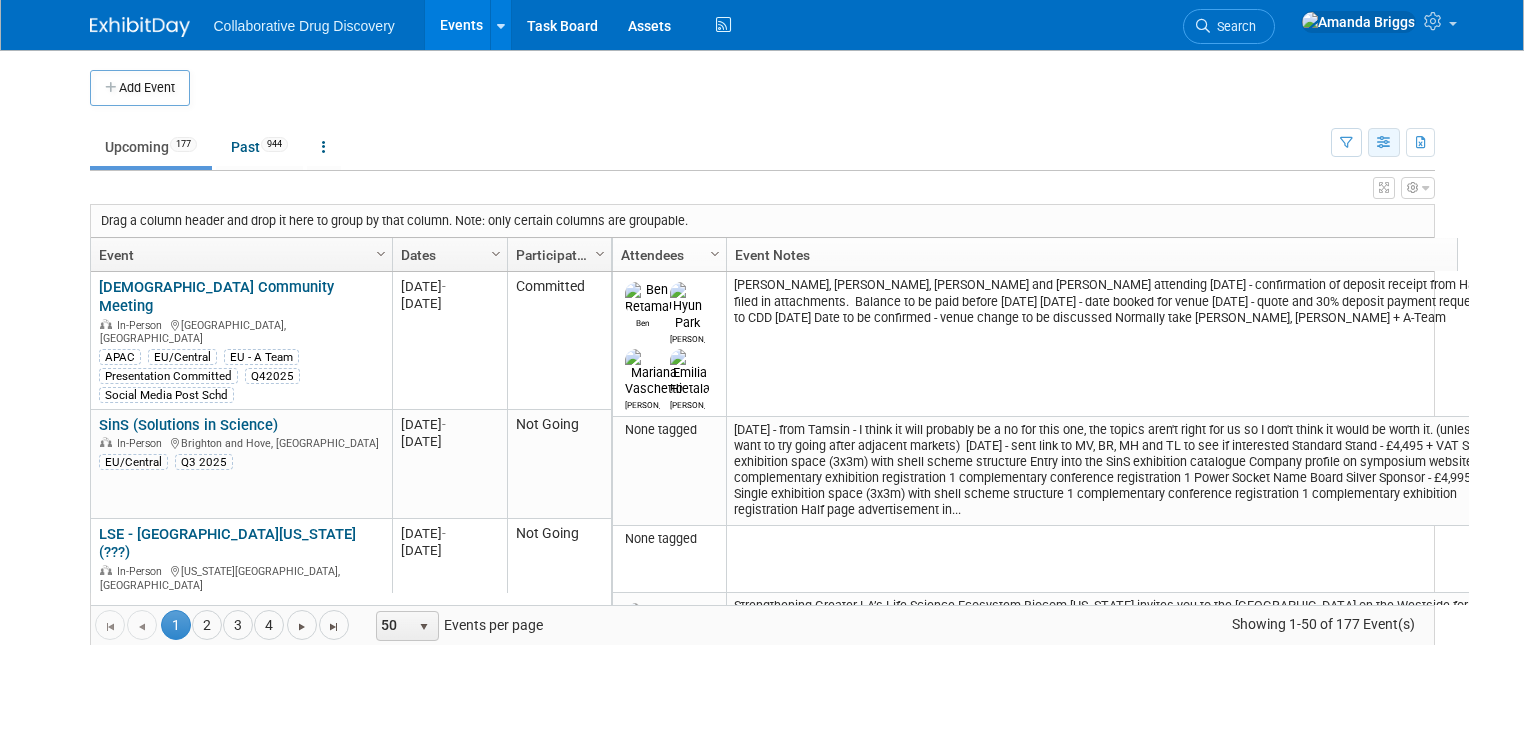 click at bounding box center (1384, 143) 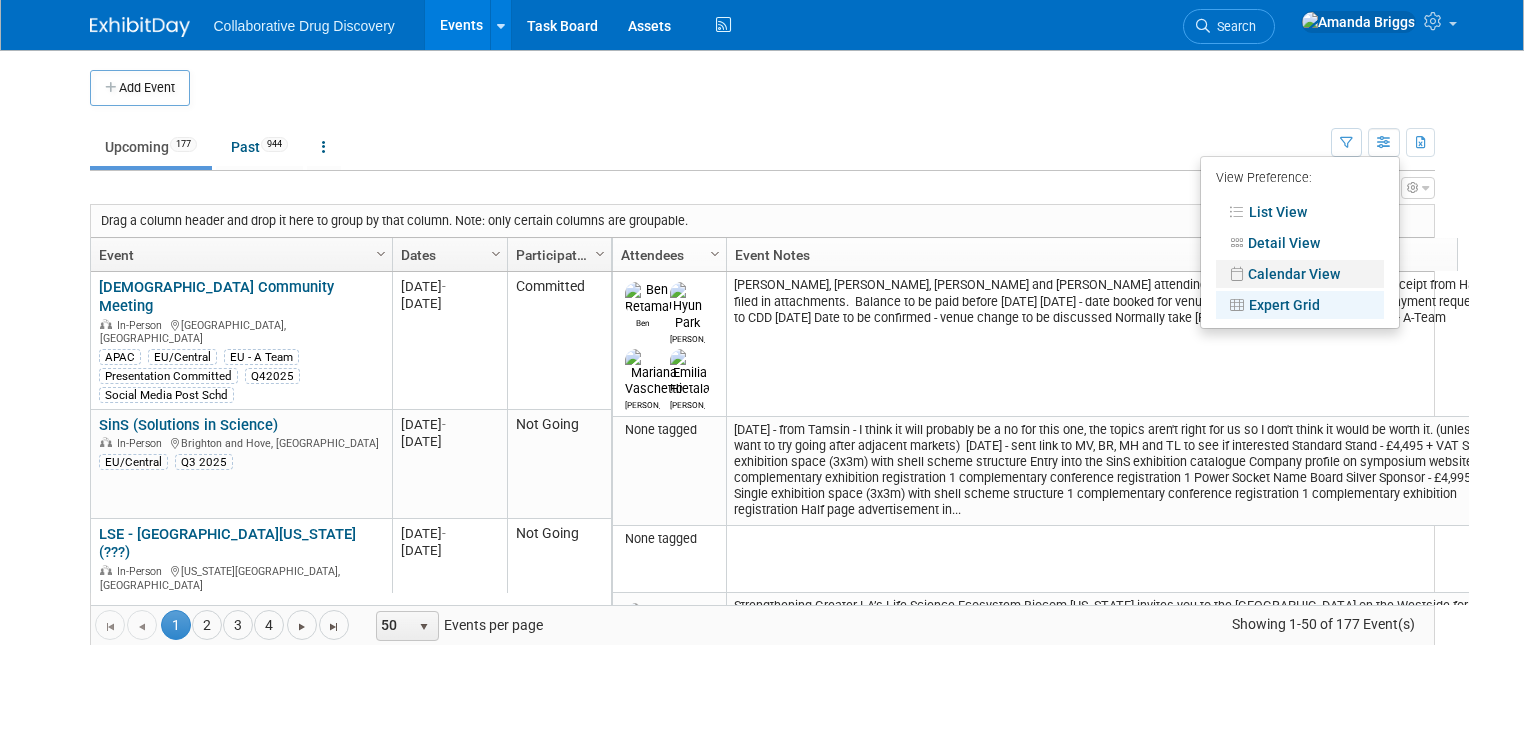 click on "Calendar View" at bounding box center (1300, 274) 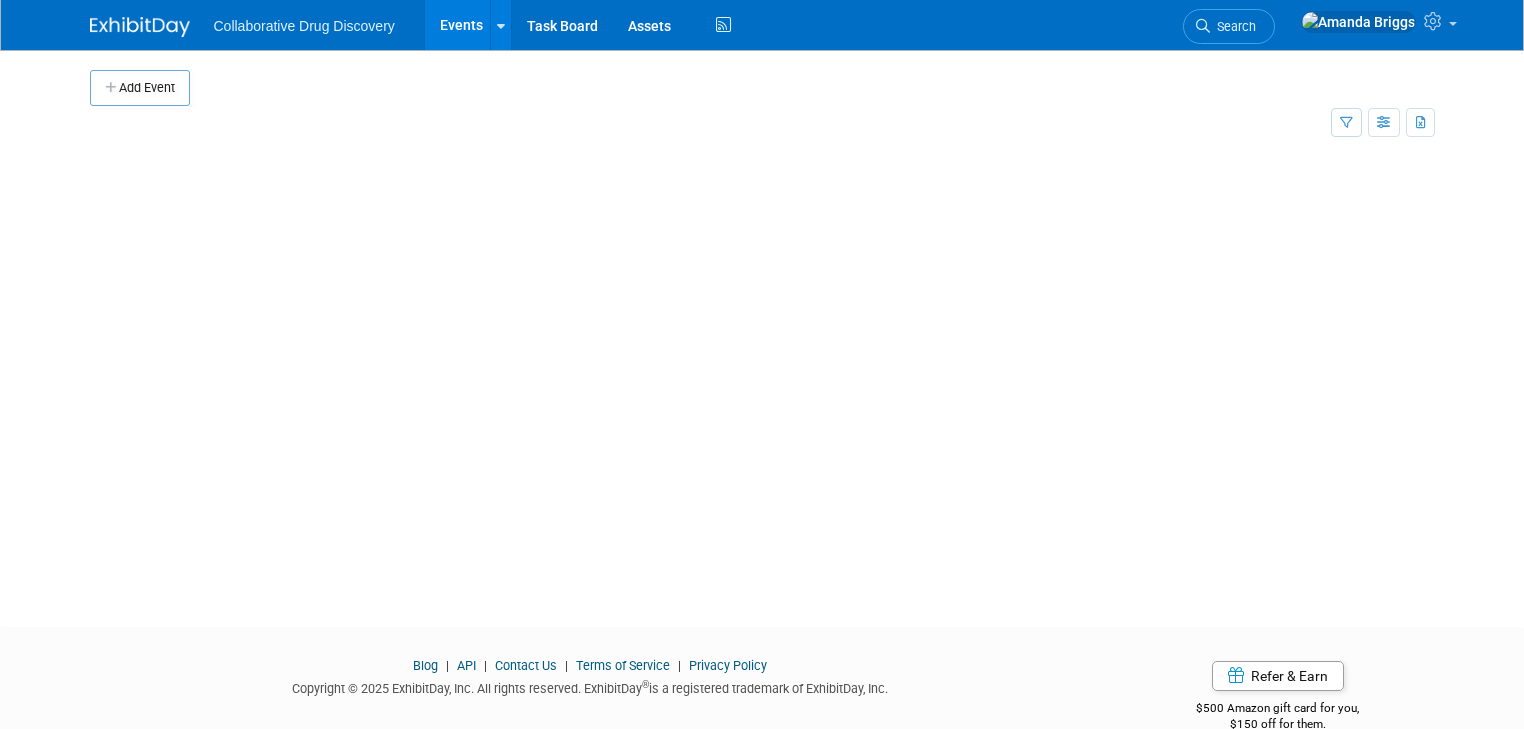 scroll, scrollTop: 0, scrollLeft: 0, axis: both 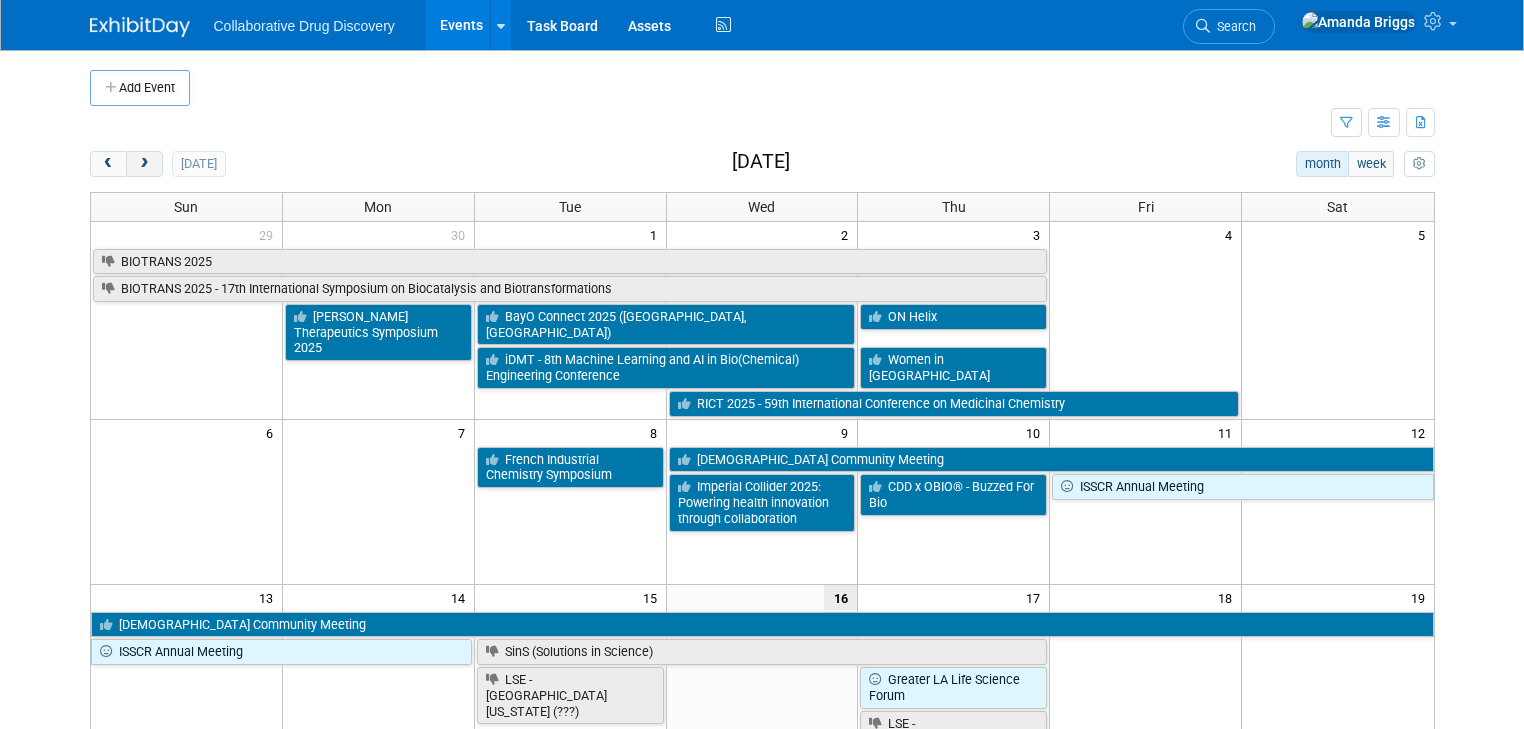click at bounding box center (144, 164) 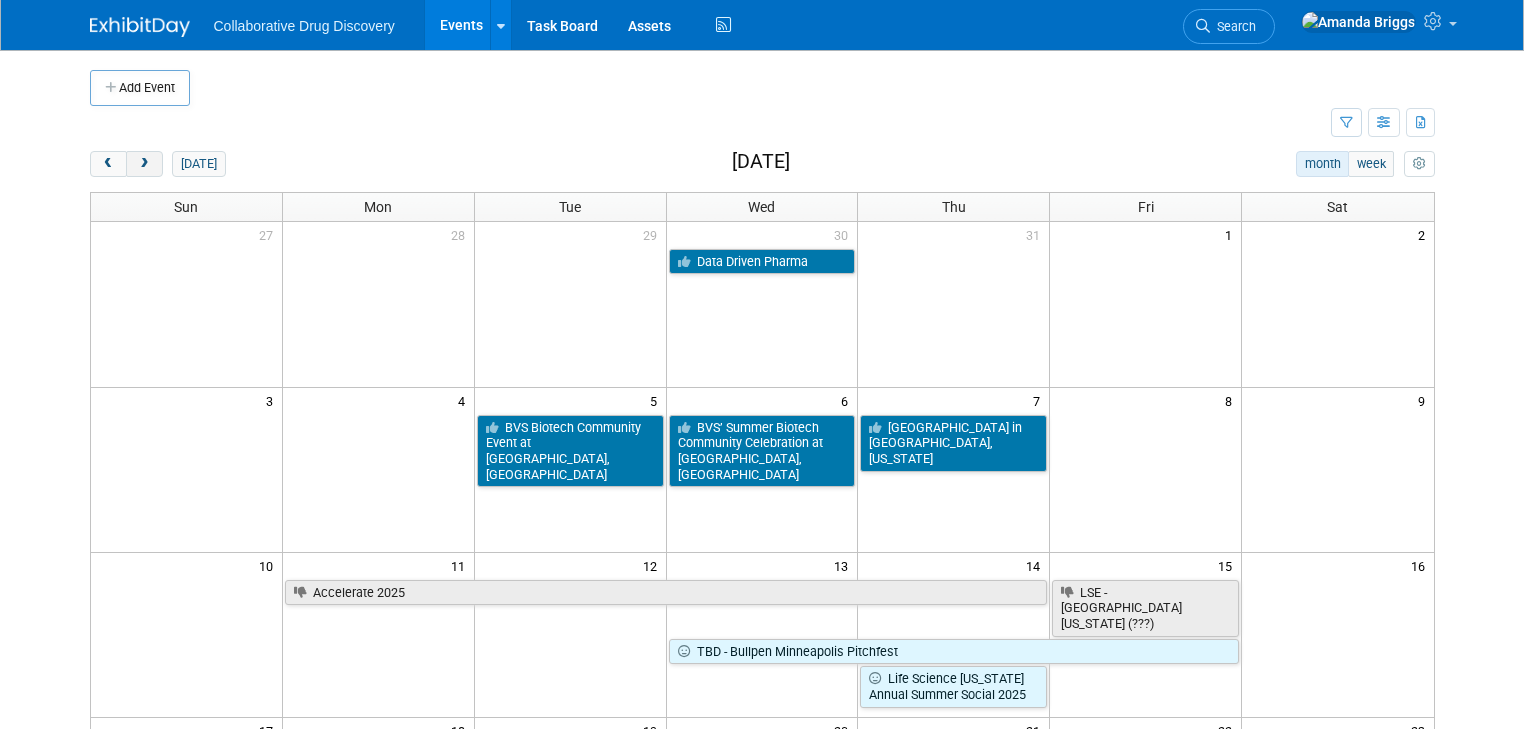 click at bounding box center [144, 164] 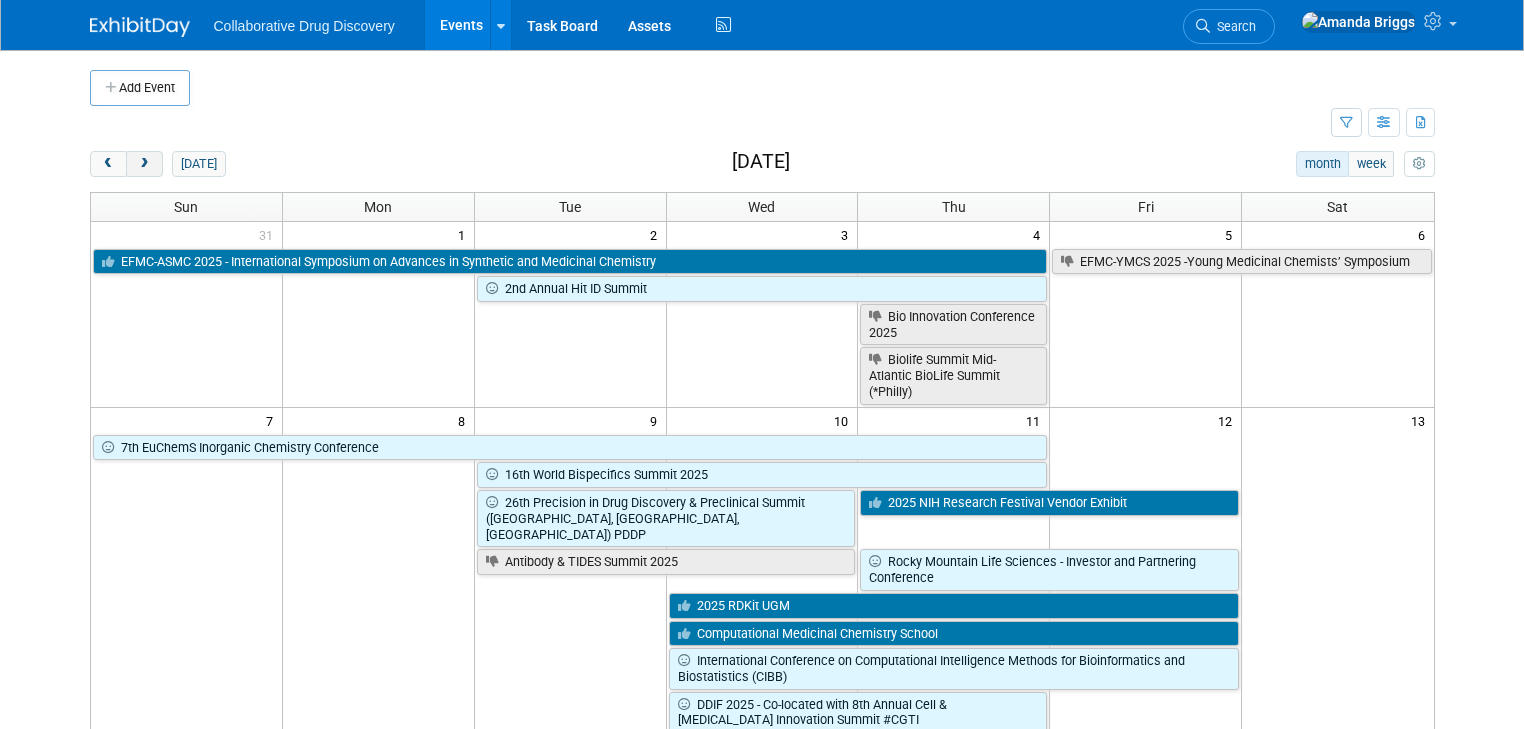 click at bounding box center (144, 164) 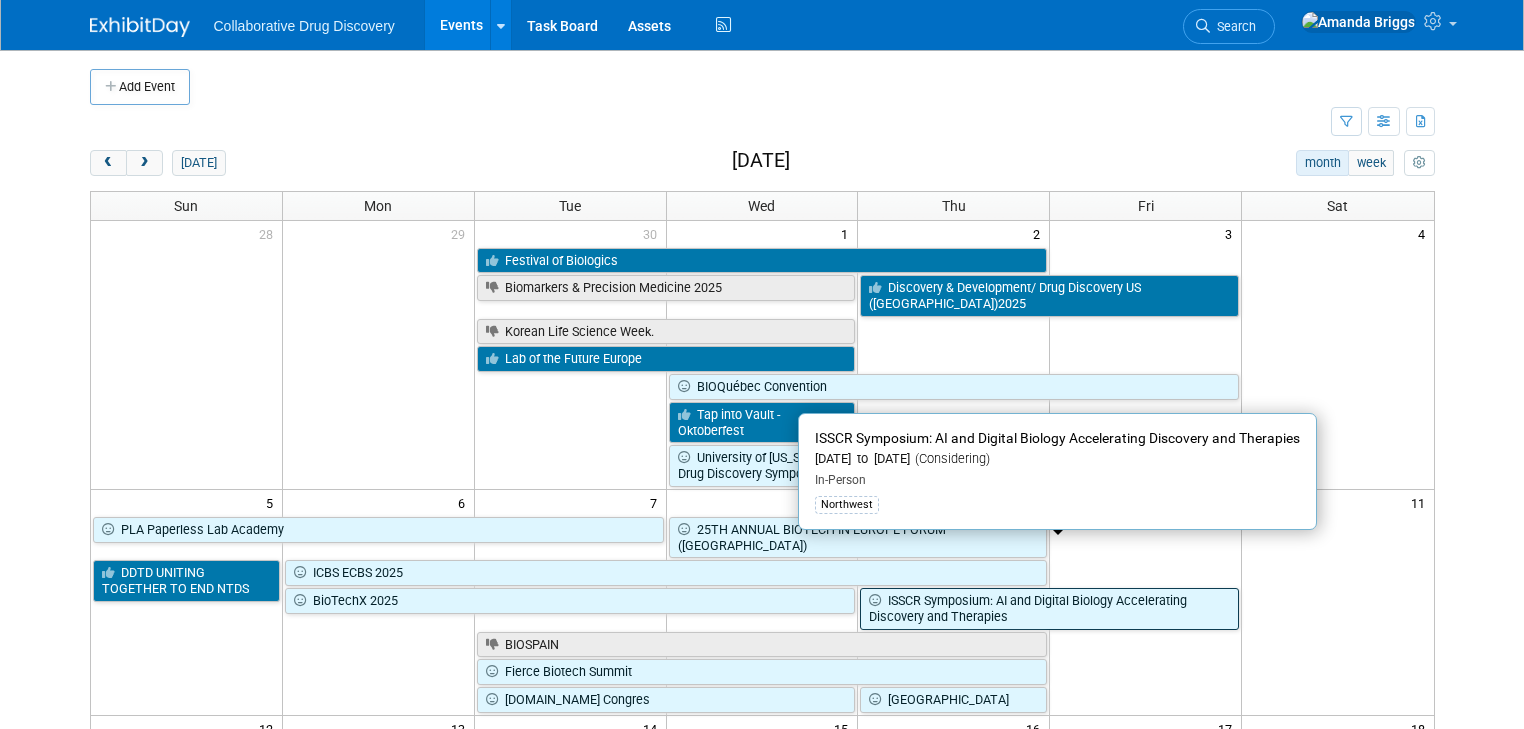 scroll, scrollTop: 0, scrollLeft: 0, axis: both 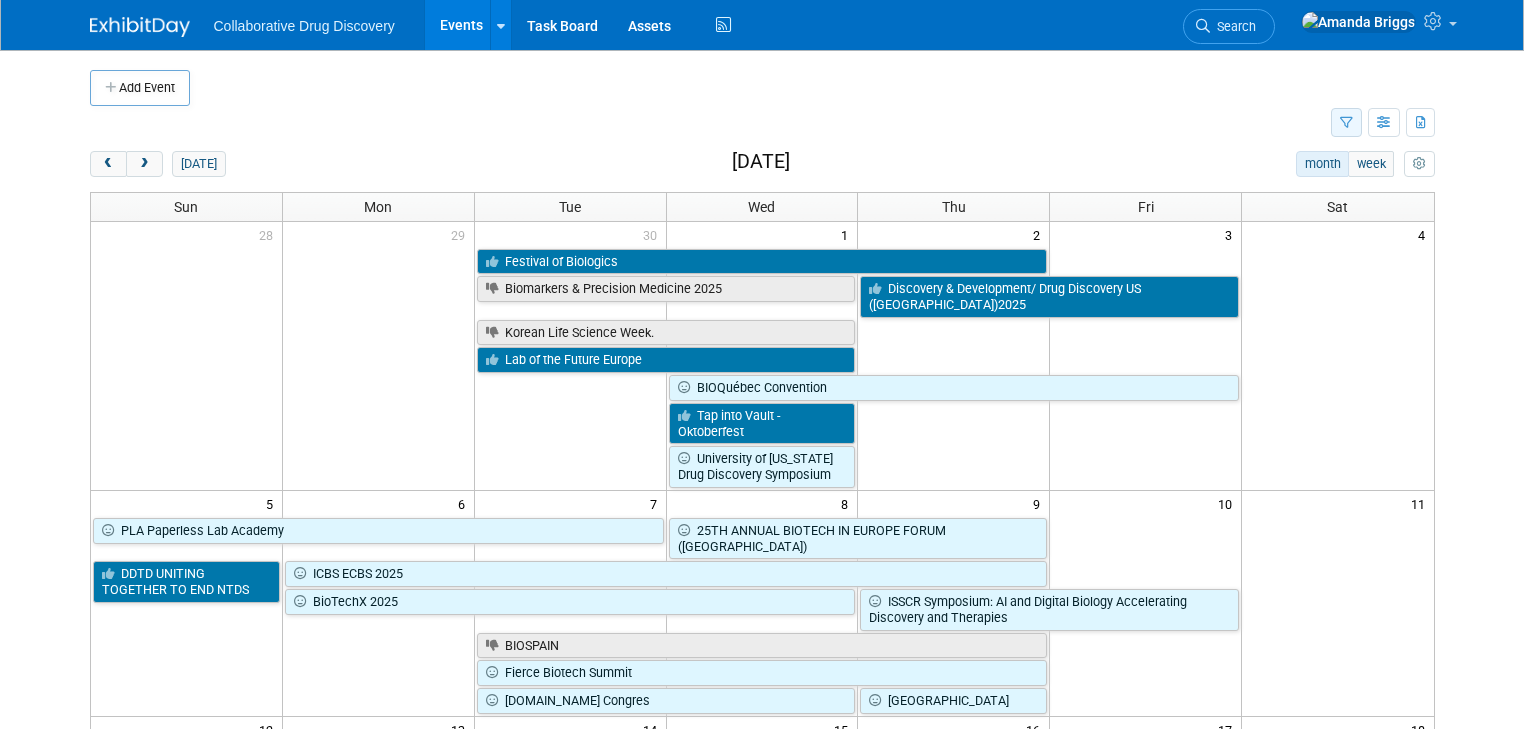 click at bounding box center [1346, 123] 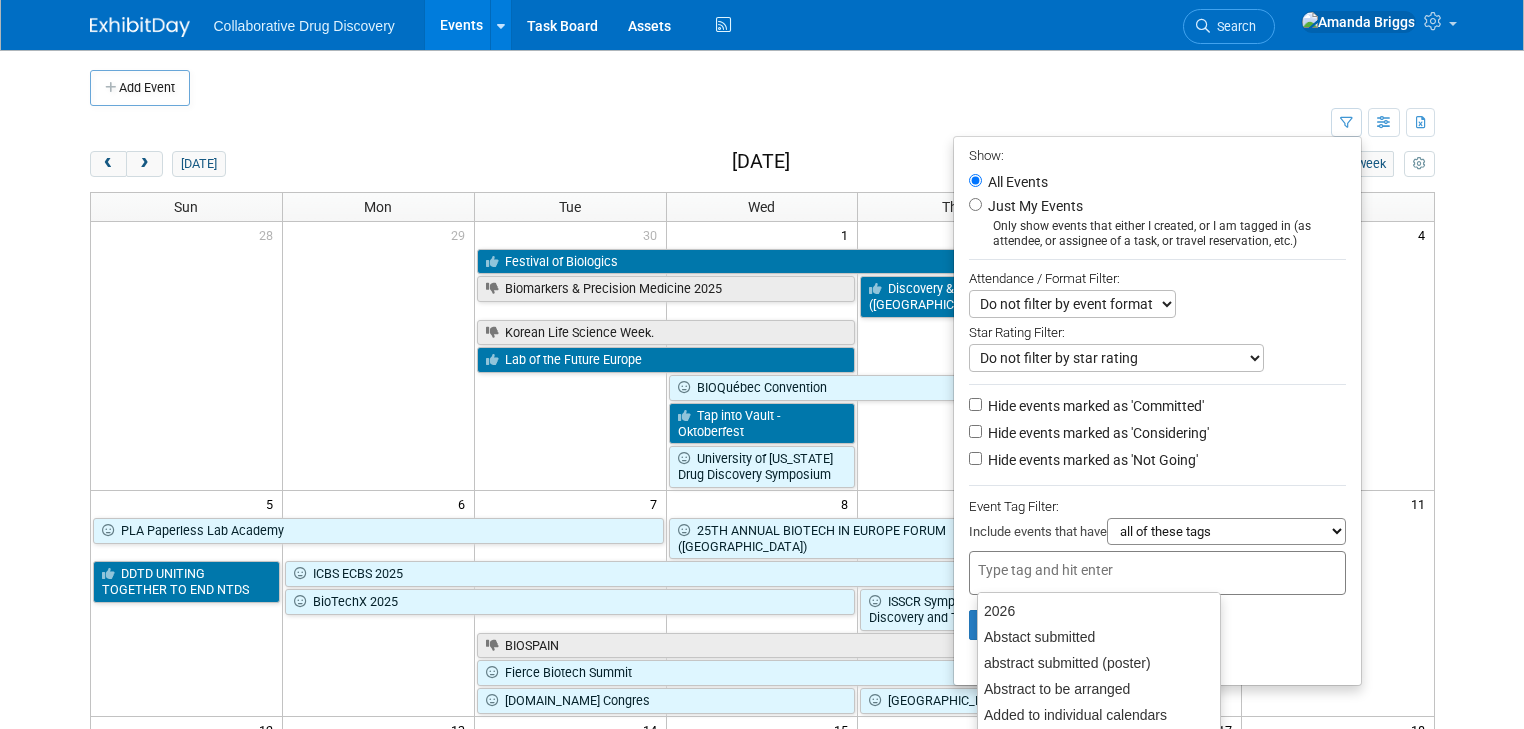 click at bounding box center (1058, 570) 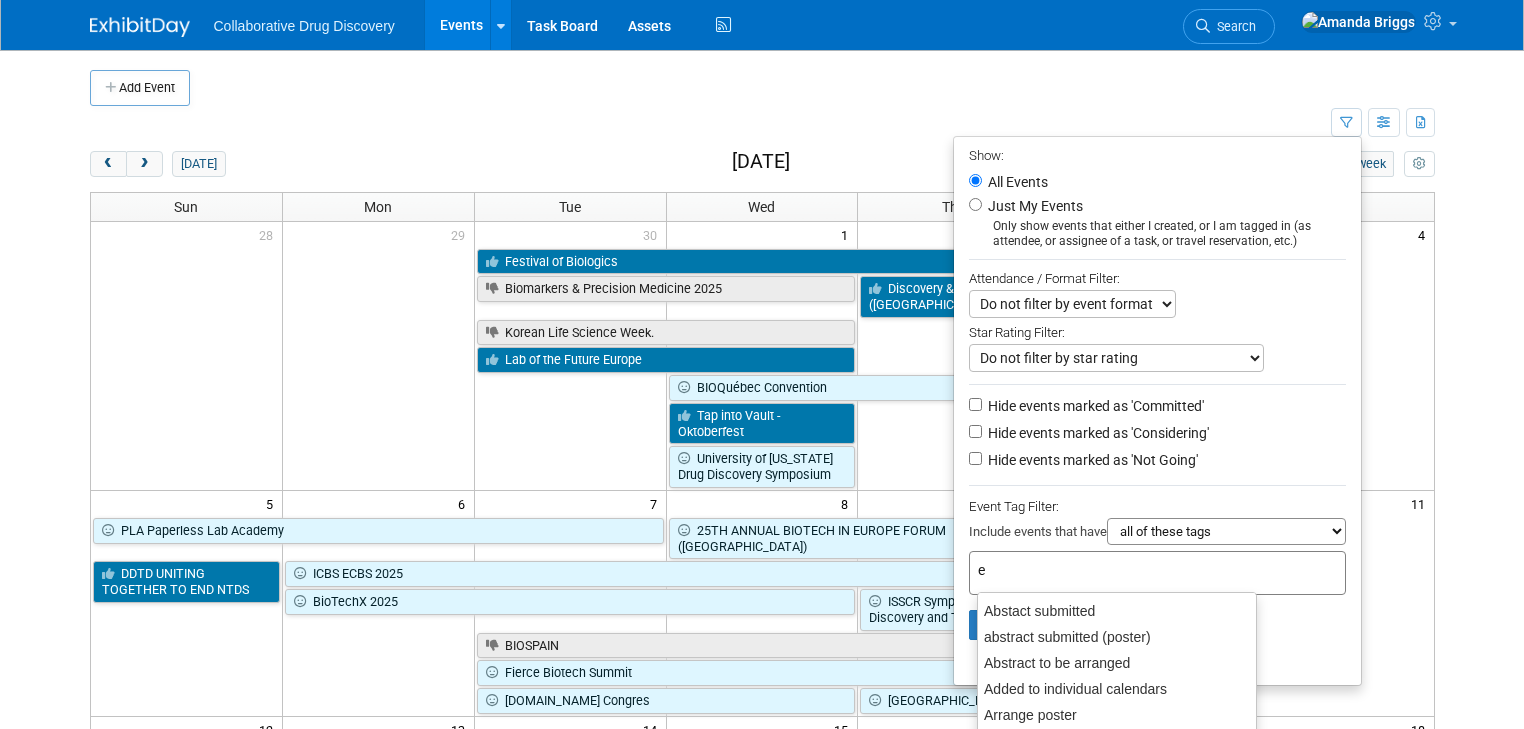 type on "eu" 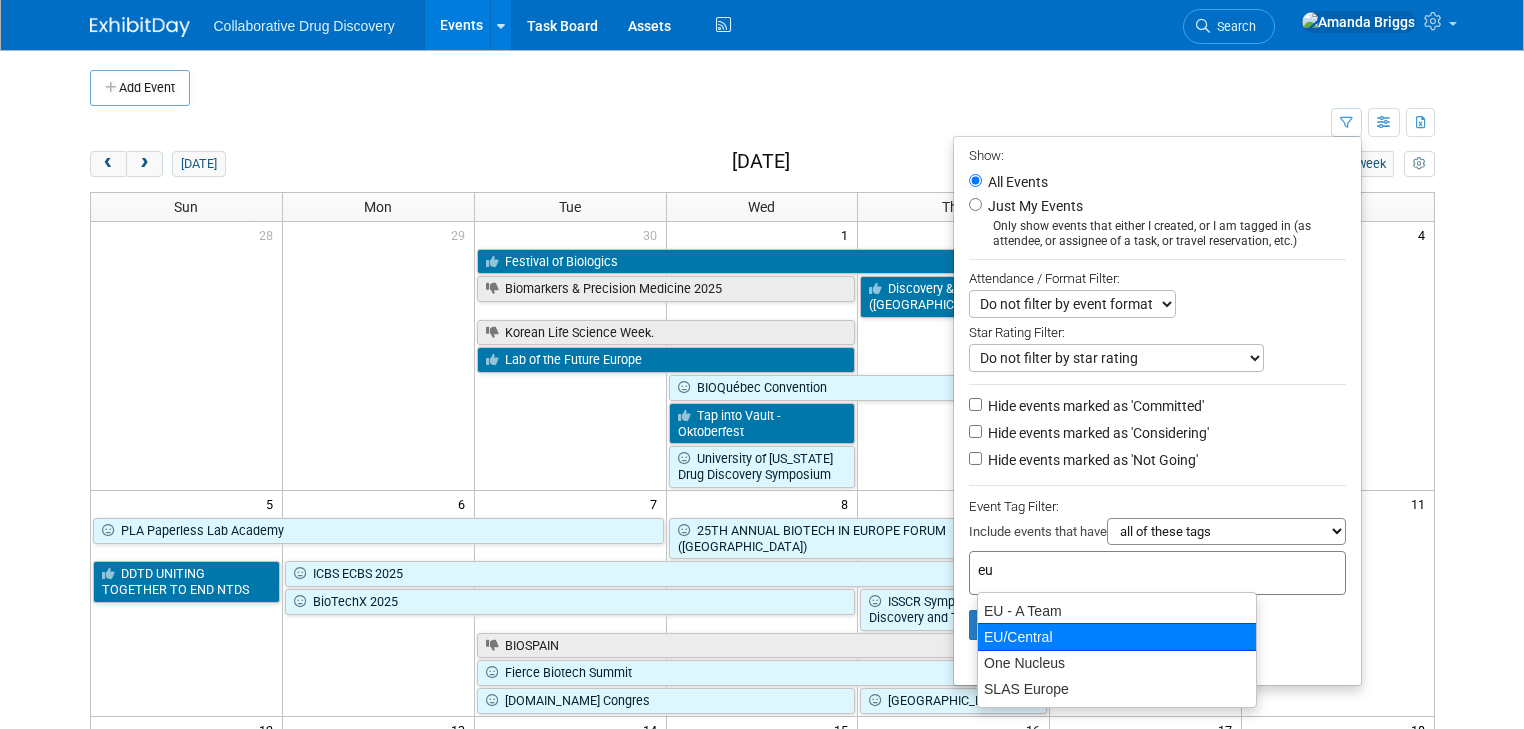 click on "EU/Central" at bounding box center [1117, 637] 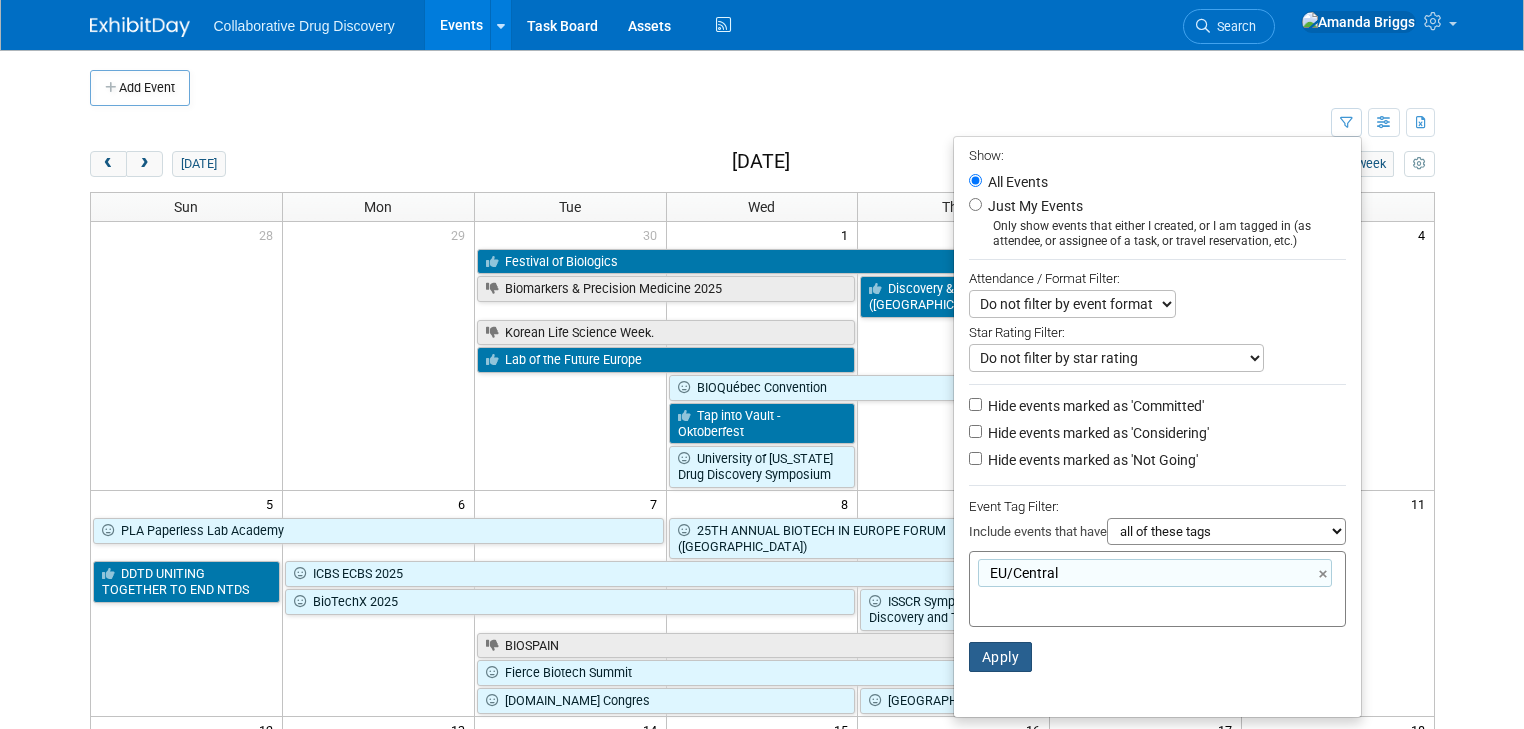 click on "Apply" at bounding box center (1001, 657) 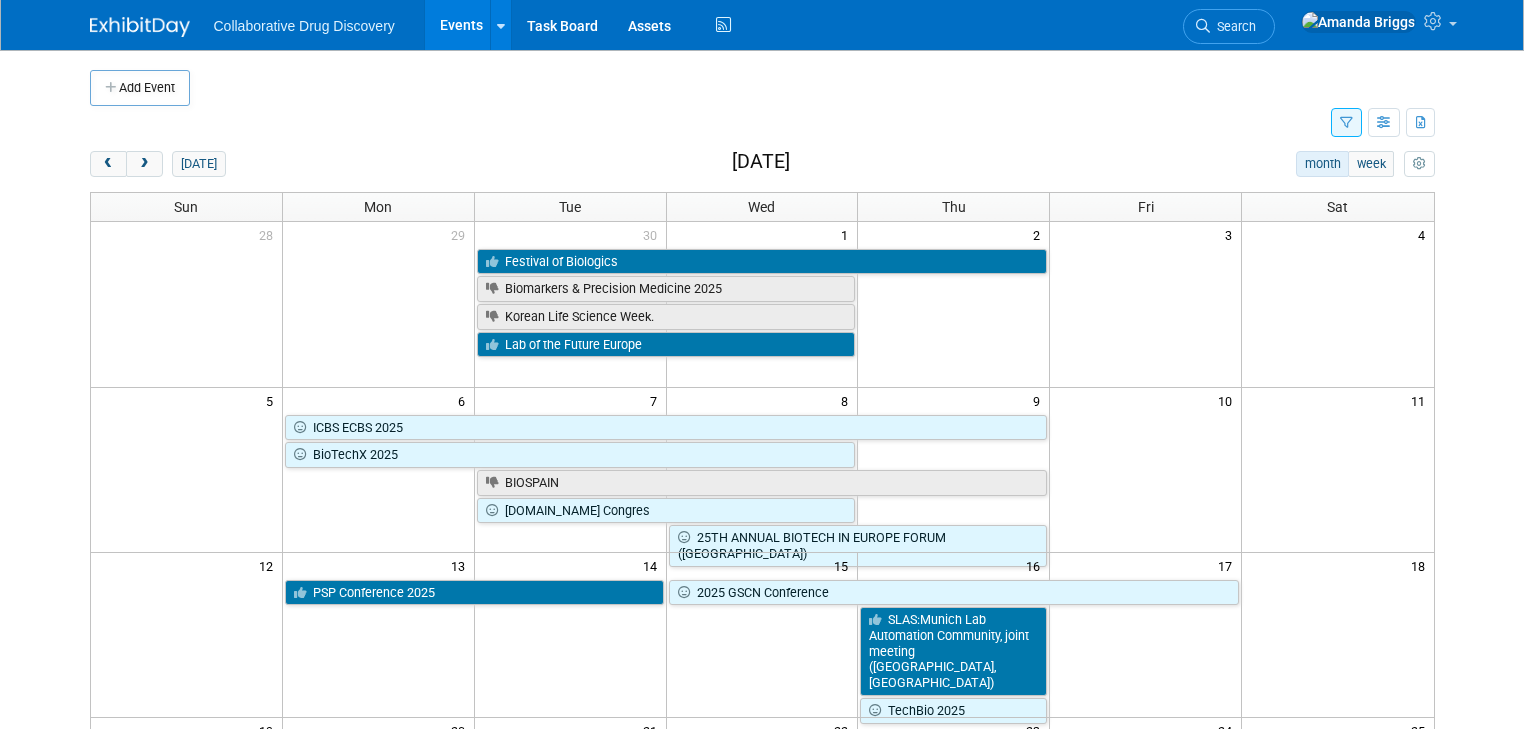 scroll, scrollTop: 0, scrollLeft: 0, axis: both 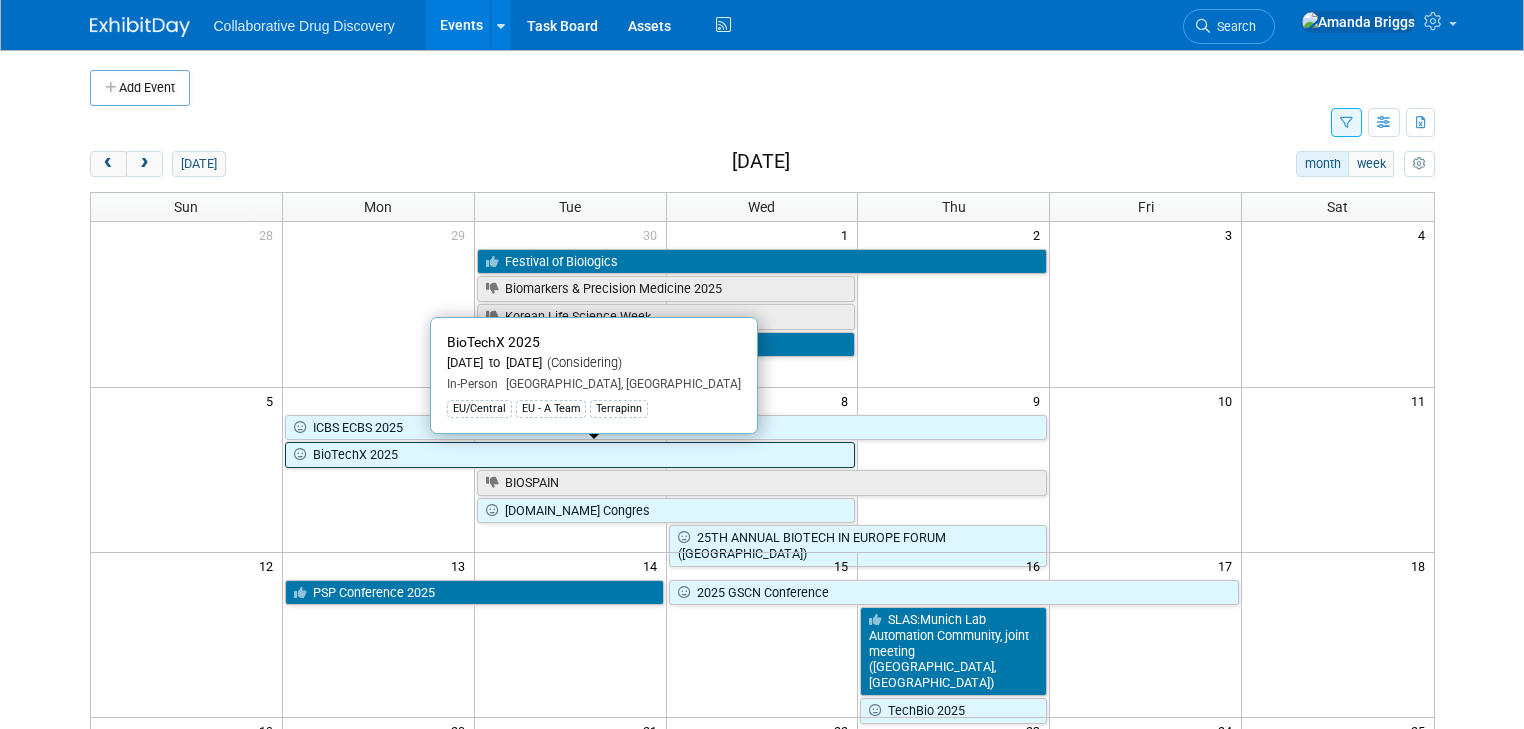 click on "BioTechX 2025" at bounding box center (570, 455) 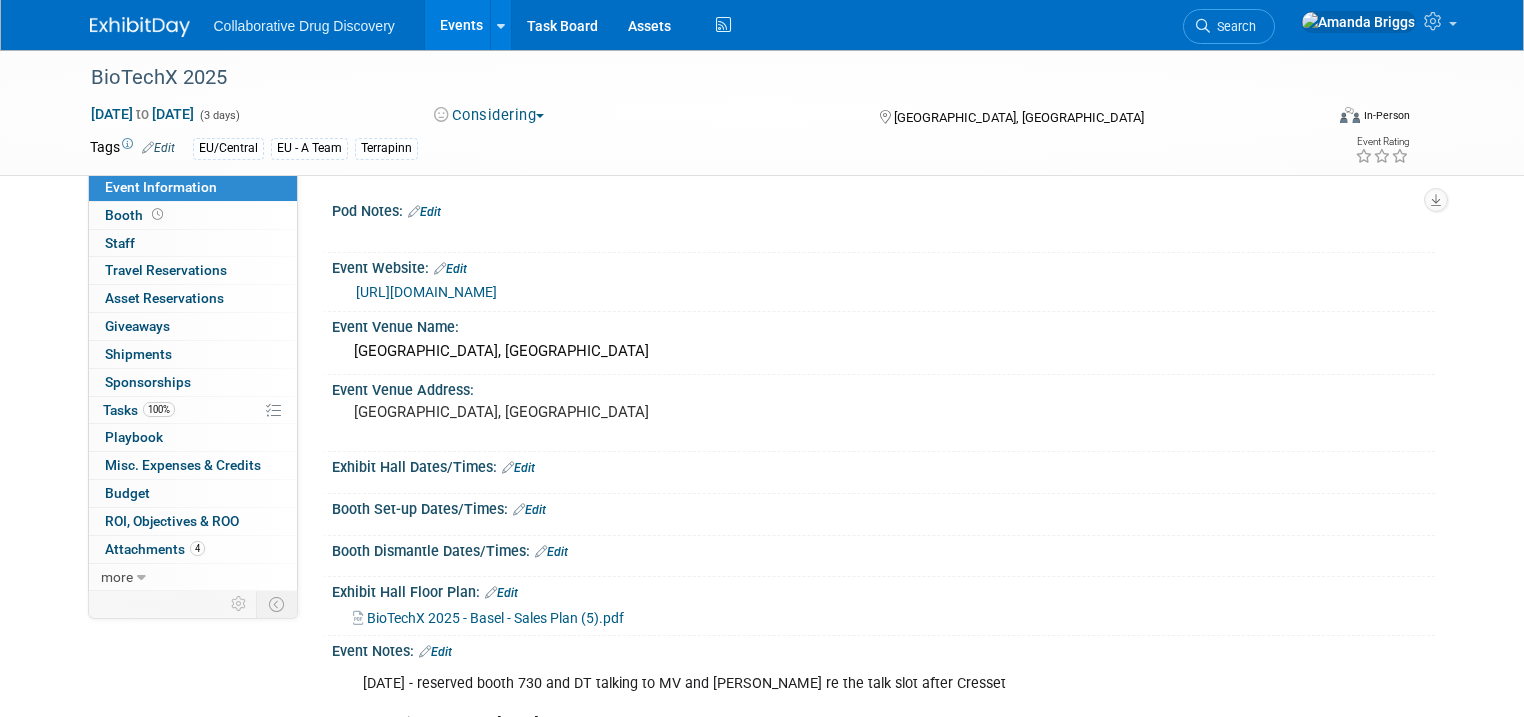 scroll, scrollTop: 0, scrollLeft: 0, axis: both 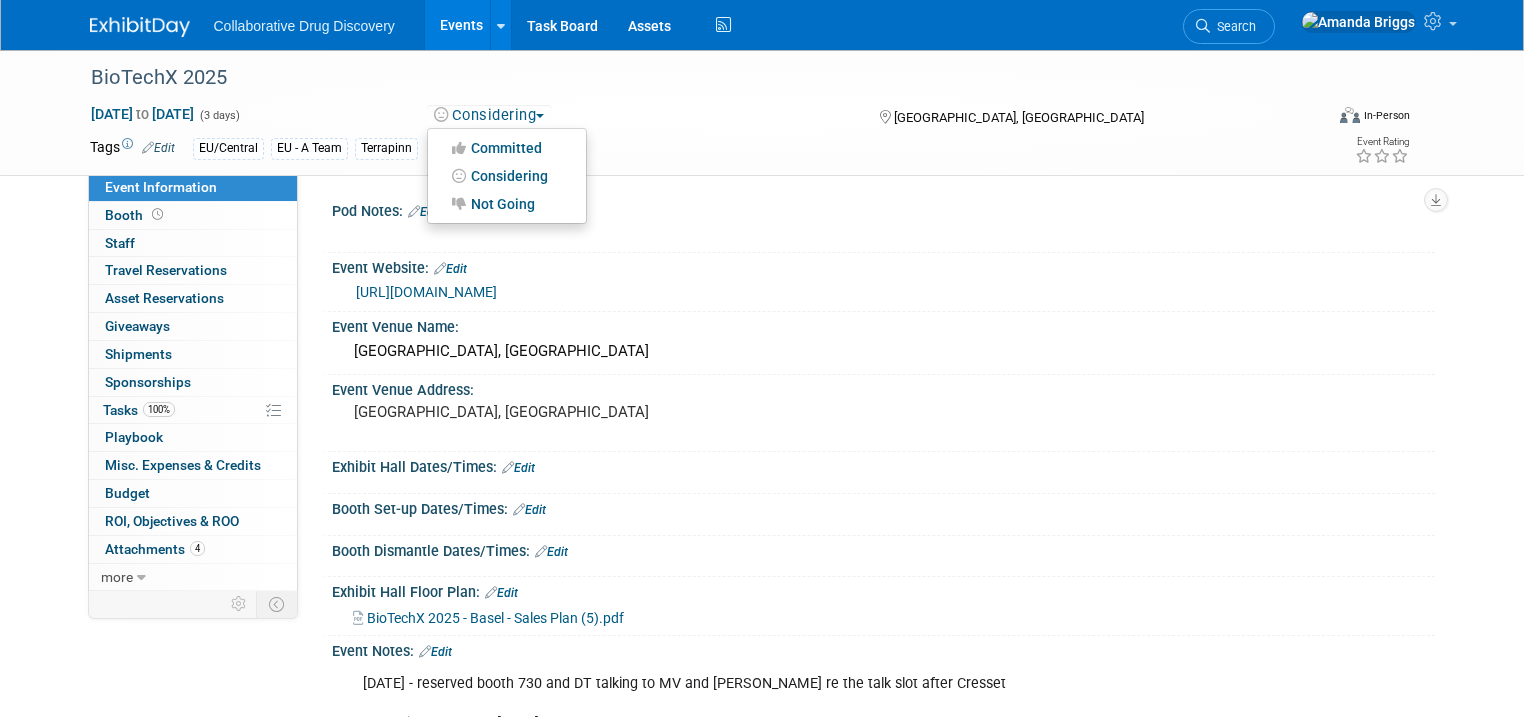 click on "EU/Central
EU - A Team
Terrapinn" at bounding box center (689, 149) 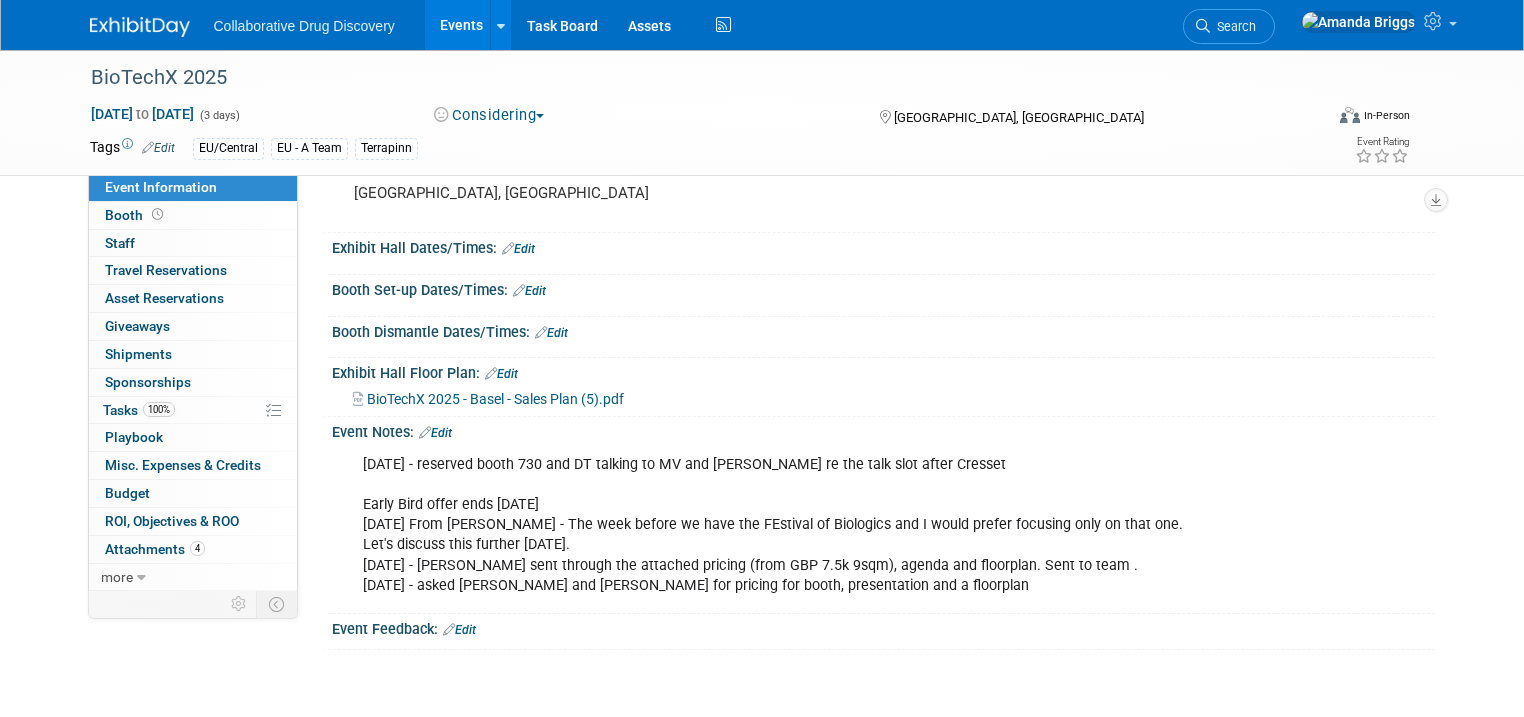 scroll, scrollTop: 240, scrollLeft: 0, axis: vertical 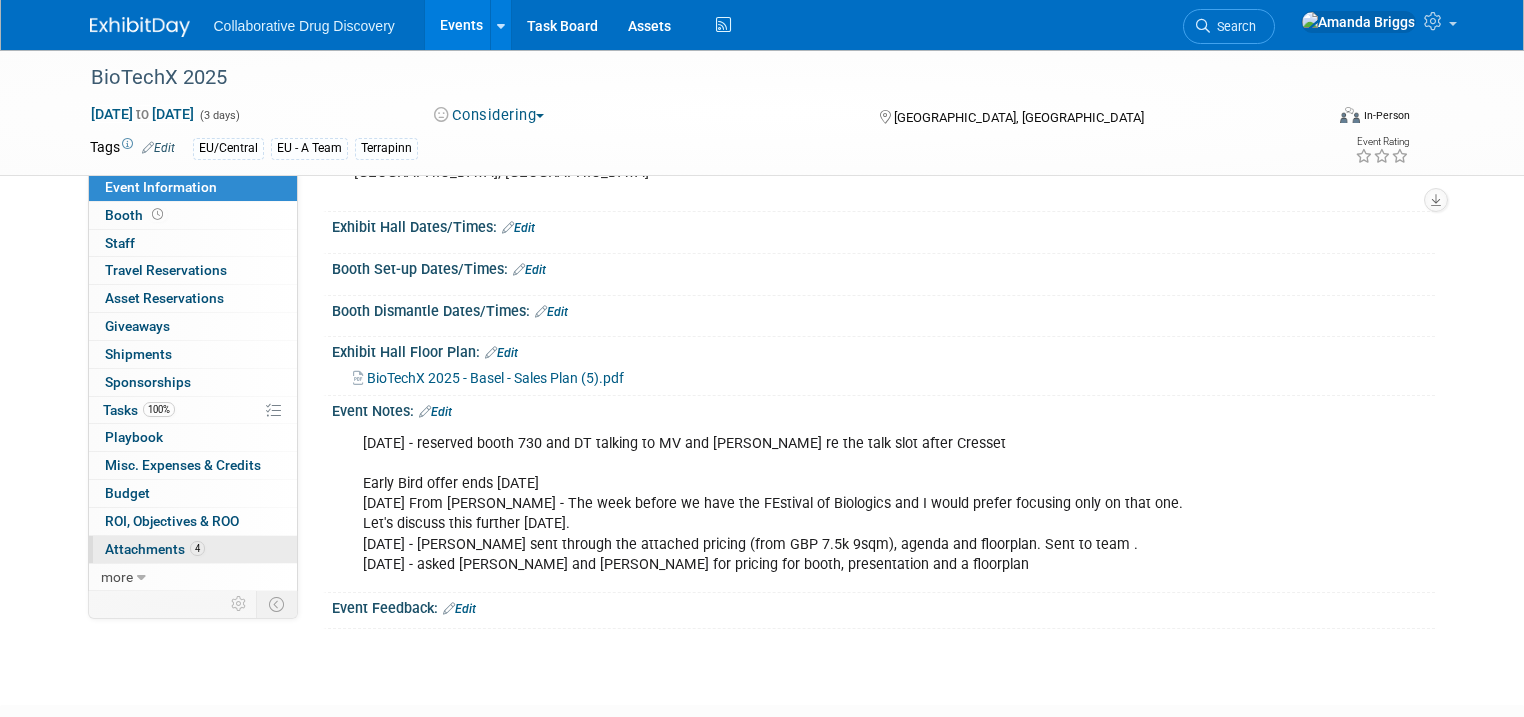 click on "Attachments 4" at bounding box center [155, 549] 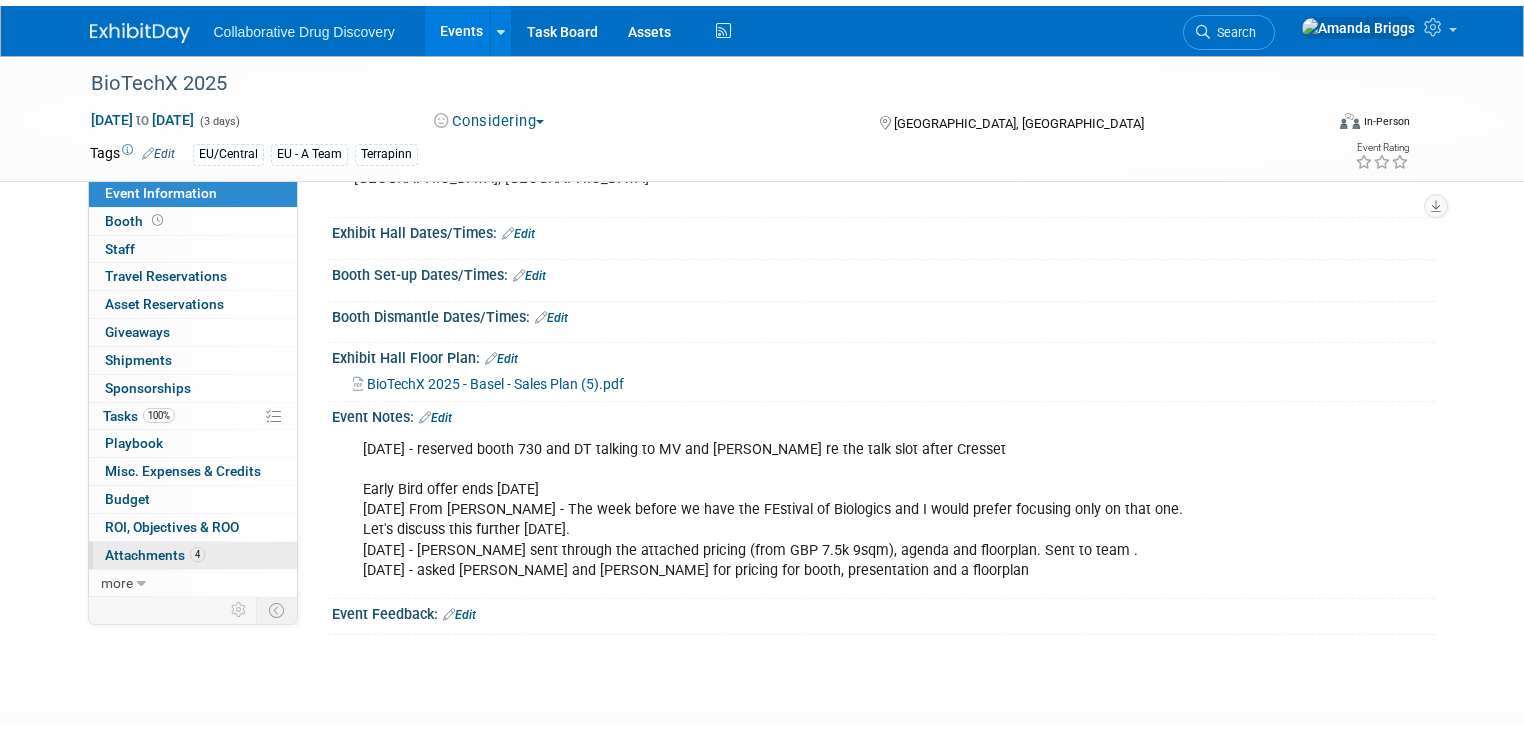 scroll, scrollTop: 0, scrollLeft: 0, axis: both 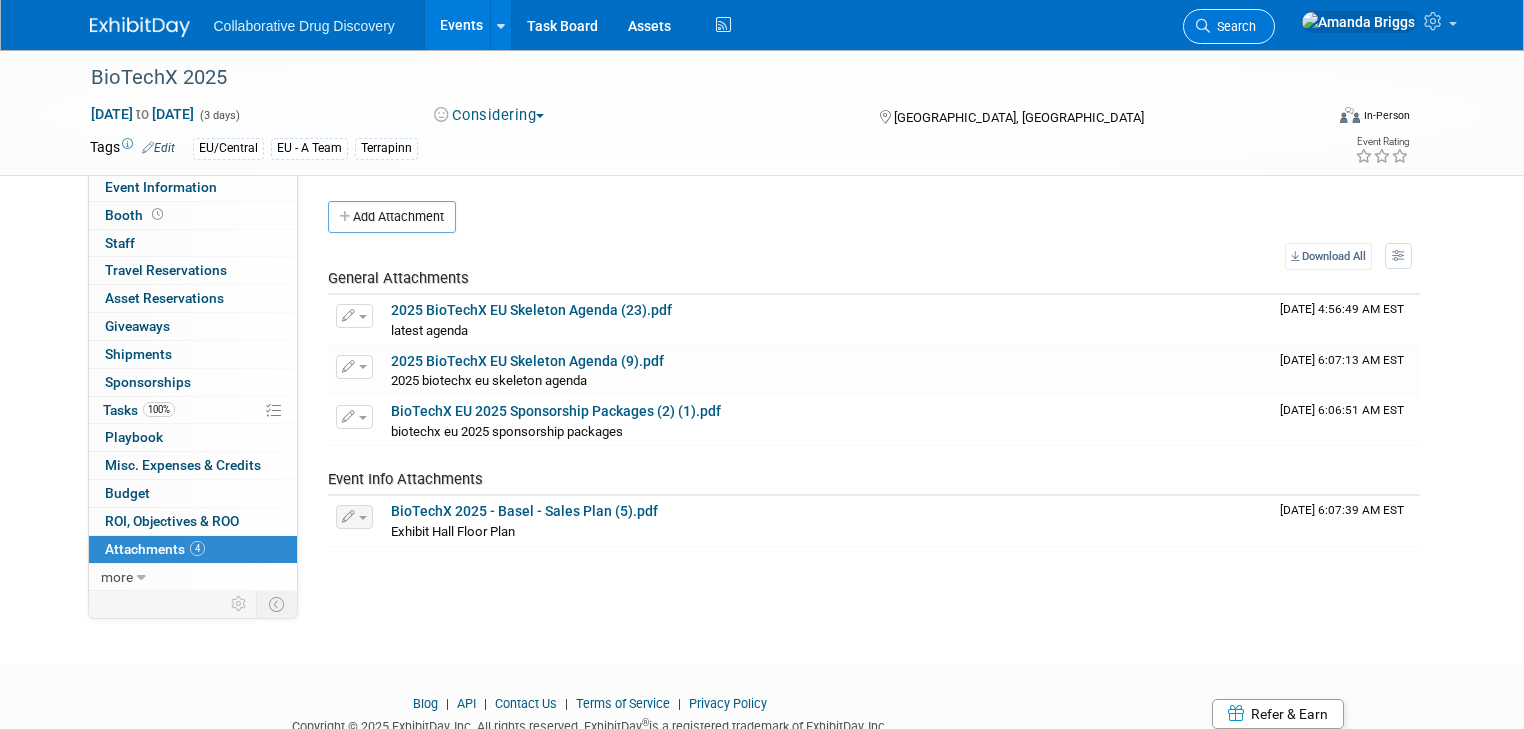 click on "Search" at bounding box center (1229, 26) 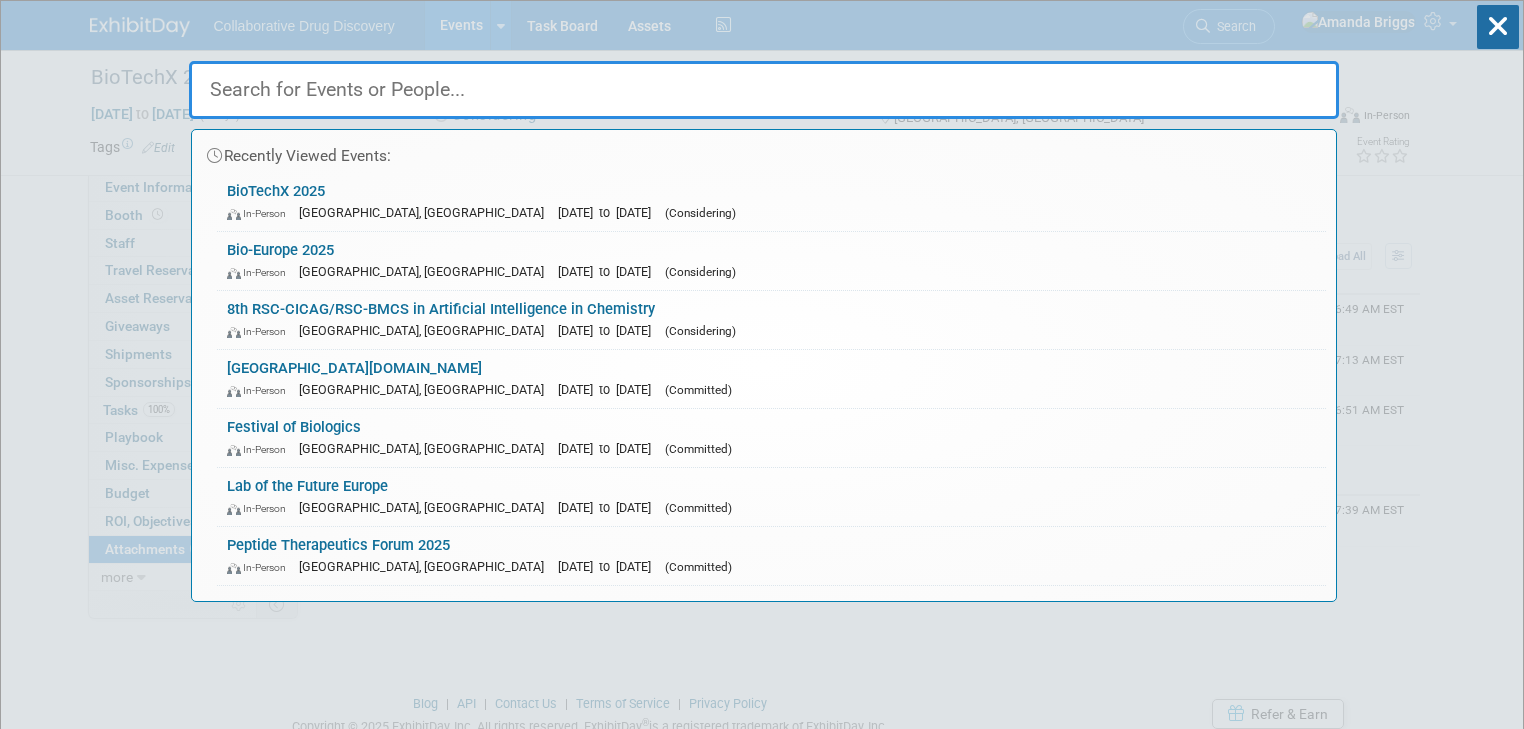 click at bounding box center [764, 90] 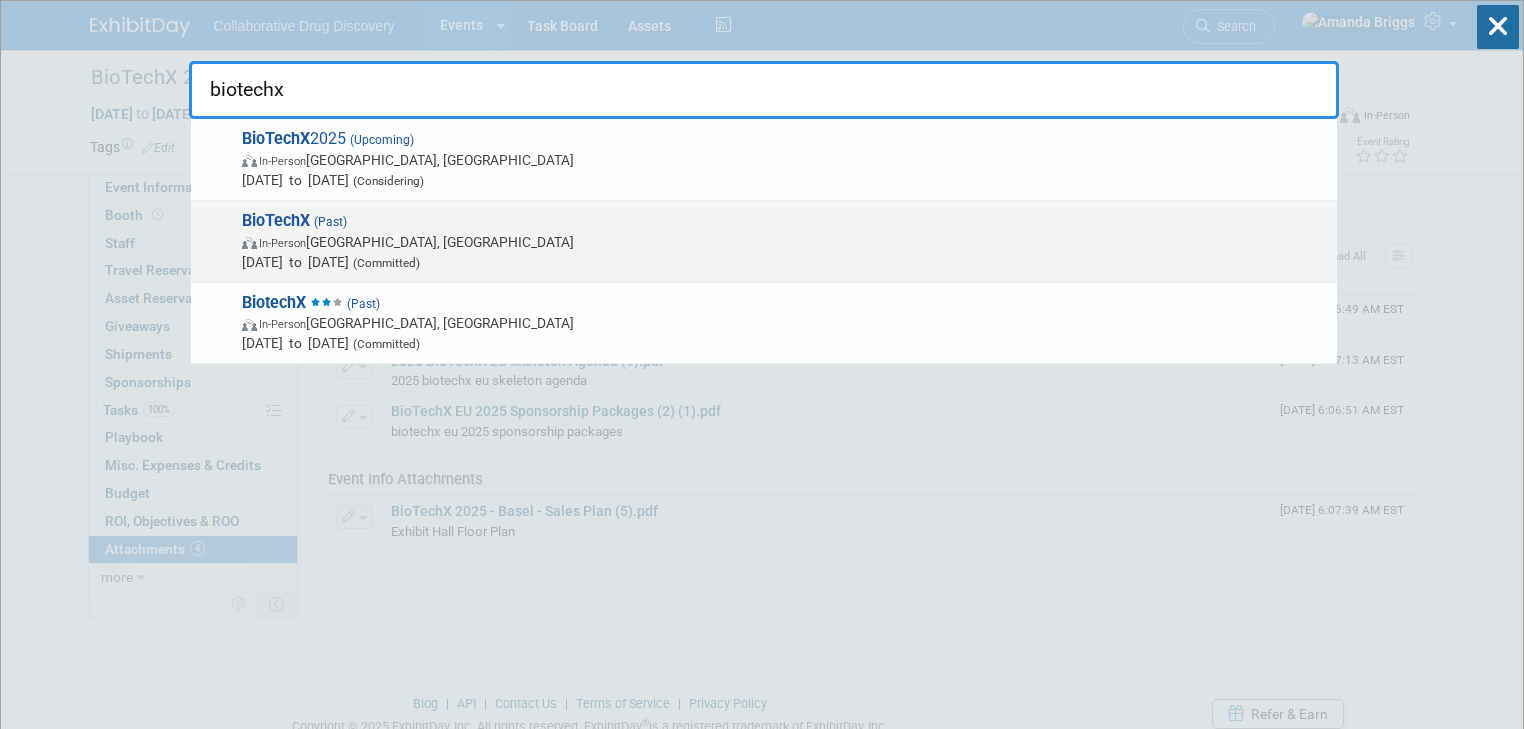 type on "biotechx" 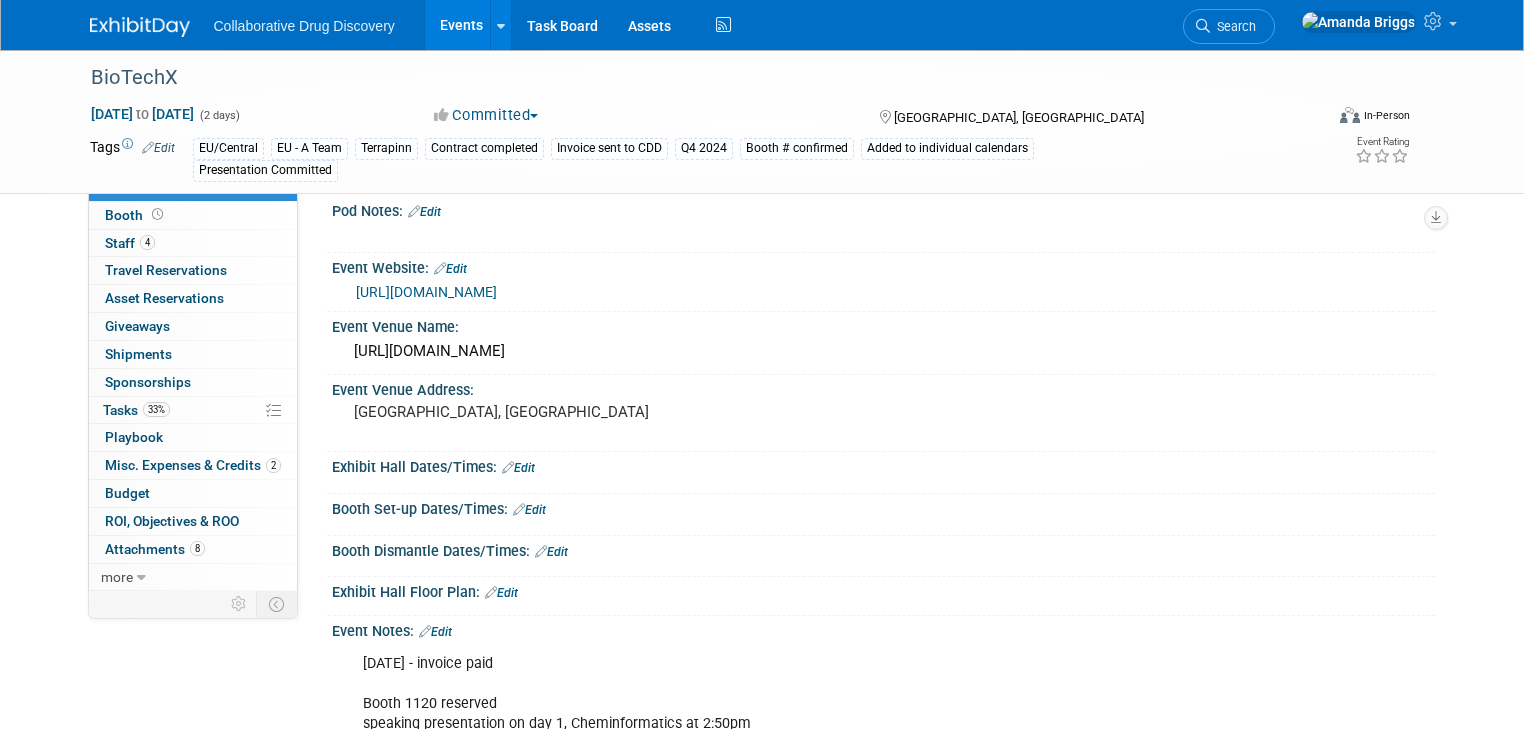 scroll, scrollTop: 0, scrollLeft: 0, axis: both 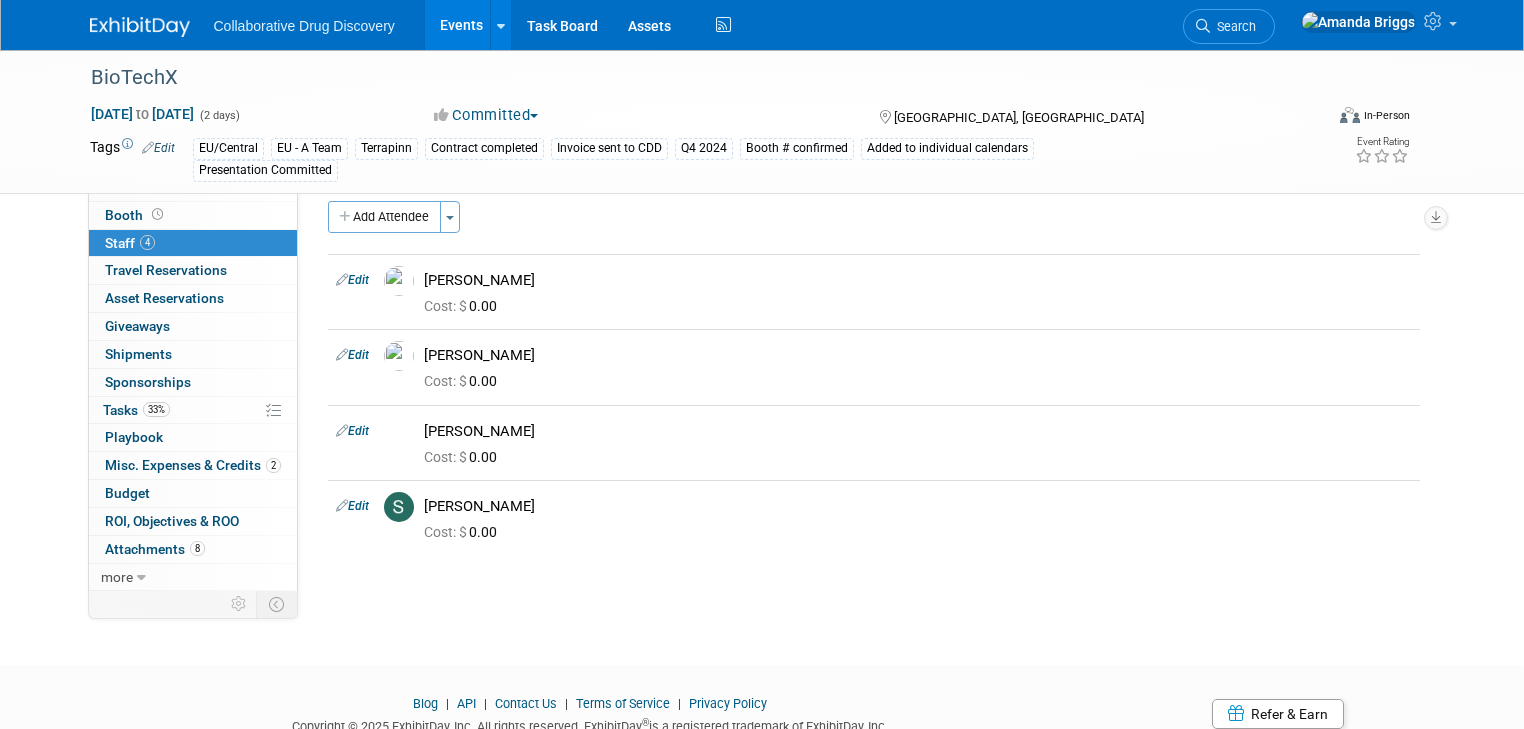 click on "Events" at bounding box center [461, 25] 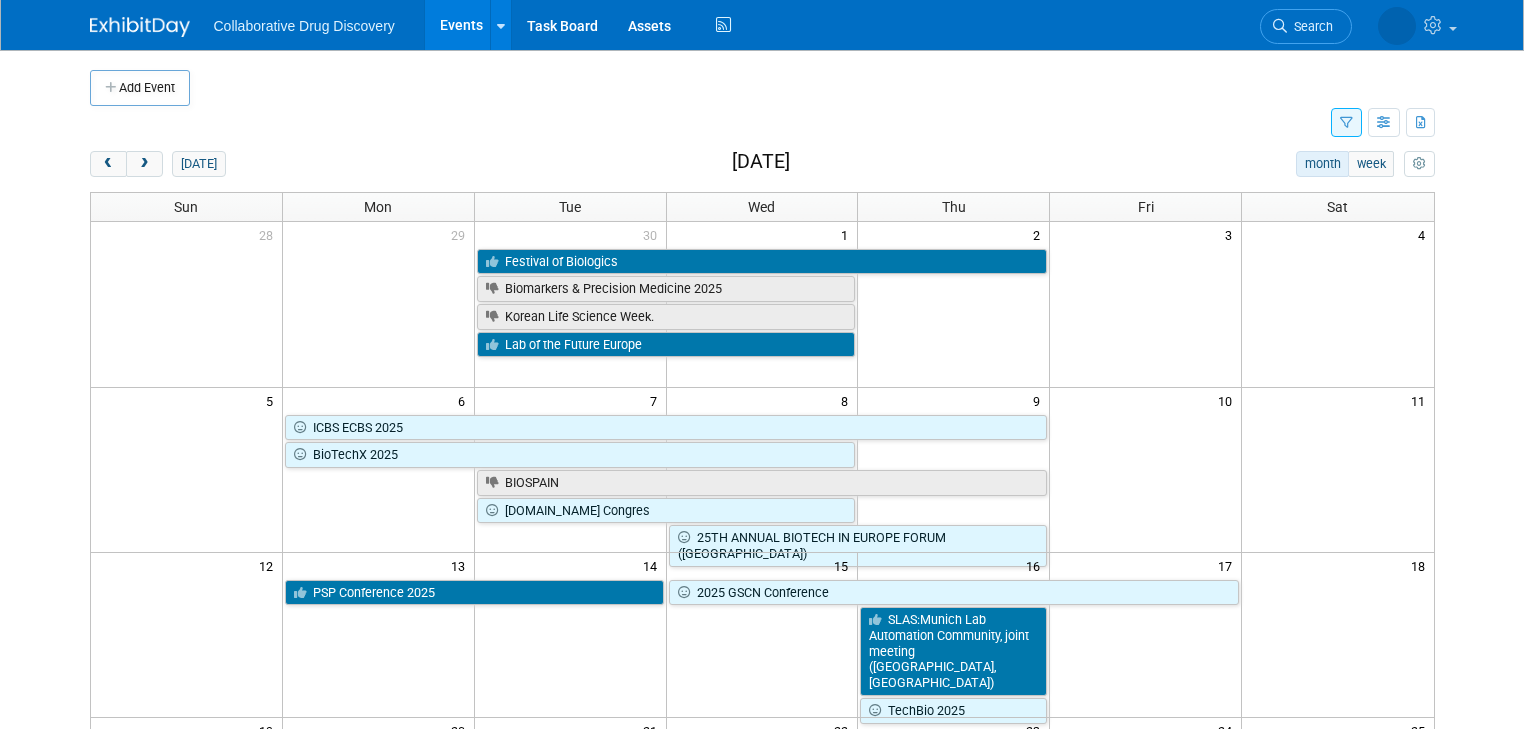 scroll, scrollTop: 0, scrollLeft: 0, axis: both 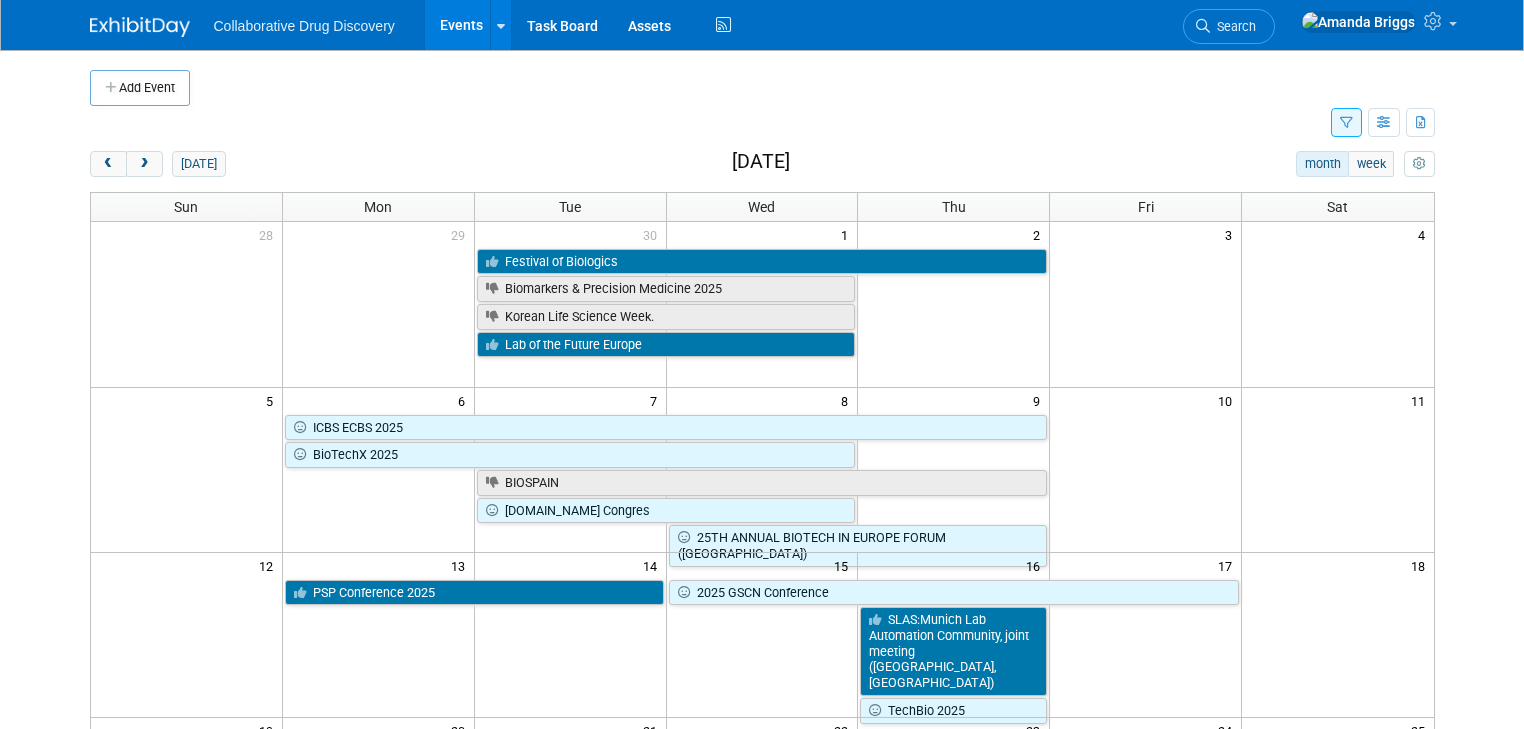click at bounding box center [1346, 123] 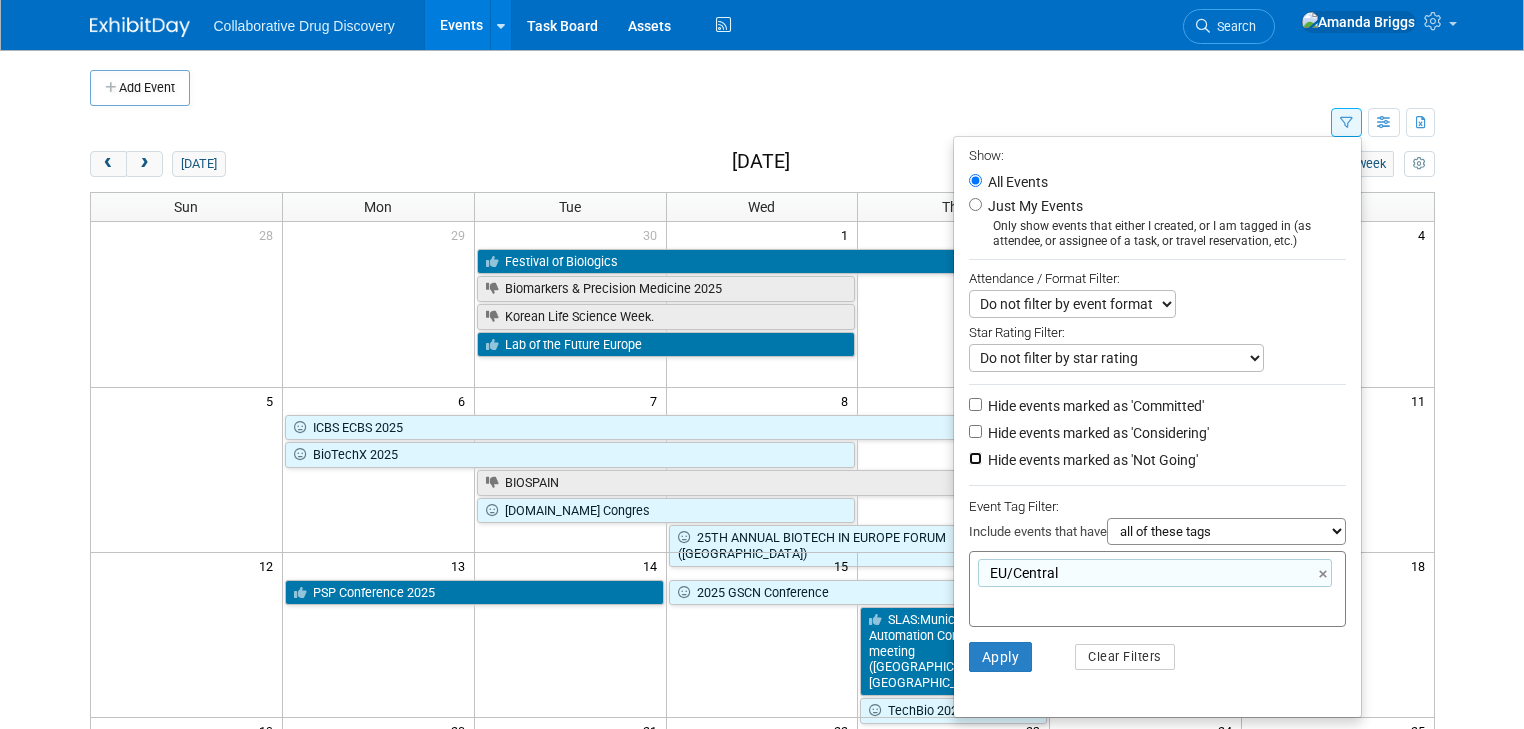 click on "Hide events marked as 'Not Going'" at bounding box center (975, 458) 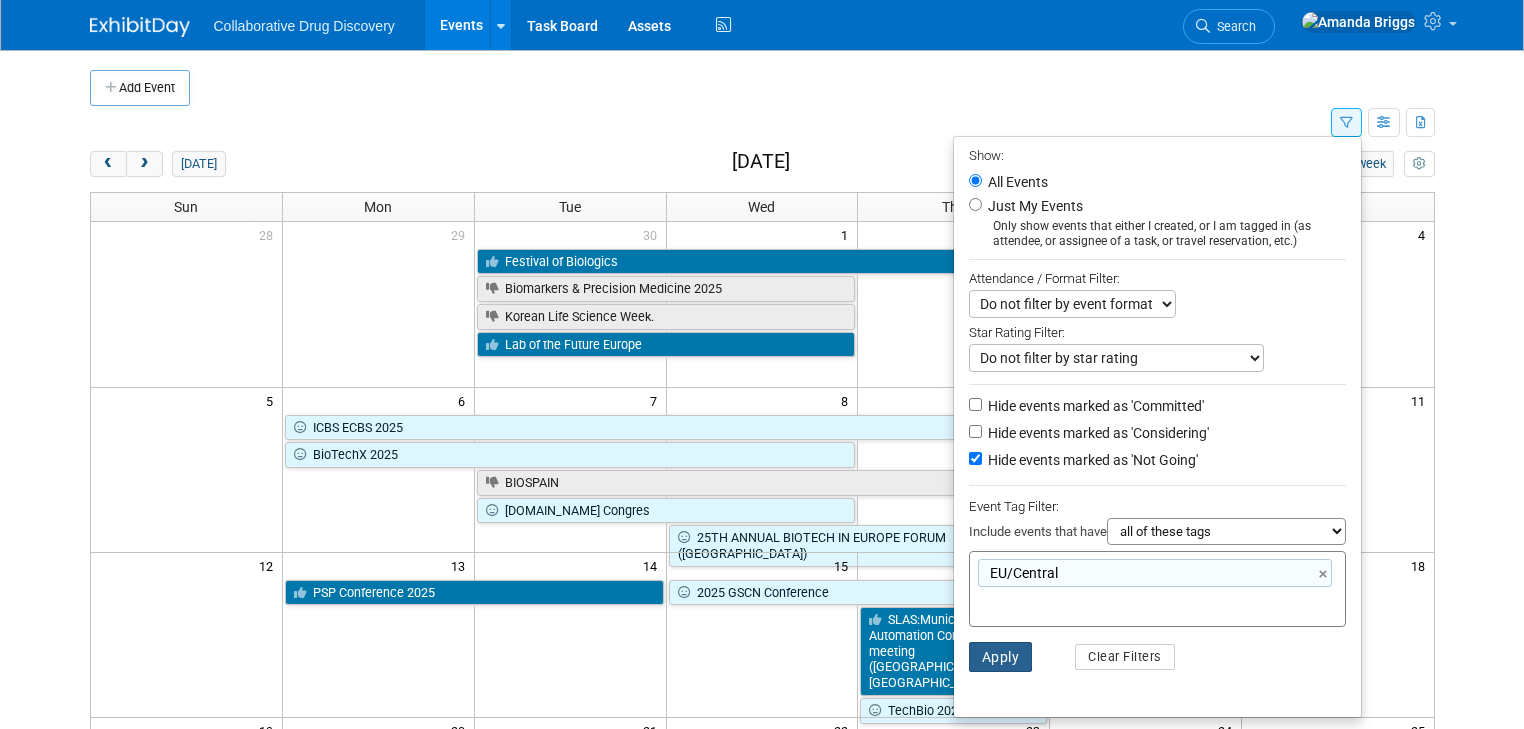 click on "Apply" at bounding box center [1001, 657] 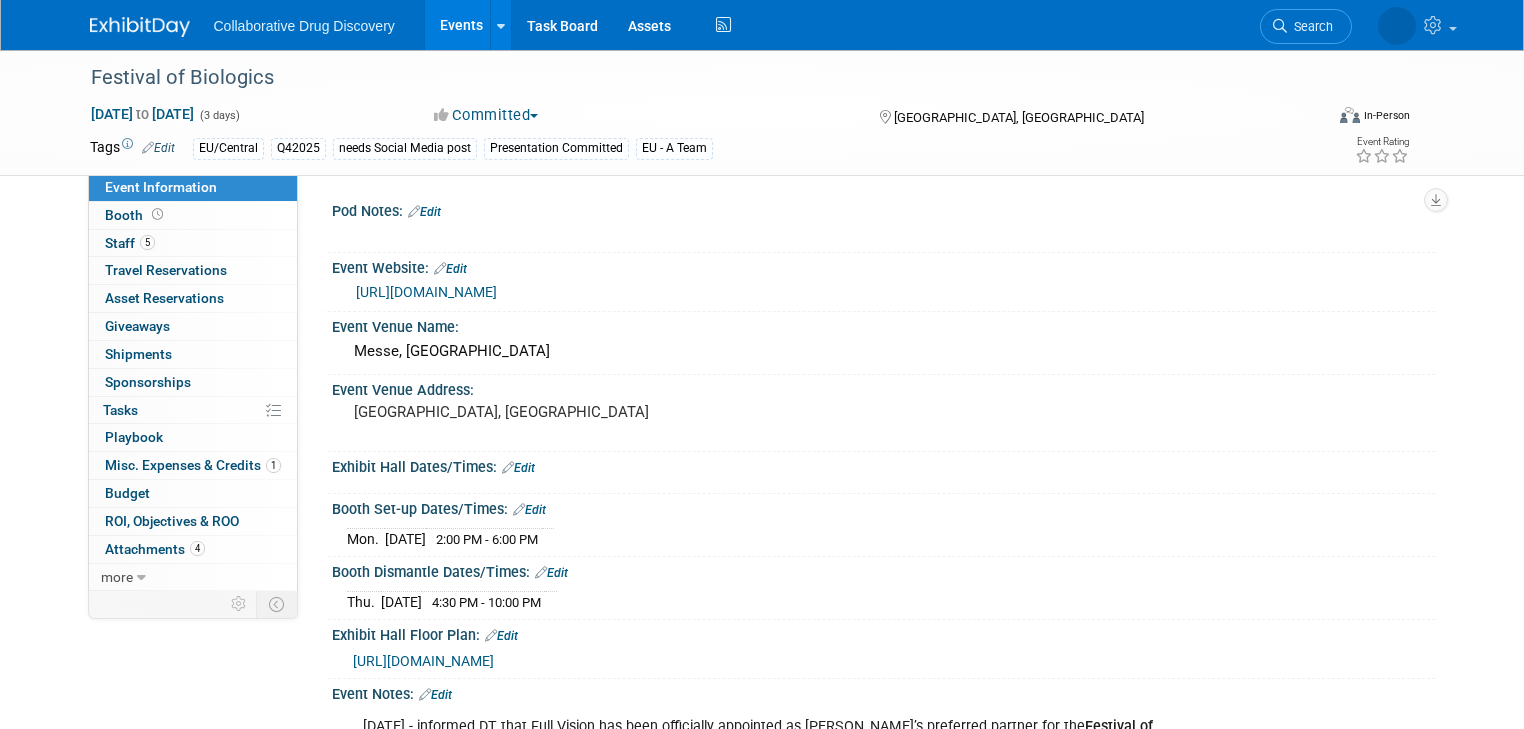 scroll, scrollTop: 0, scrollLeft: 0, axis: both 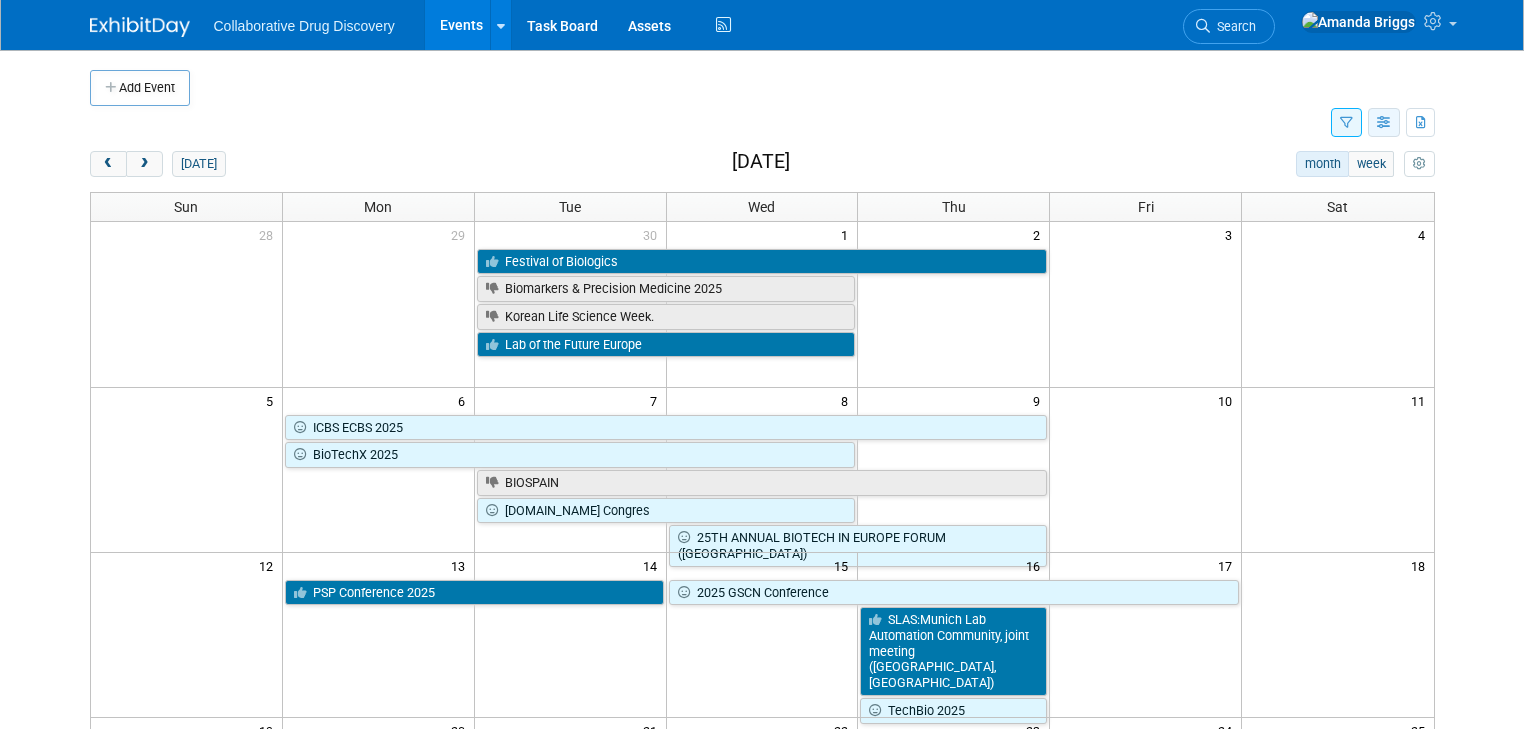 click at bounding box center [1384, 123] 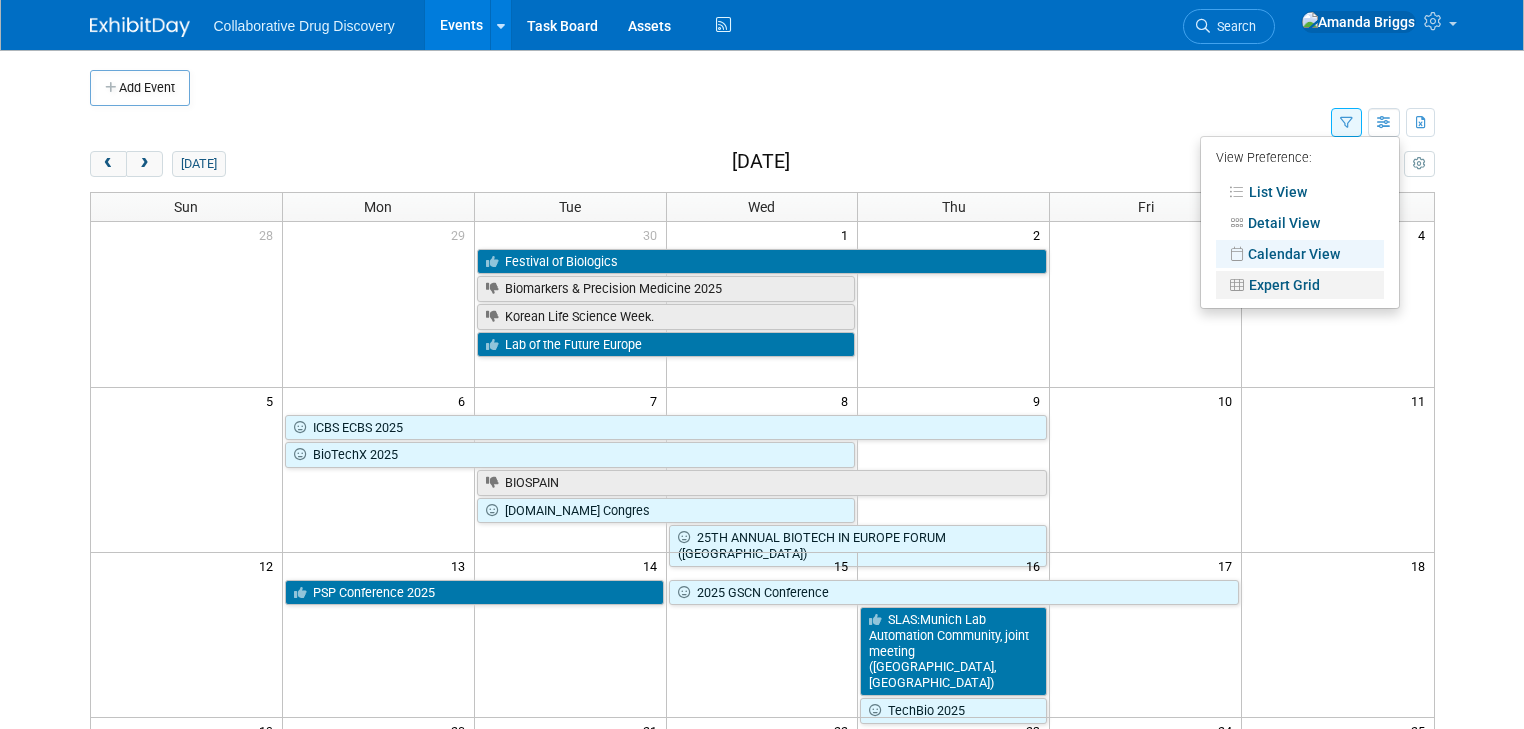 click on "Expert Grid" at bounding box center (1300, 285) 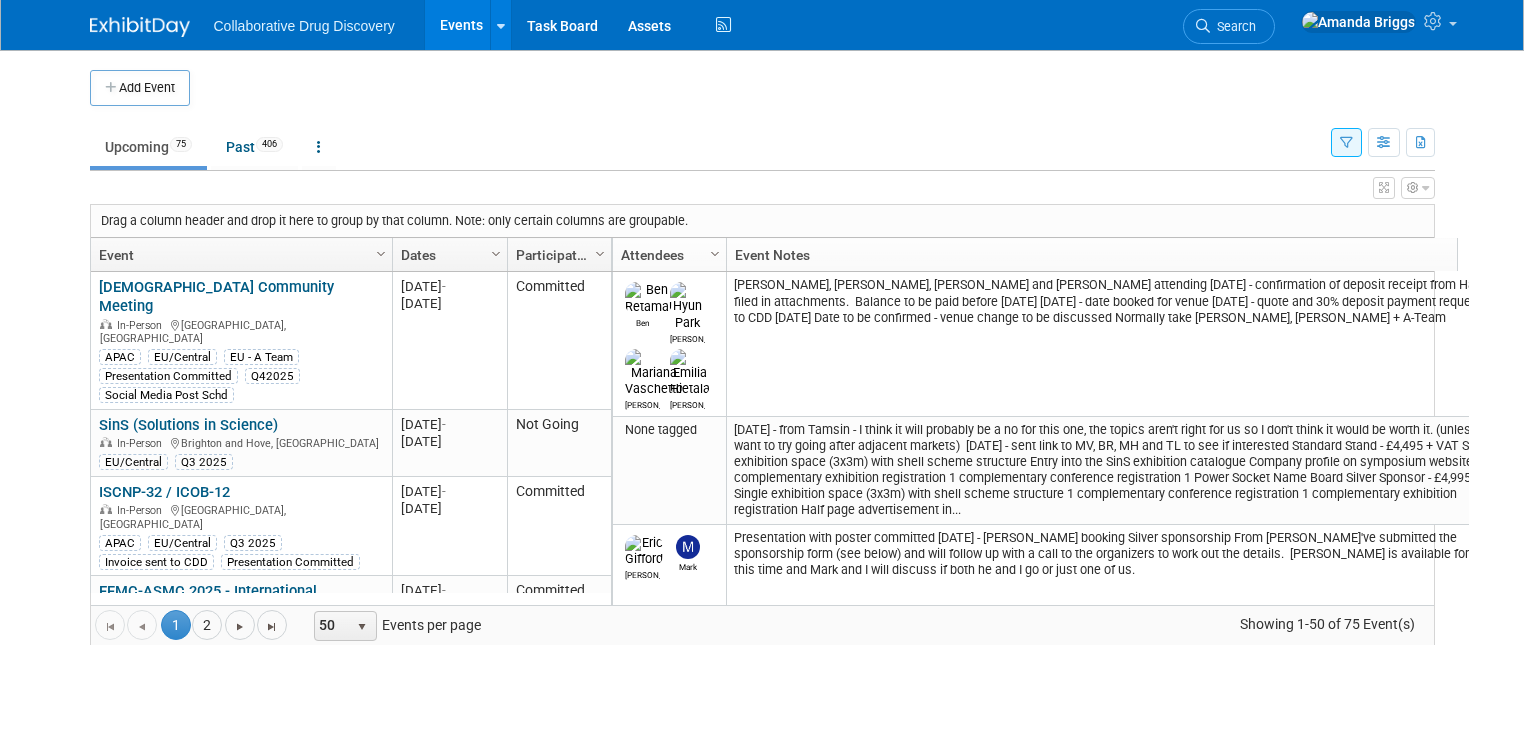 scroll, scrollTop: 0, scrollLeft: 0, axis: both 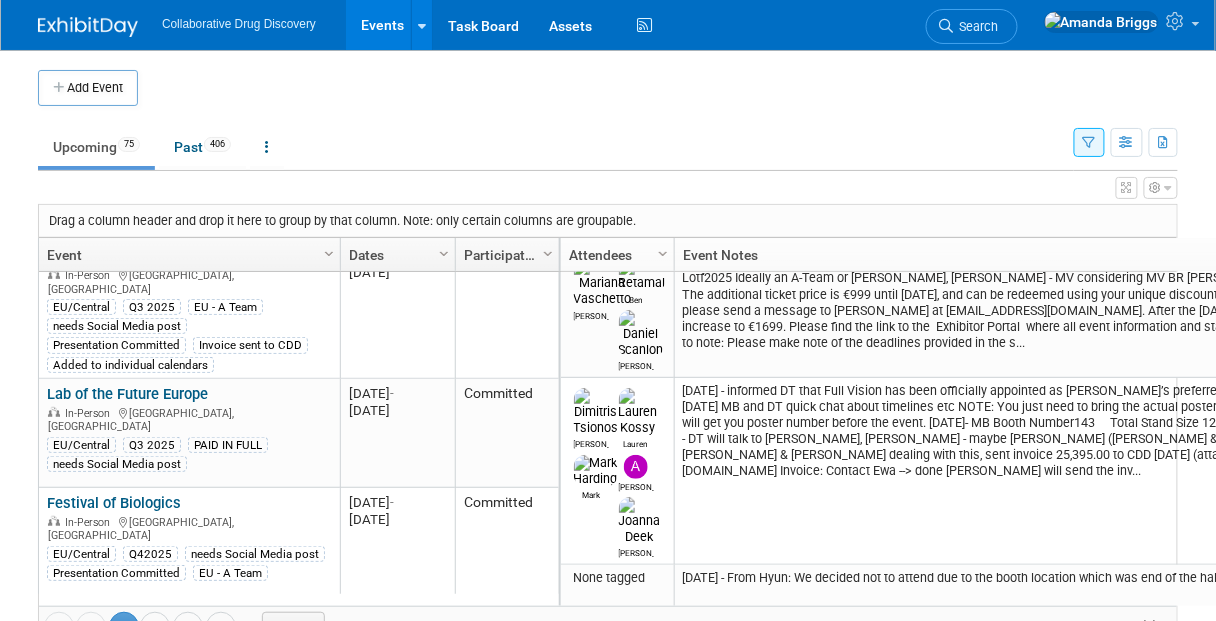 click at bounding box center (1089, 143) 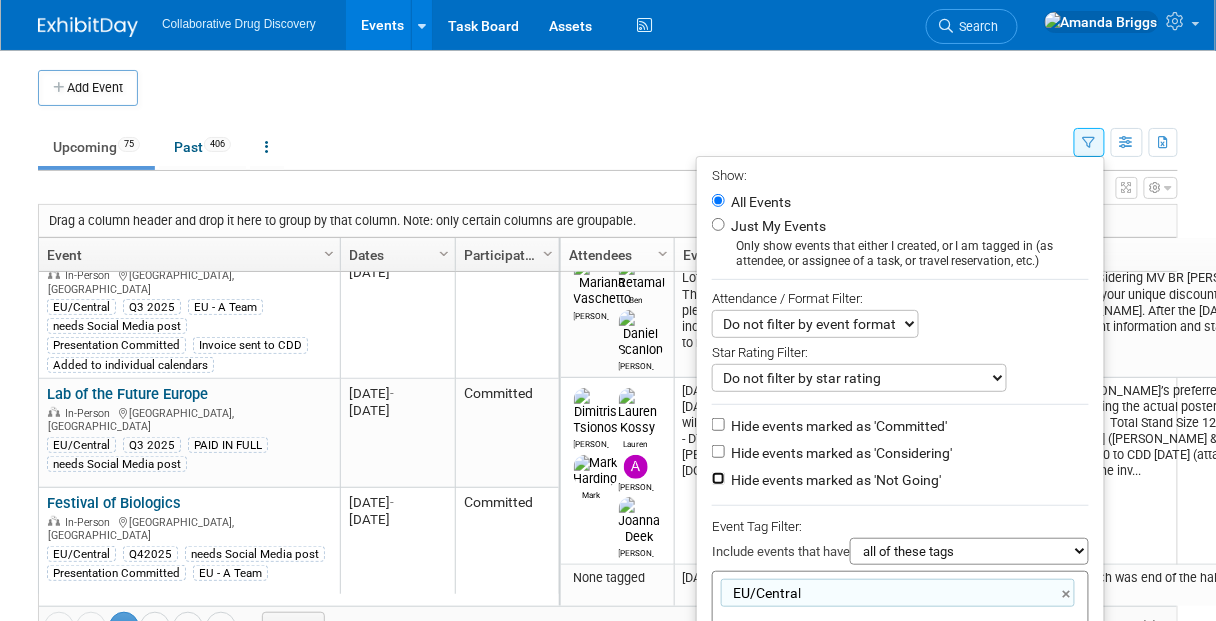 click on "Hide events marked as 'Not Going'" at bounding box center (718, 478) 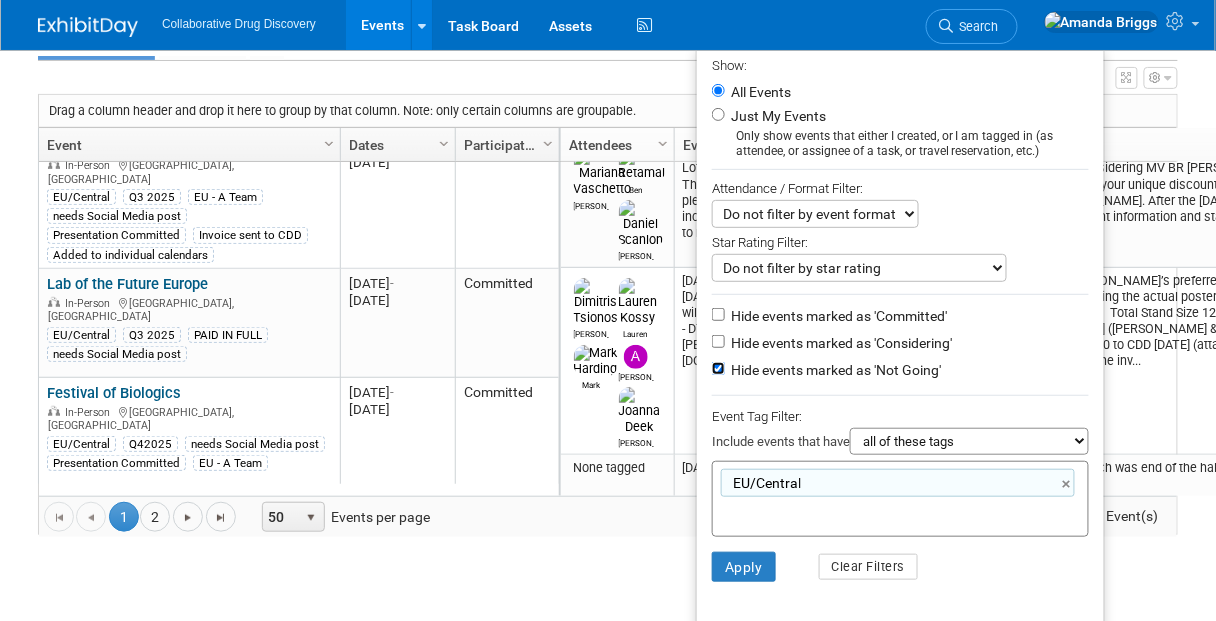 scroll, scrollTop: 112, scrollLeft: 0, axis: vertical 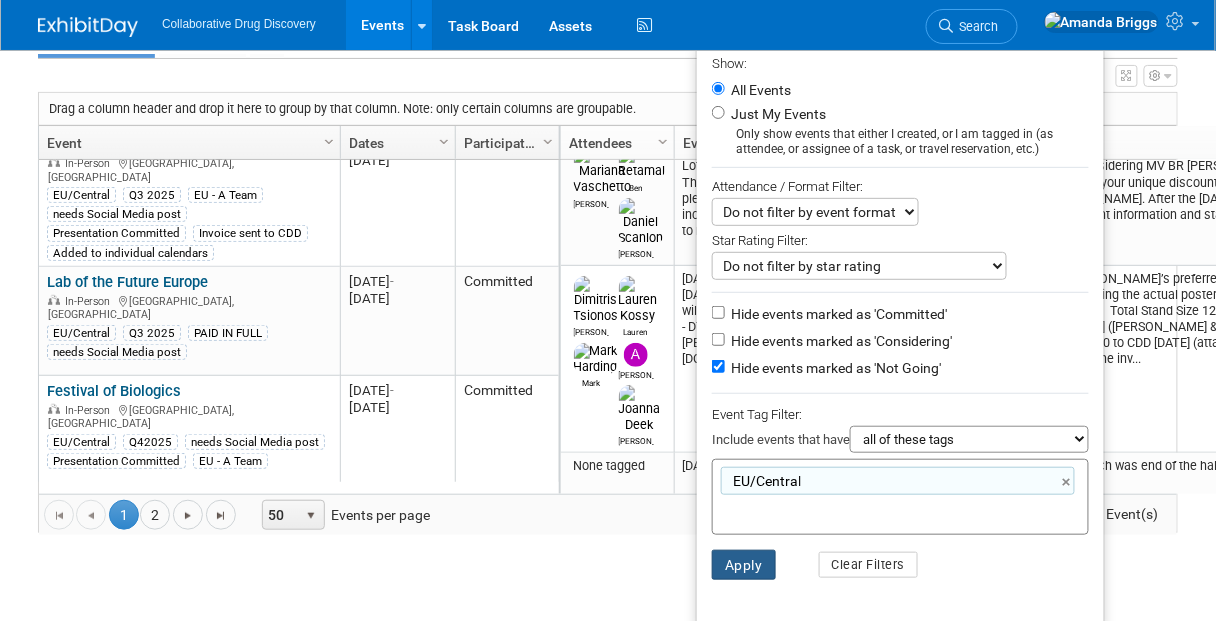 click on "Apply" at bounding box center (744, 565) 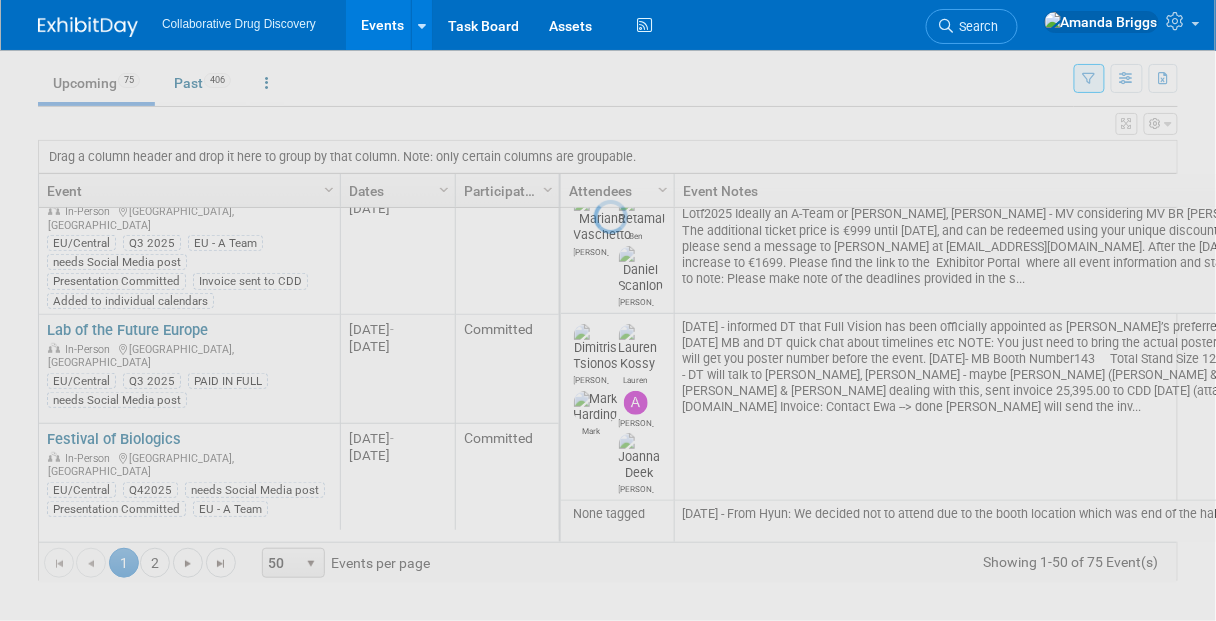 scroll, scrollTop: 62, scrollLeft: 0, axis: vertical 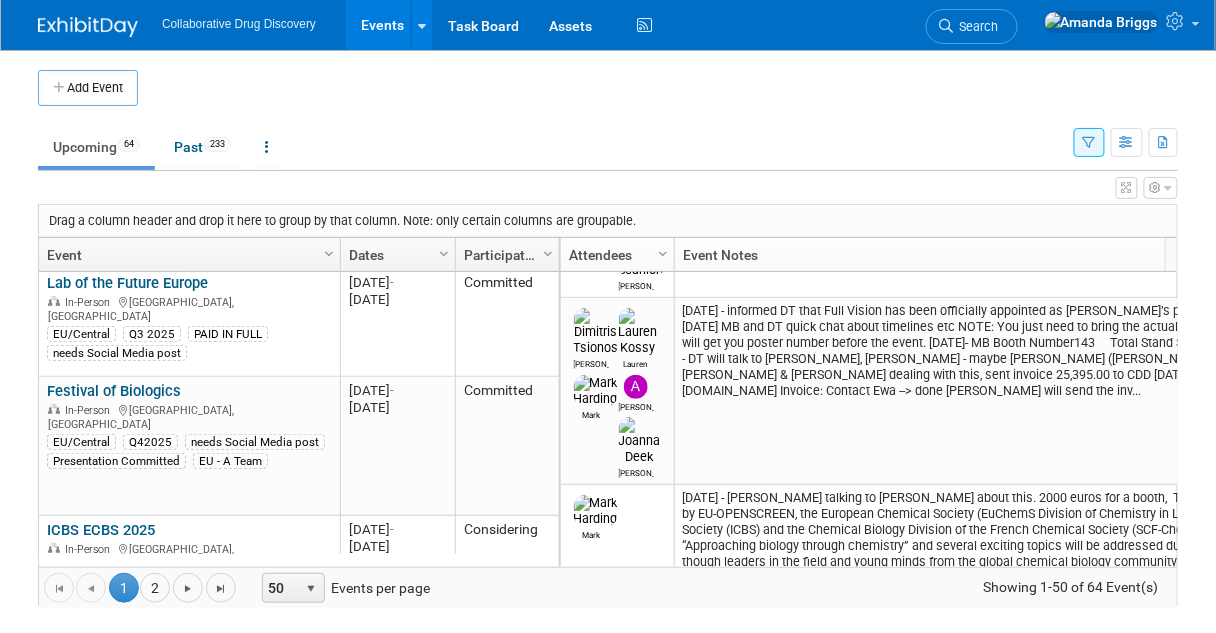 drag, startPoint x: 178, startPoint y: 417, endPoint x: 45, endPoint y: 427, distance: 133.37541 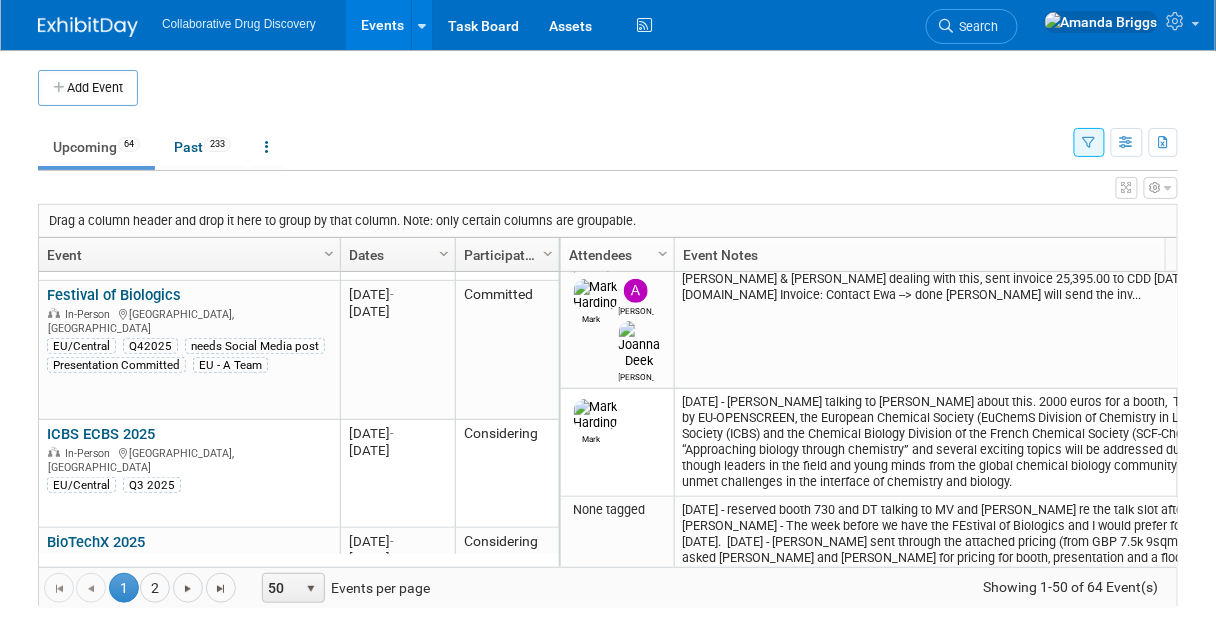 scroll, scrollTop: 1824, scrollLeft: 0, axis: vertical 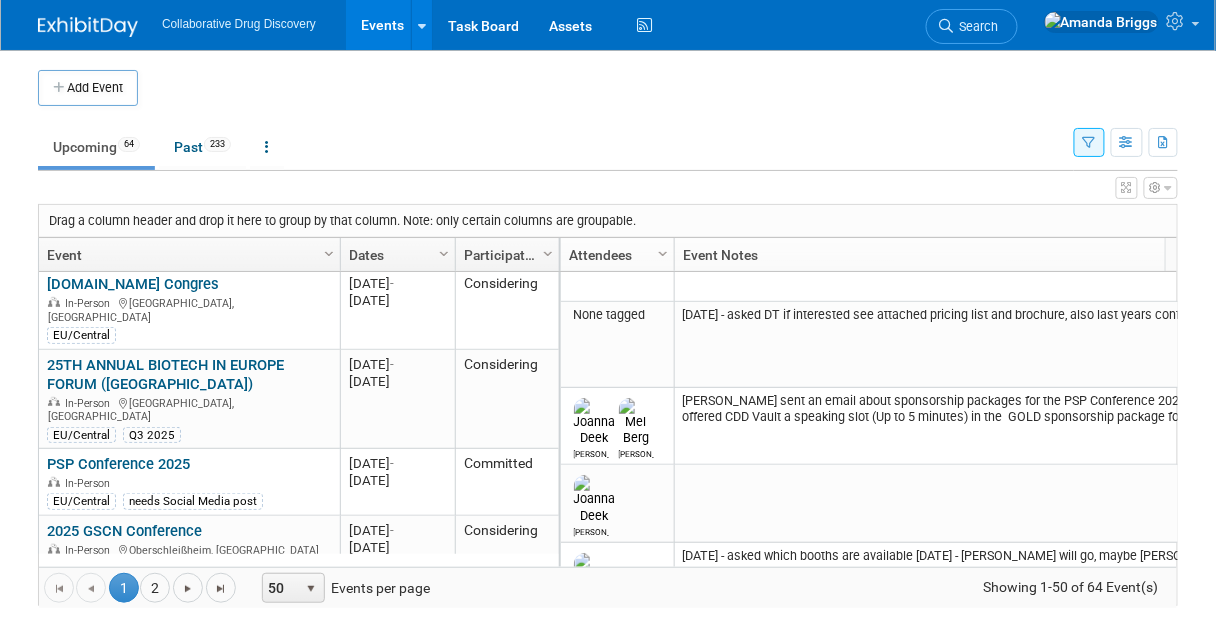 click at bounding box center (1089, 143) 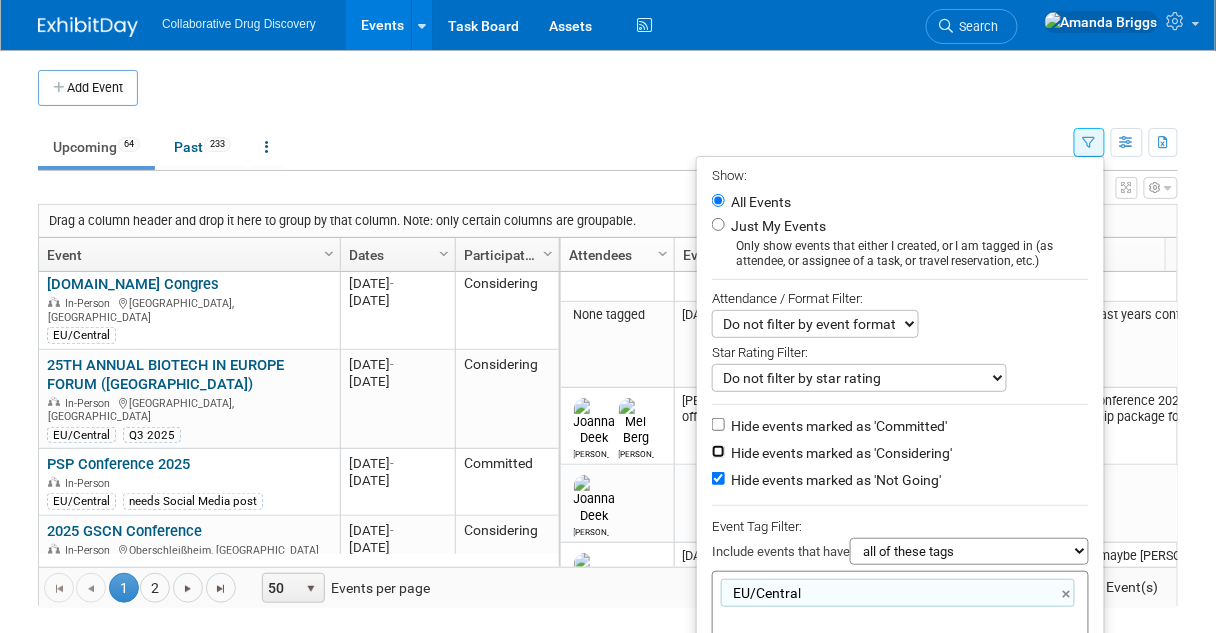 click on "Hide events marked as 'Considering'" at bounding box center [718, 451] 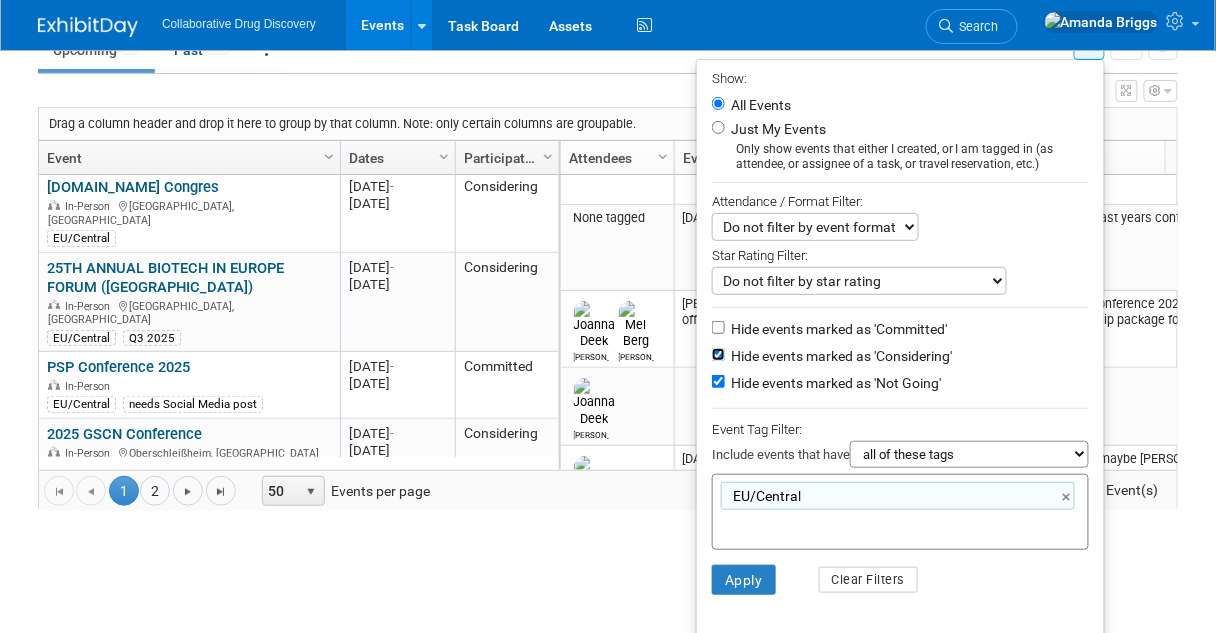 scroll, scrollTop: 99, scrollLeft: 0, axis: vertical 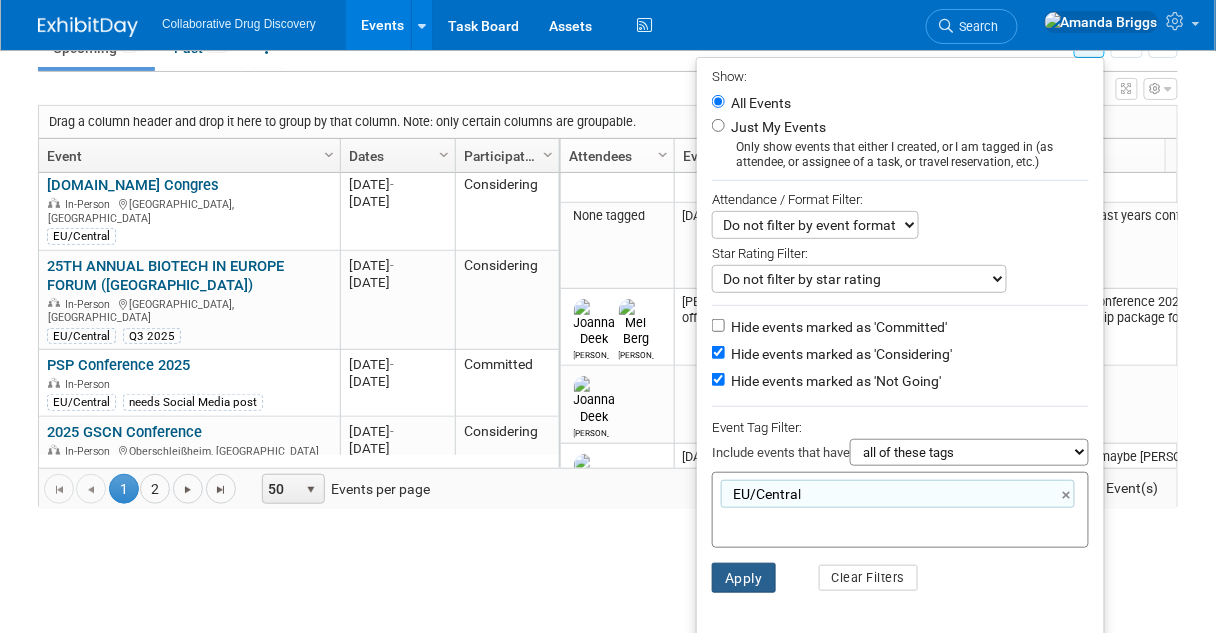 click on "Apply" at bounding box center (744, 578) 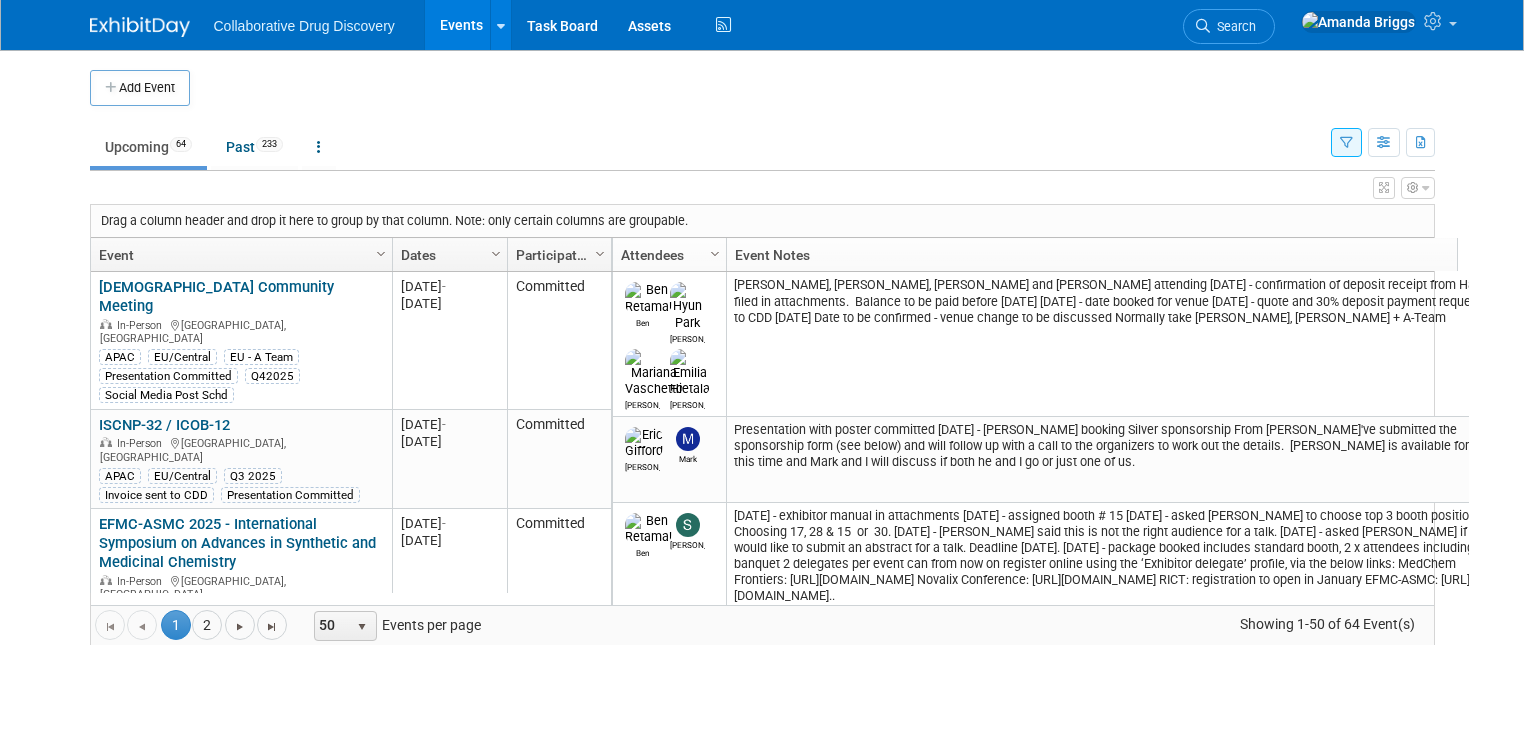 scroll, scrollTop: 0, scrollLeft: 0, axis: both 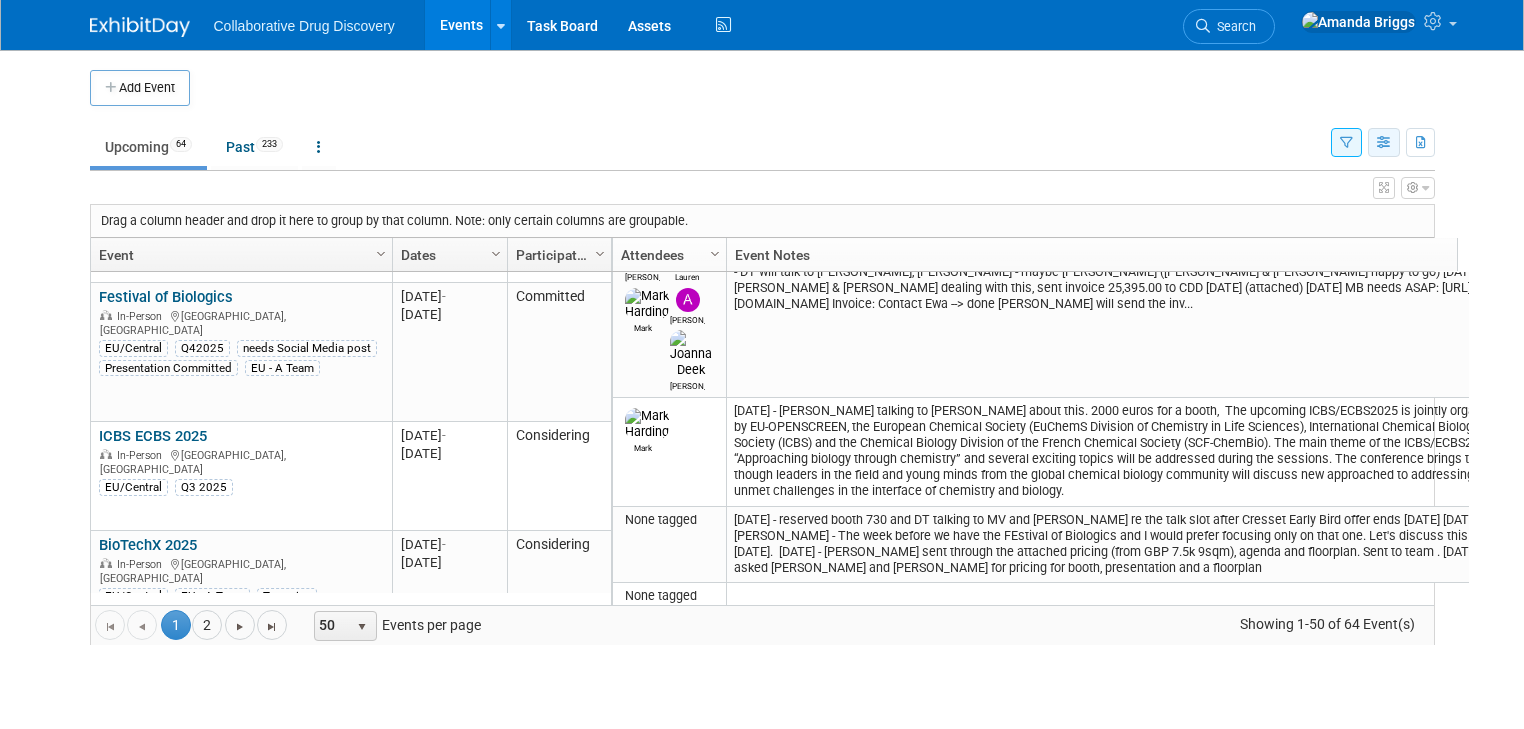 click at bounding box center (1384, 143) 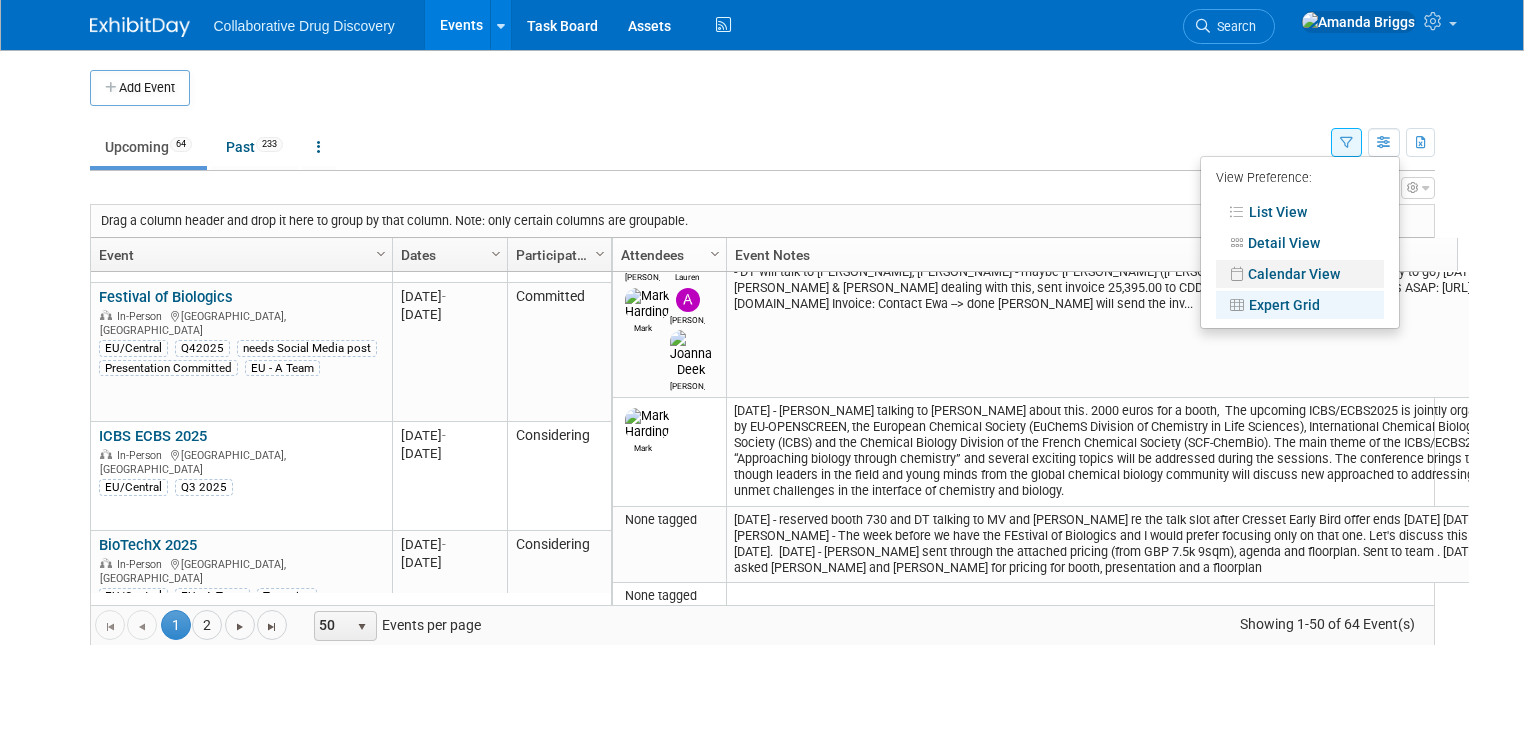 click on "Calendar View" at bounding box center (1300, 274) 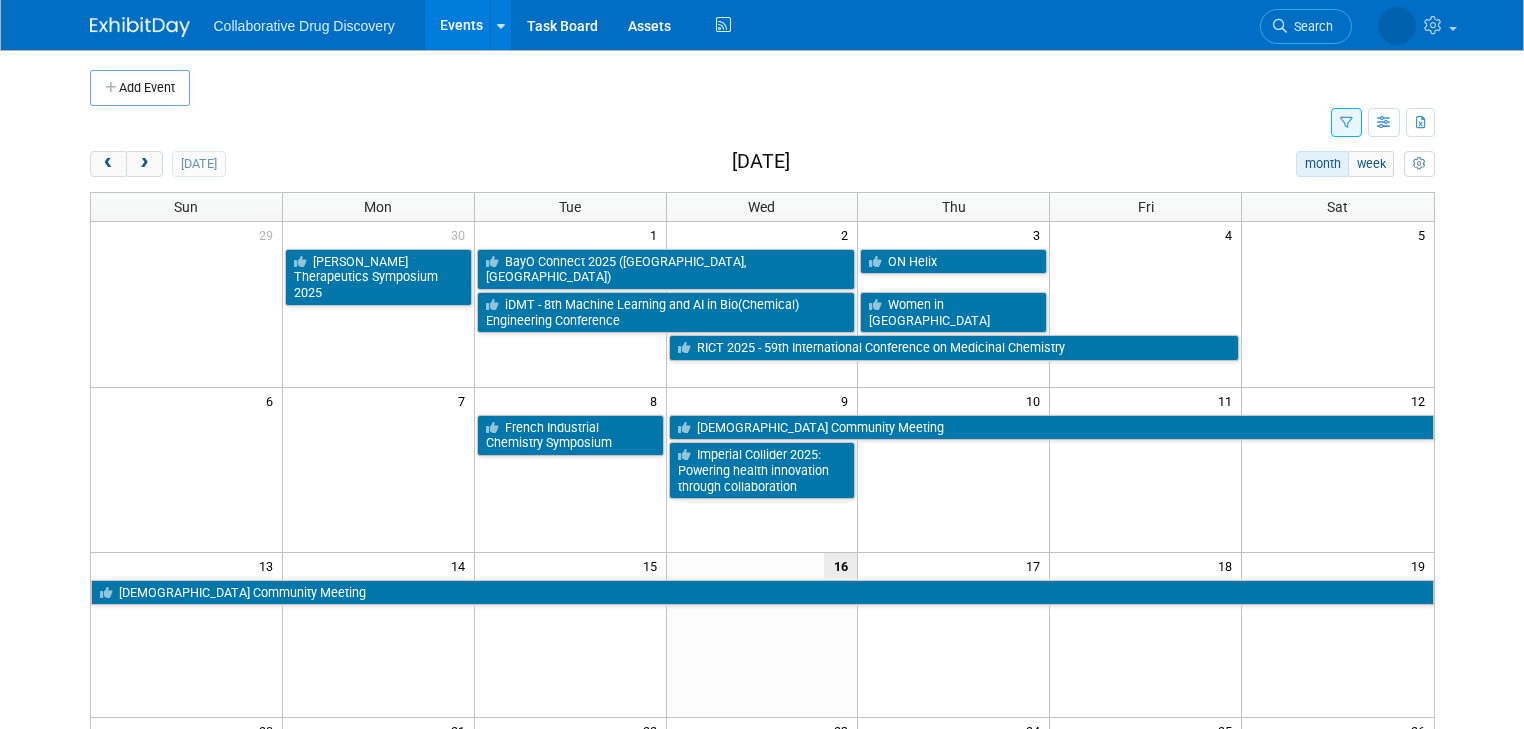 scroll, scrollTop: 0, scrollLeft: 0, axis: both 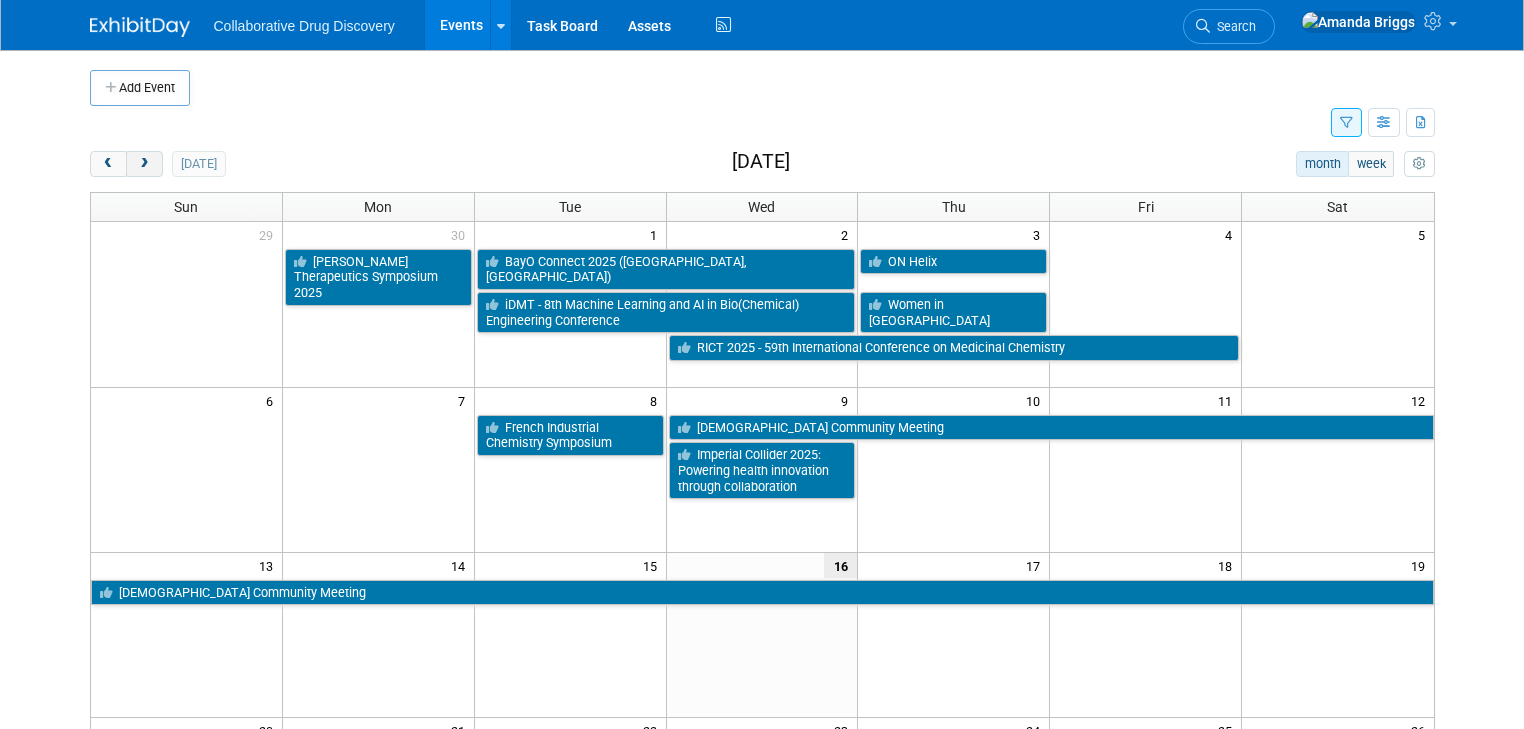 click at bounding box center [144, 164] 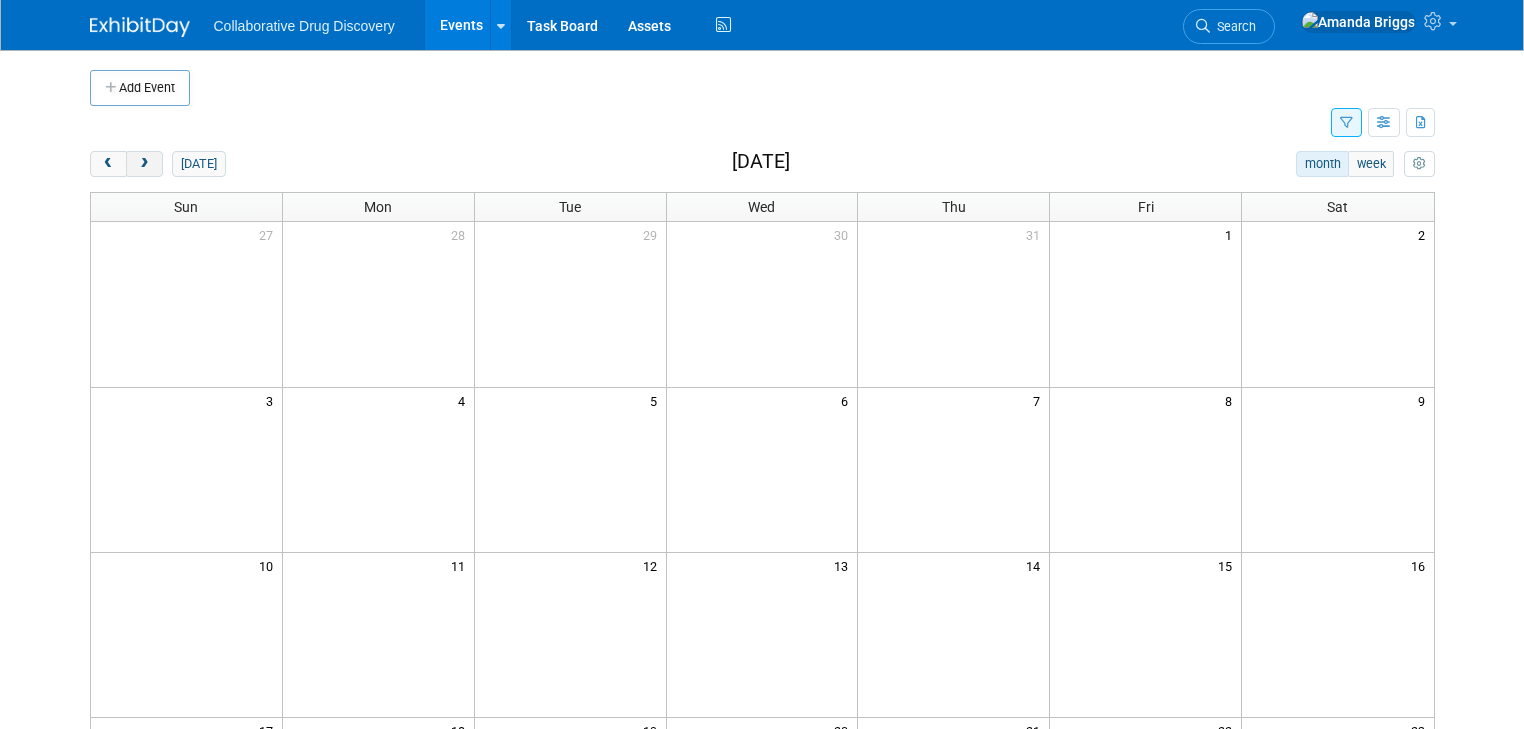 click at bounding box center (144, 164) 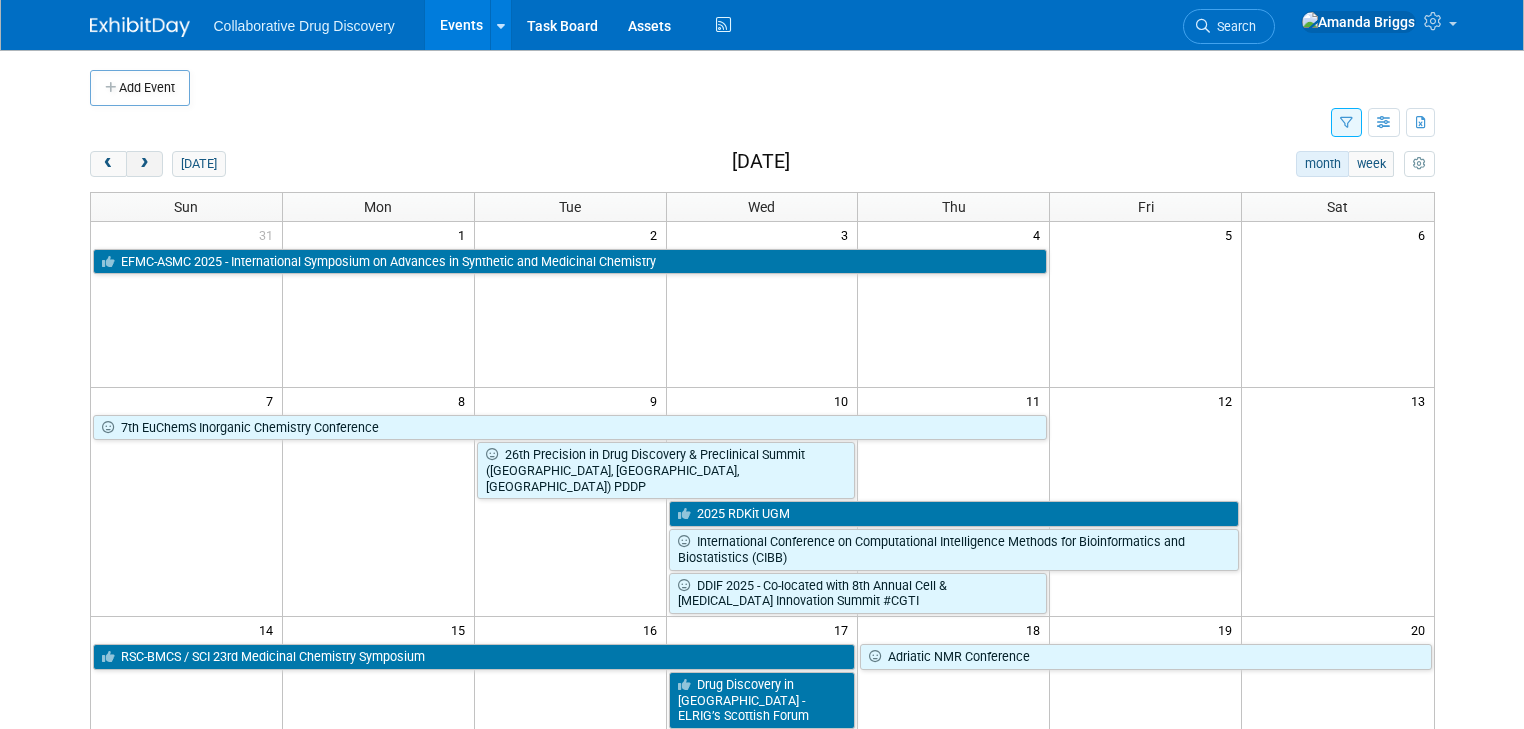 click at bounding box center (144, 164) 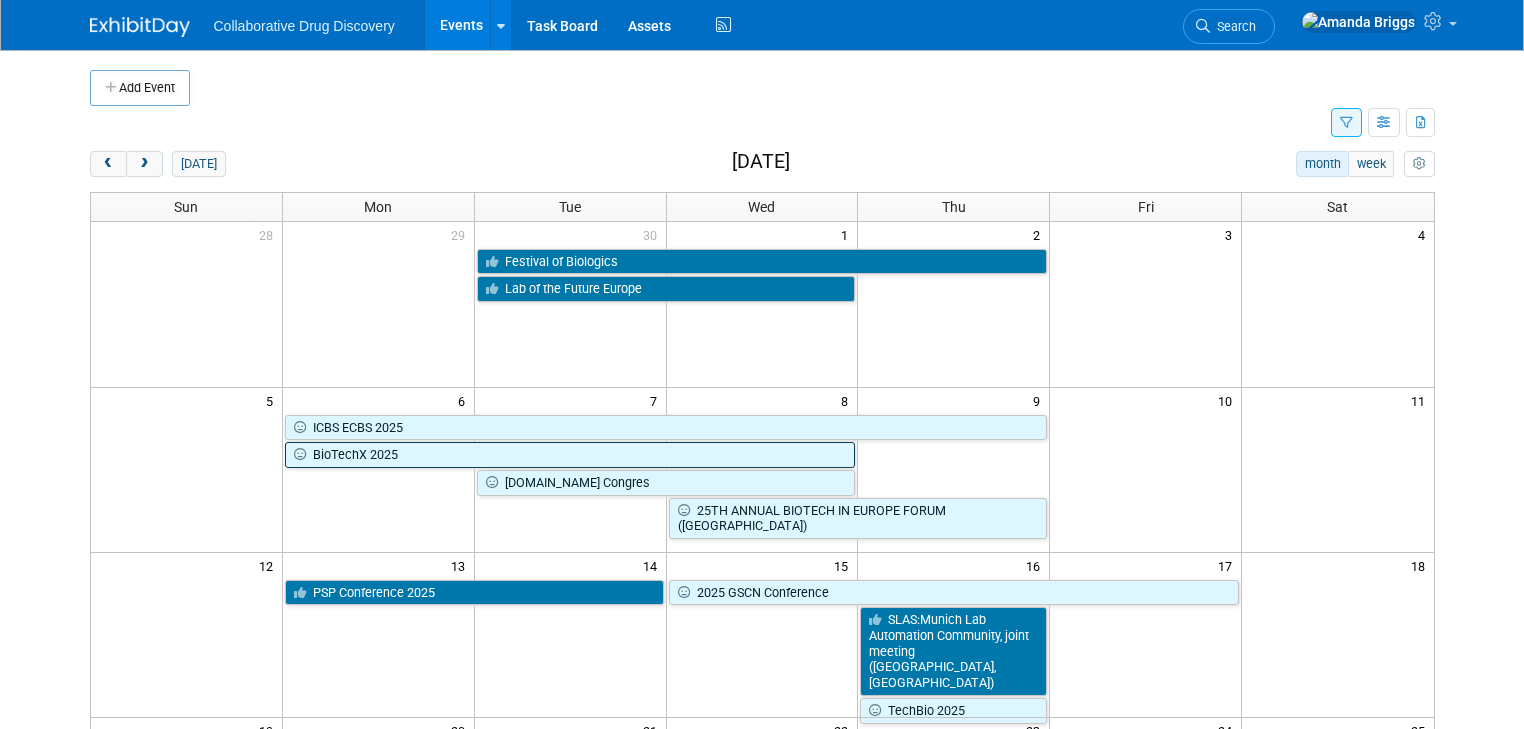 click on "BioTechX 2025" at bounding box center (570, 455) 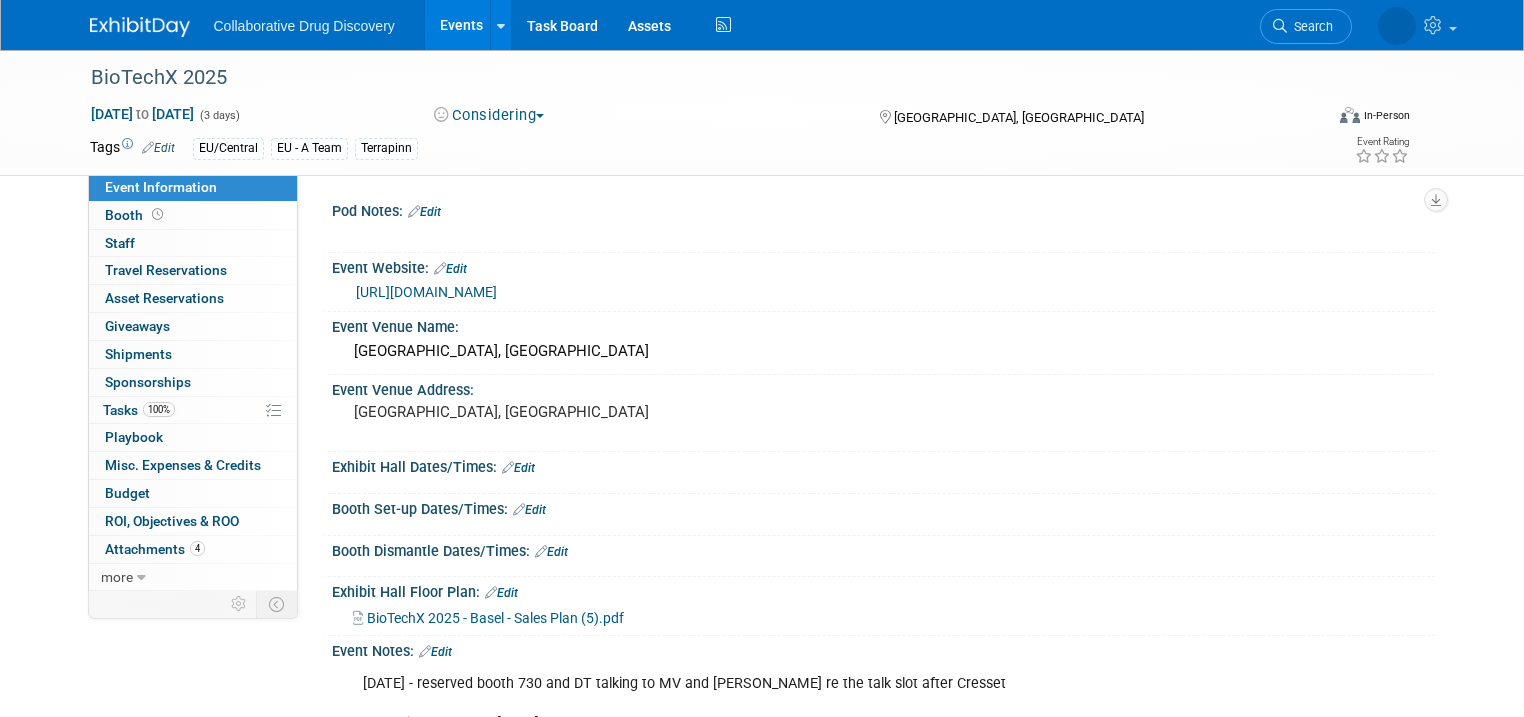 scroll, scrollTop: 0, scrollLeft: 0, axis: both 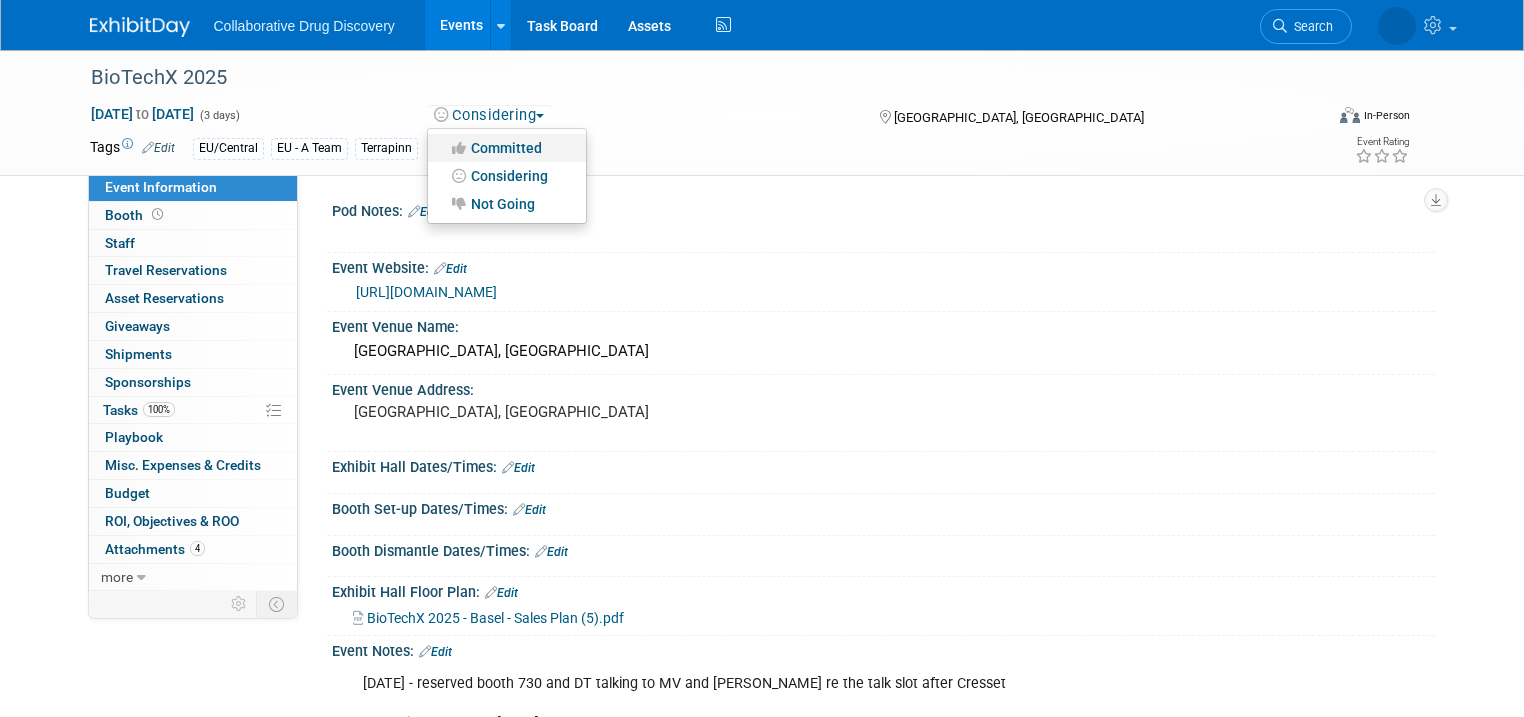 click on "Committed" at bounding box center [507, 148] 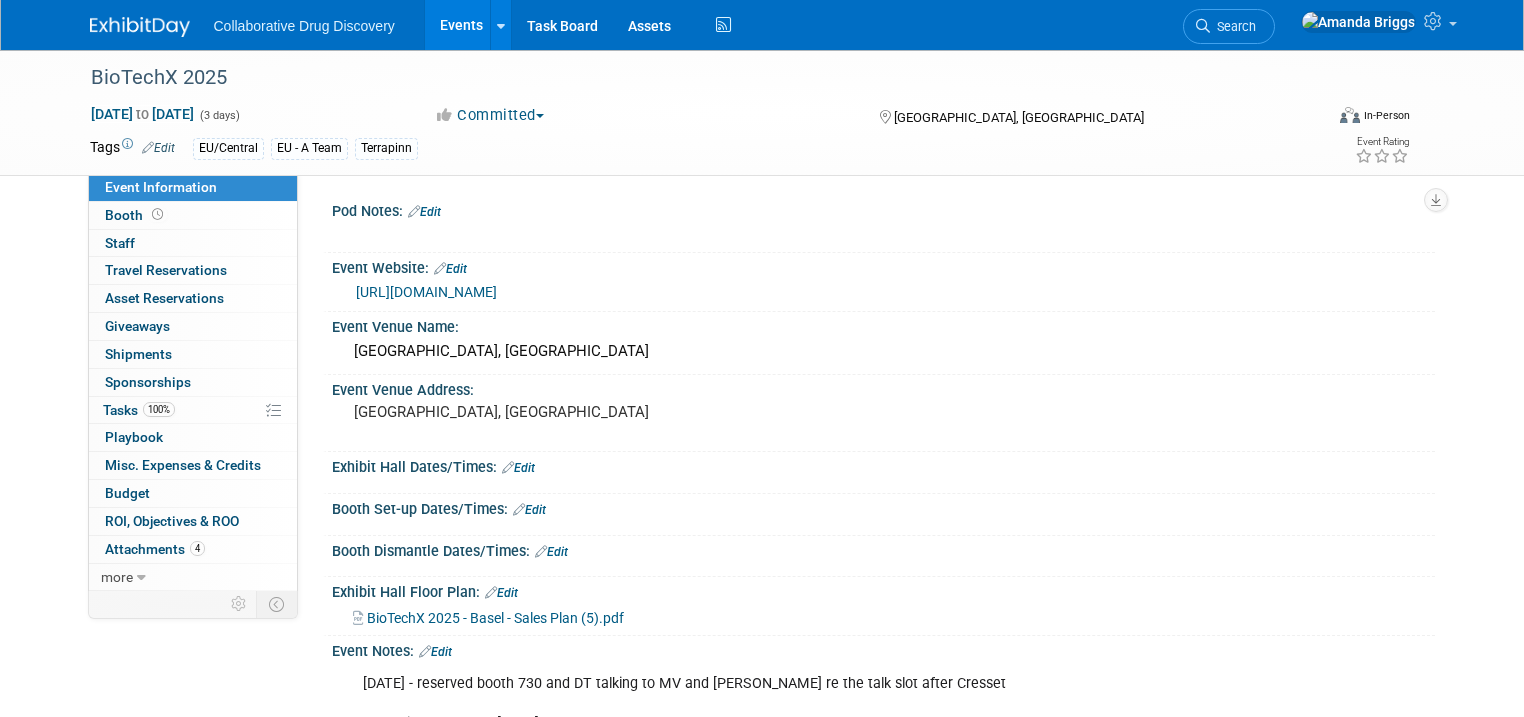 click on "Events" at bounding box center (461, 25) 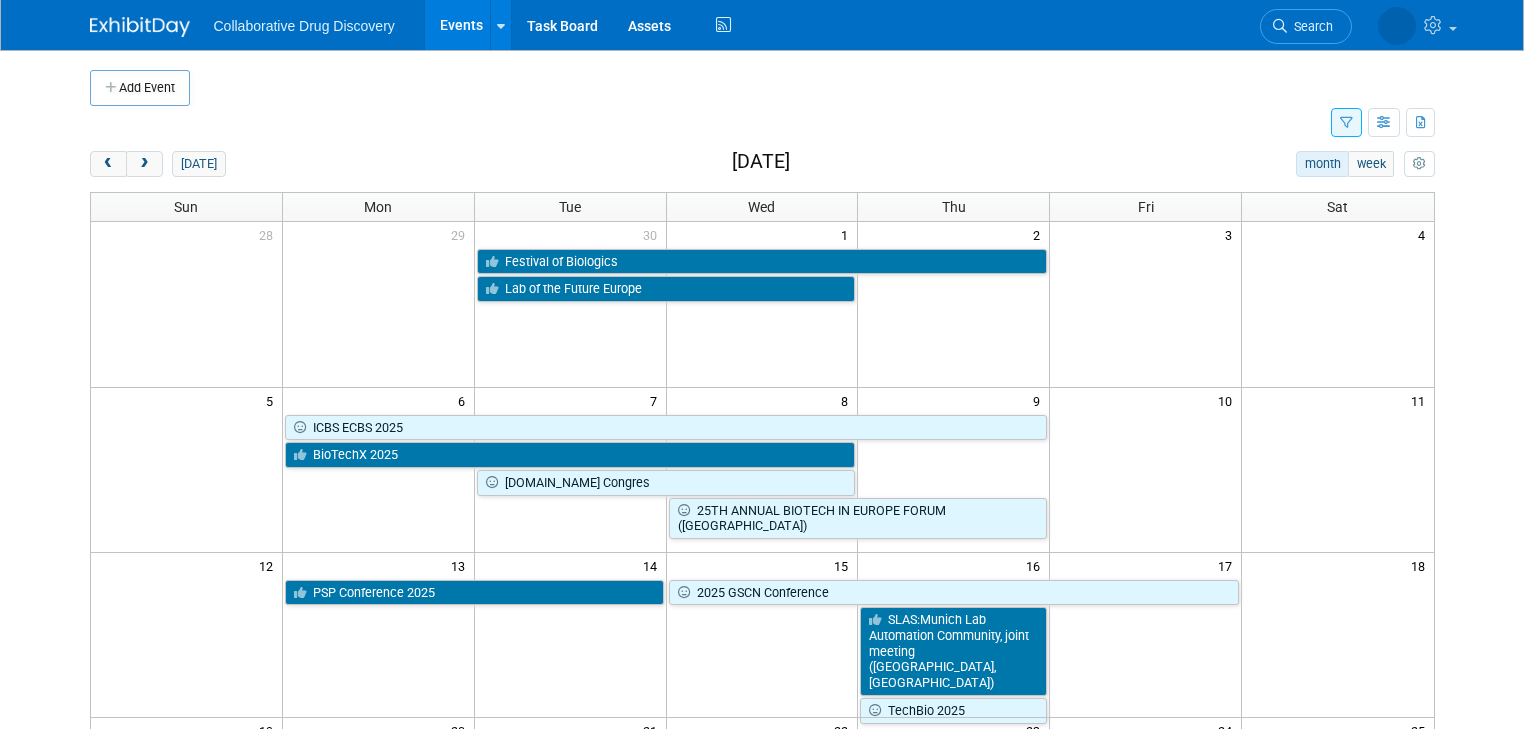 scroll, scrollTop: 0, scrollLeft: 0, axis: both 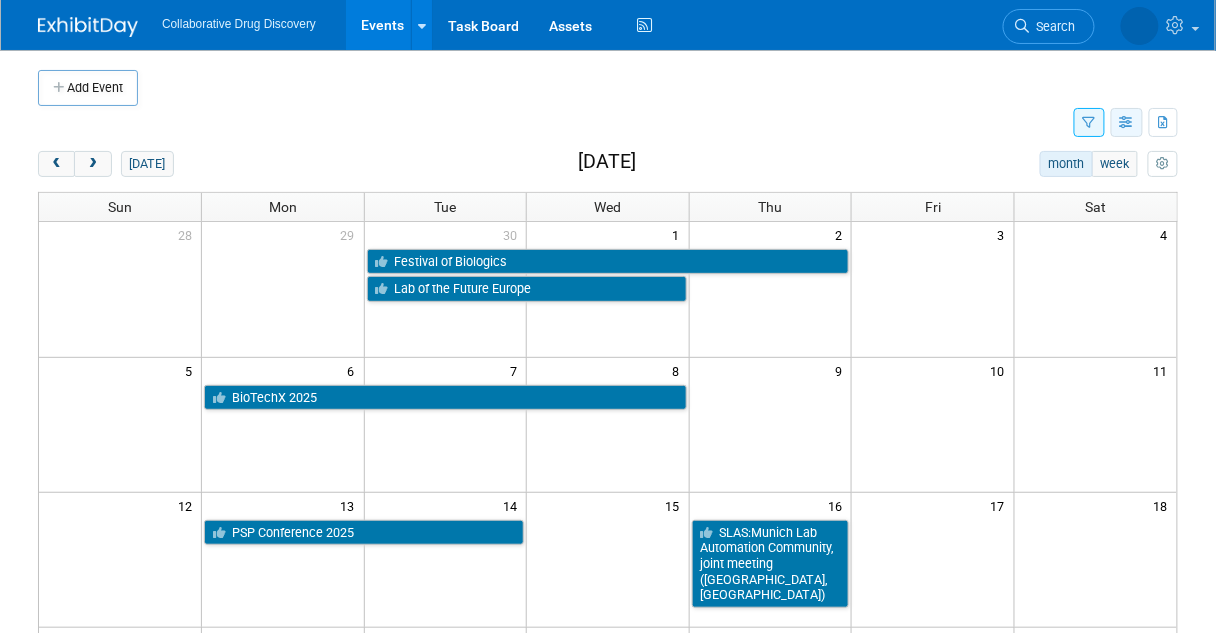 click at bounding box center (1127, 123) 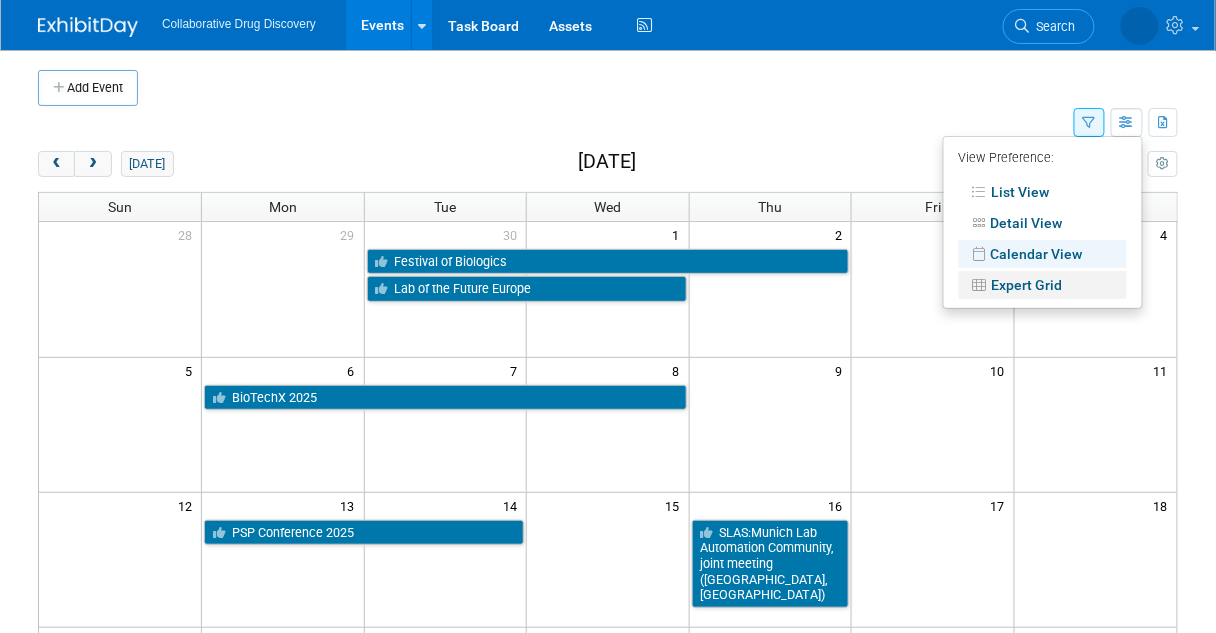 click on "Expert Grid" at bounding box center [1043, 285] 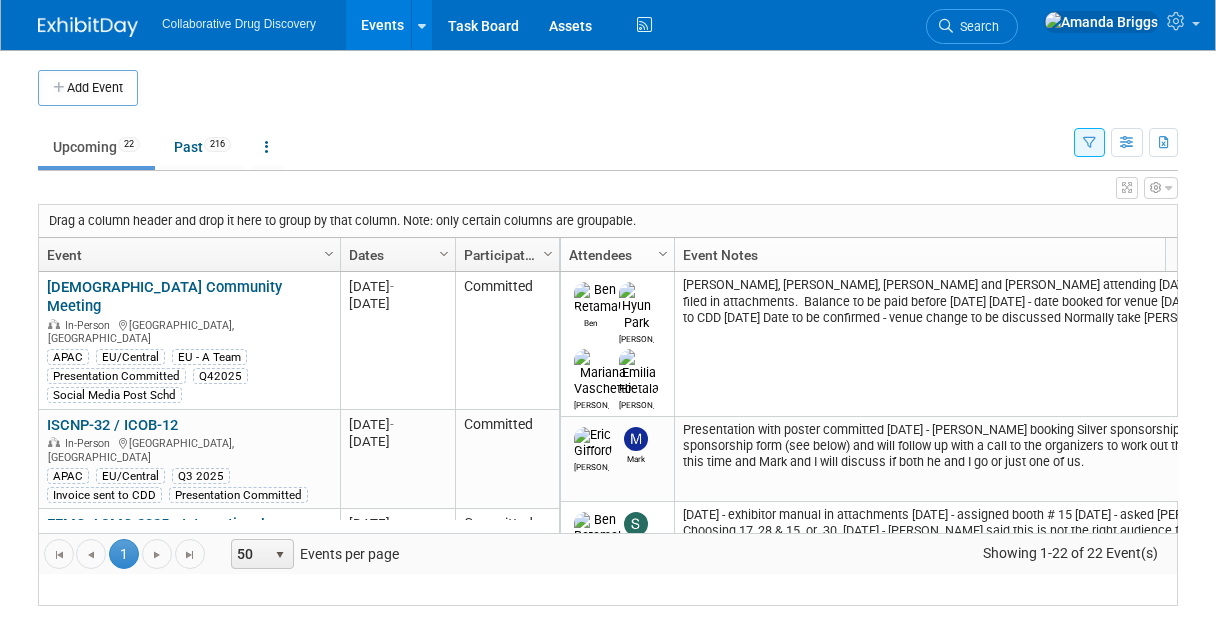 scroll, scrollTop: 0, scrollLeft: 0, axis: both 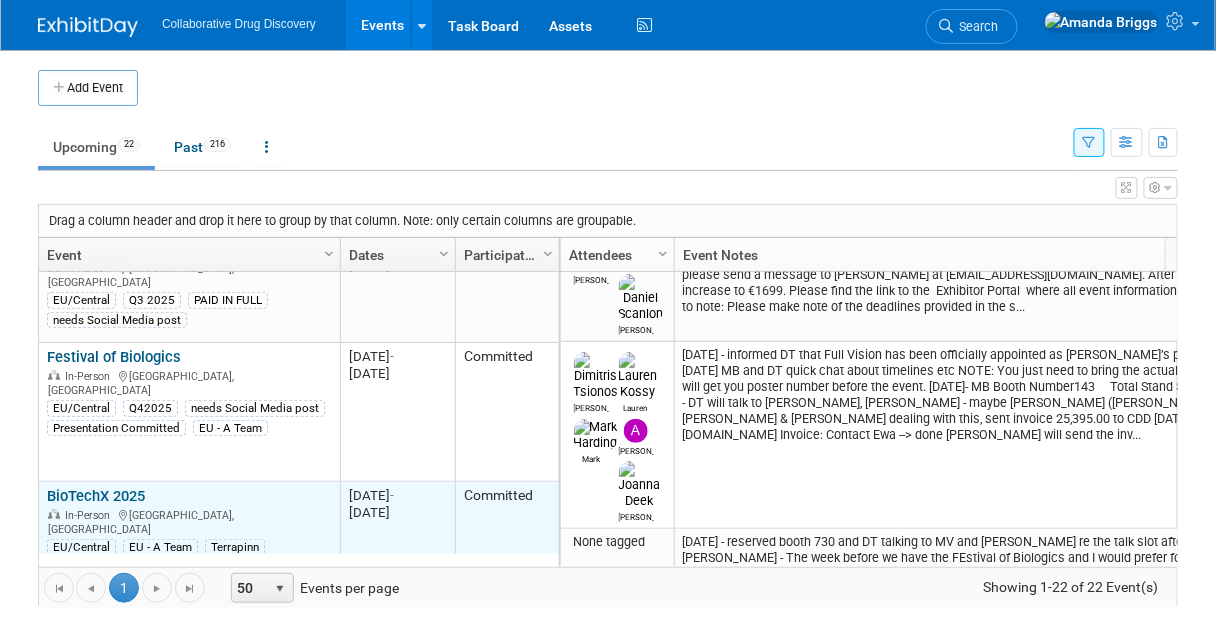 click on "BioTechX 2025" at bounding box center (96, 496) 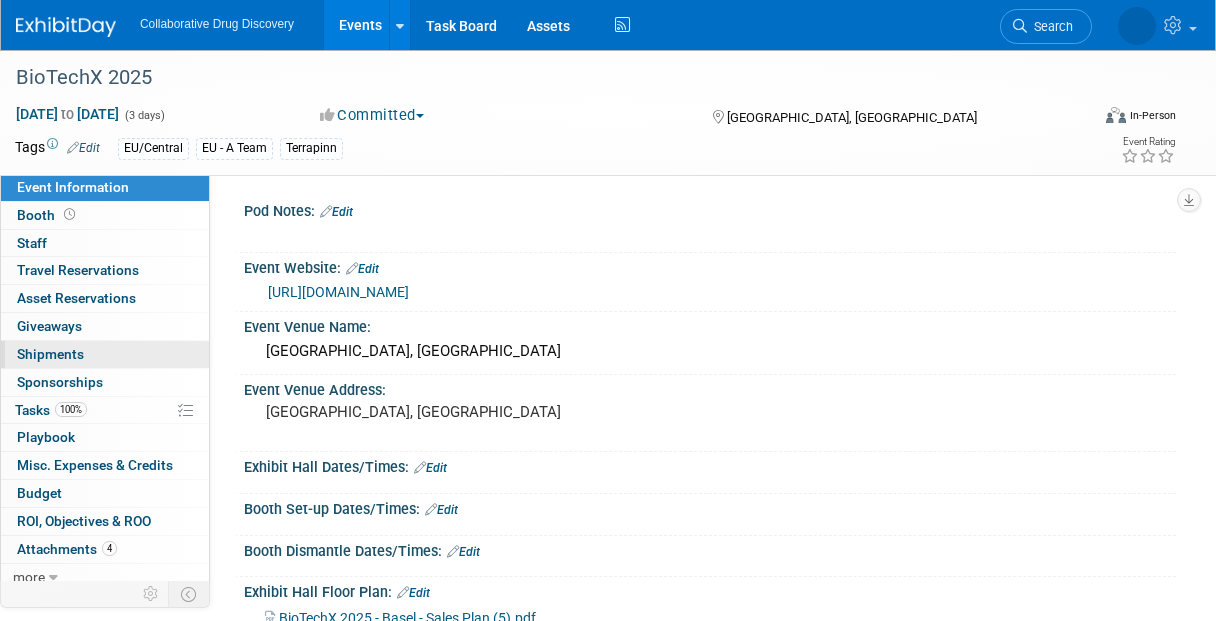 scroll, scrollTop: 0, scrollLeft: 0, axis: both 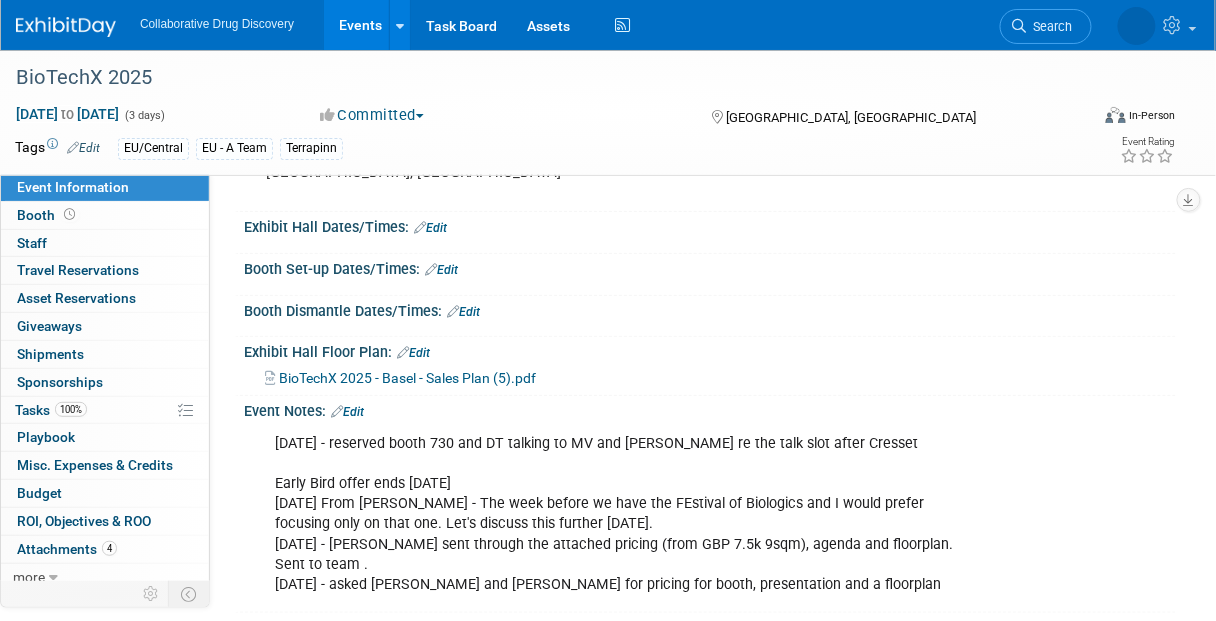 click on "BioTechX 2025 - Basel - Sales Plan (5).pdf" at bounding box center [407, 378] 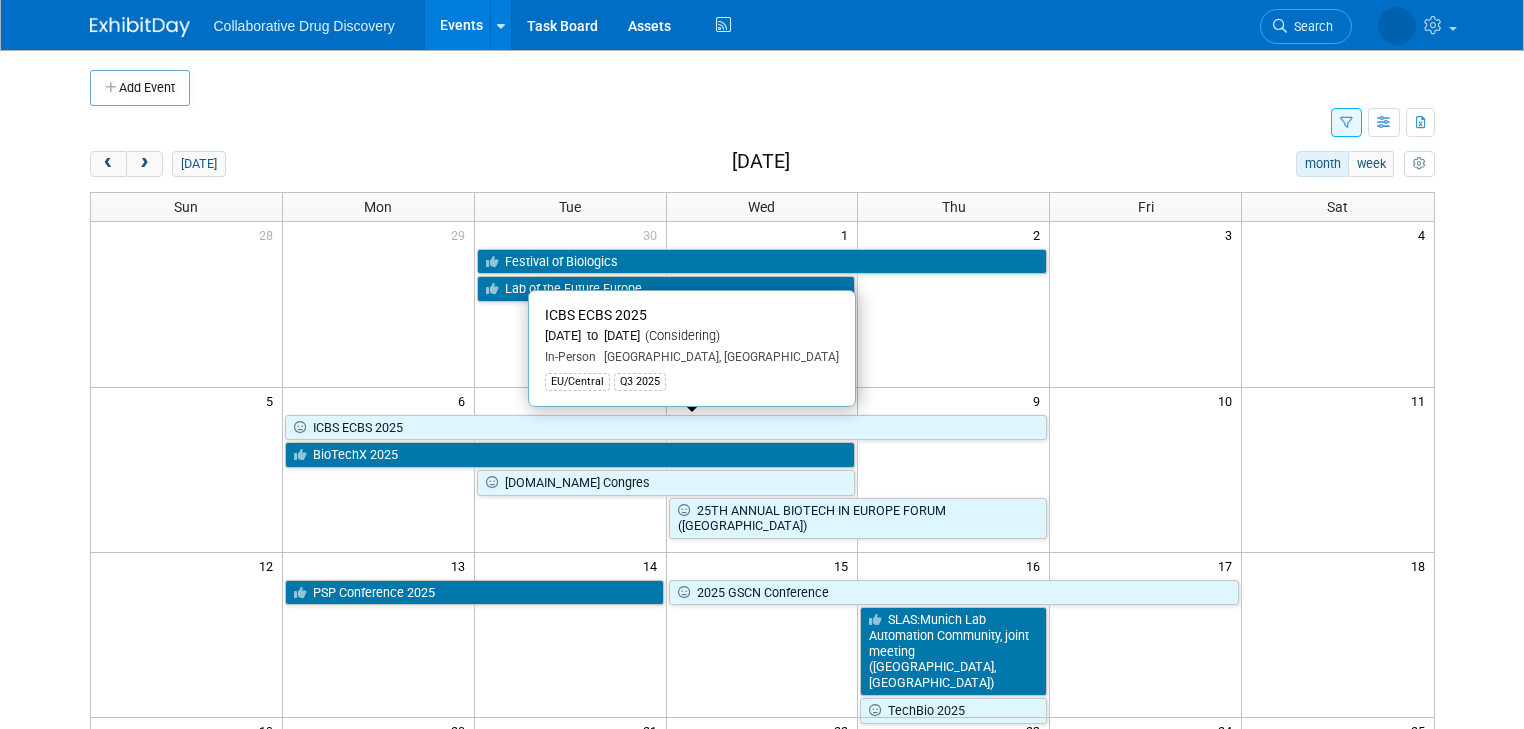 scroll, scrollTop: 0, scrollLeft: 0, axis: both 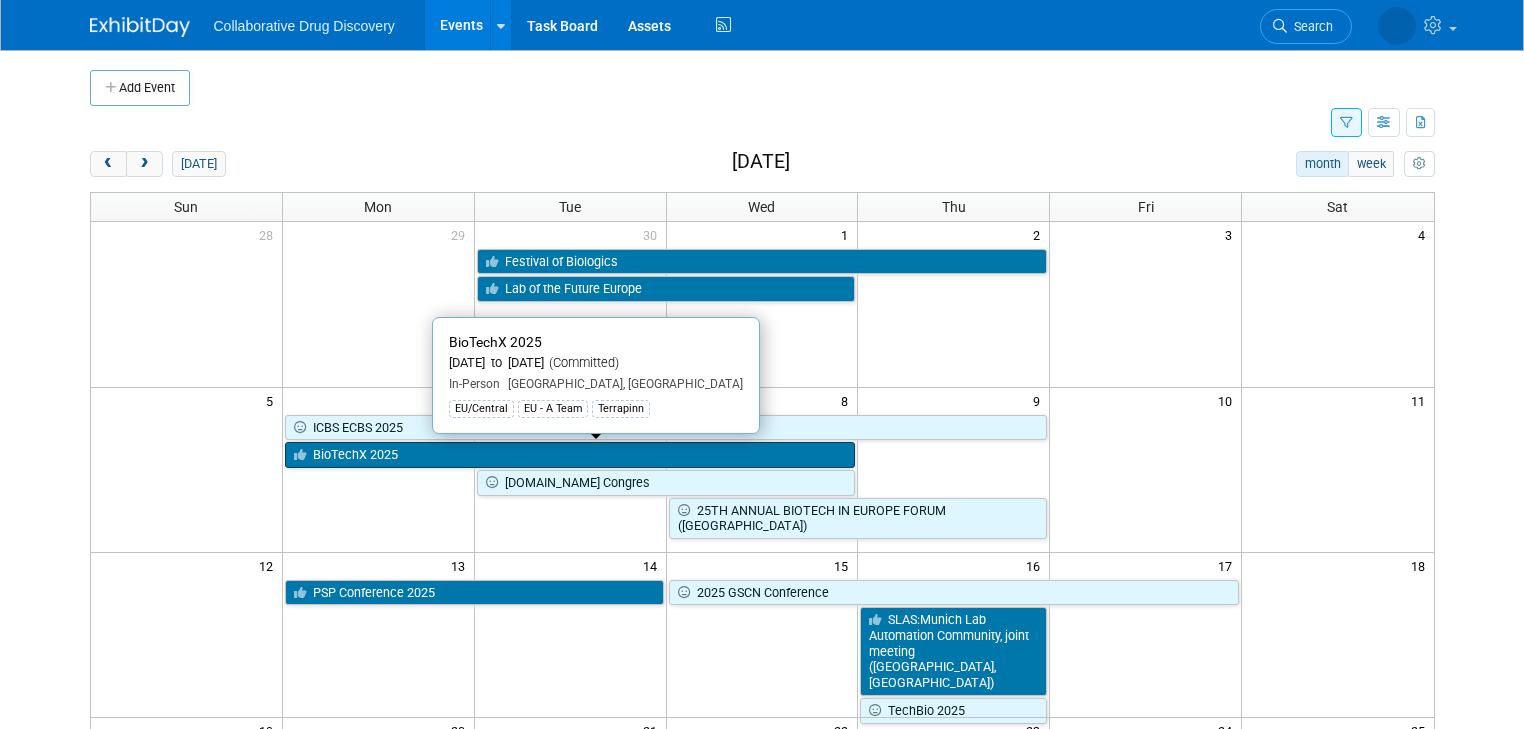 click on "BioTechX 2025" at bounding box center [570, 455] 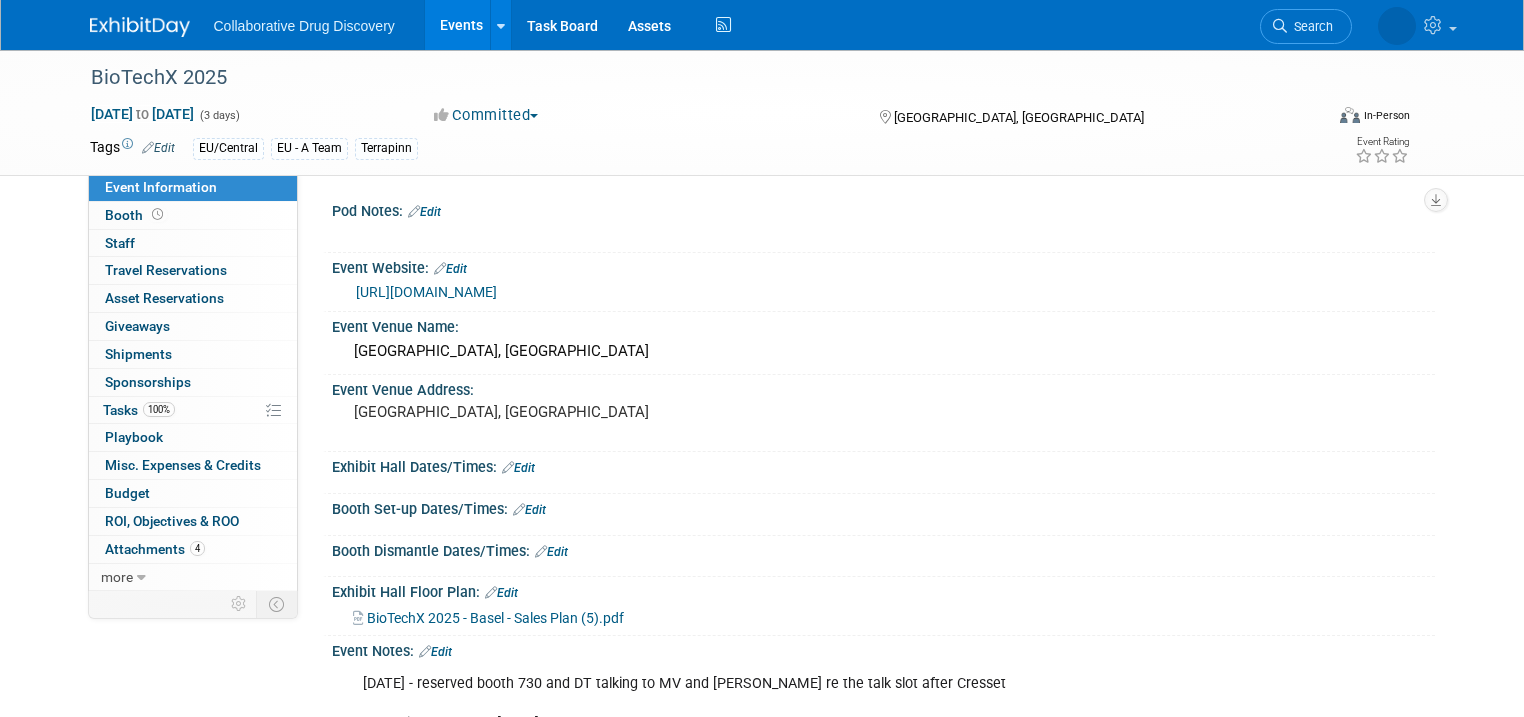 scroll, scrollTop: 0, scrollLeft: 0, axis: both 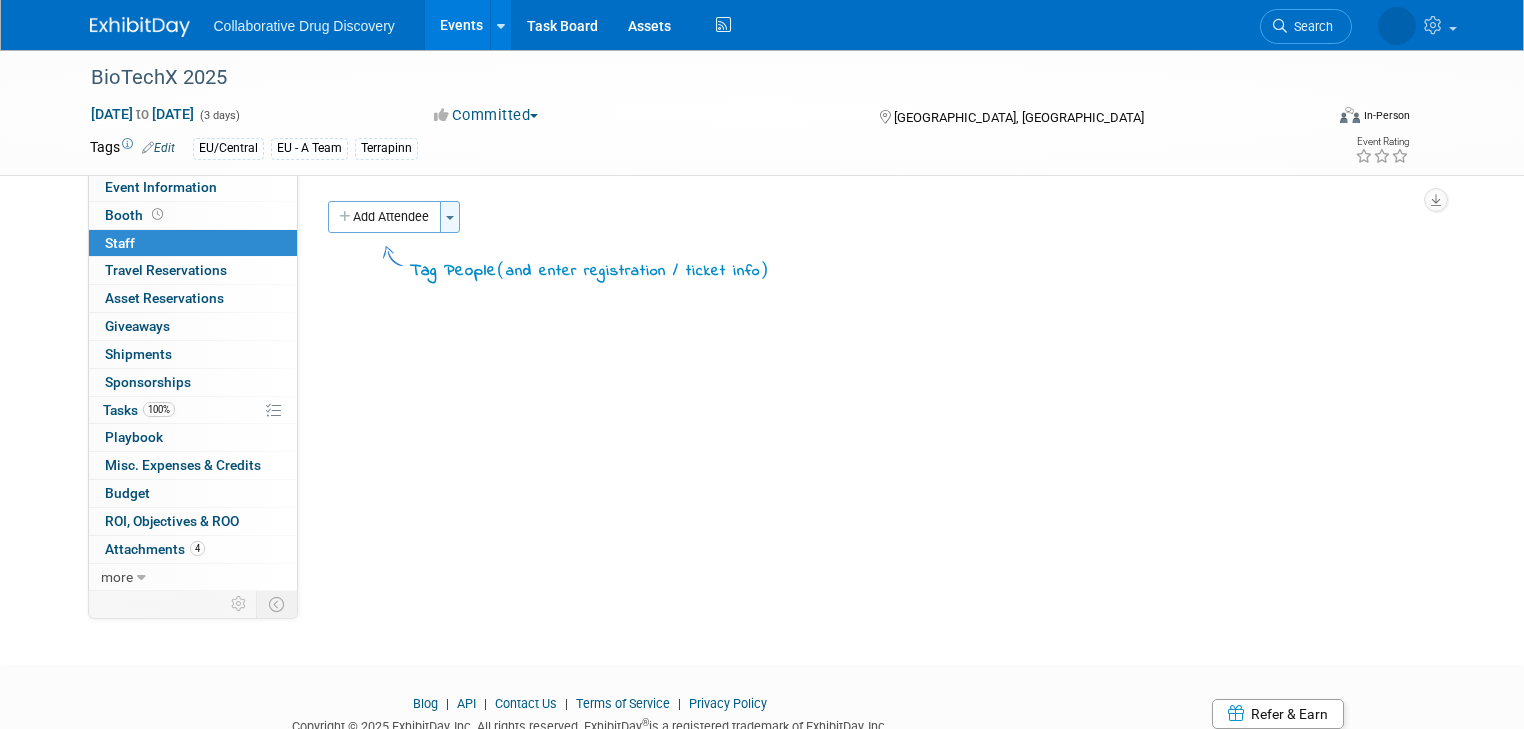click on "Toggle Dropdown" at bounding box center (450, 217) 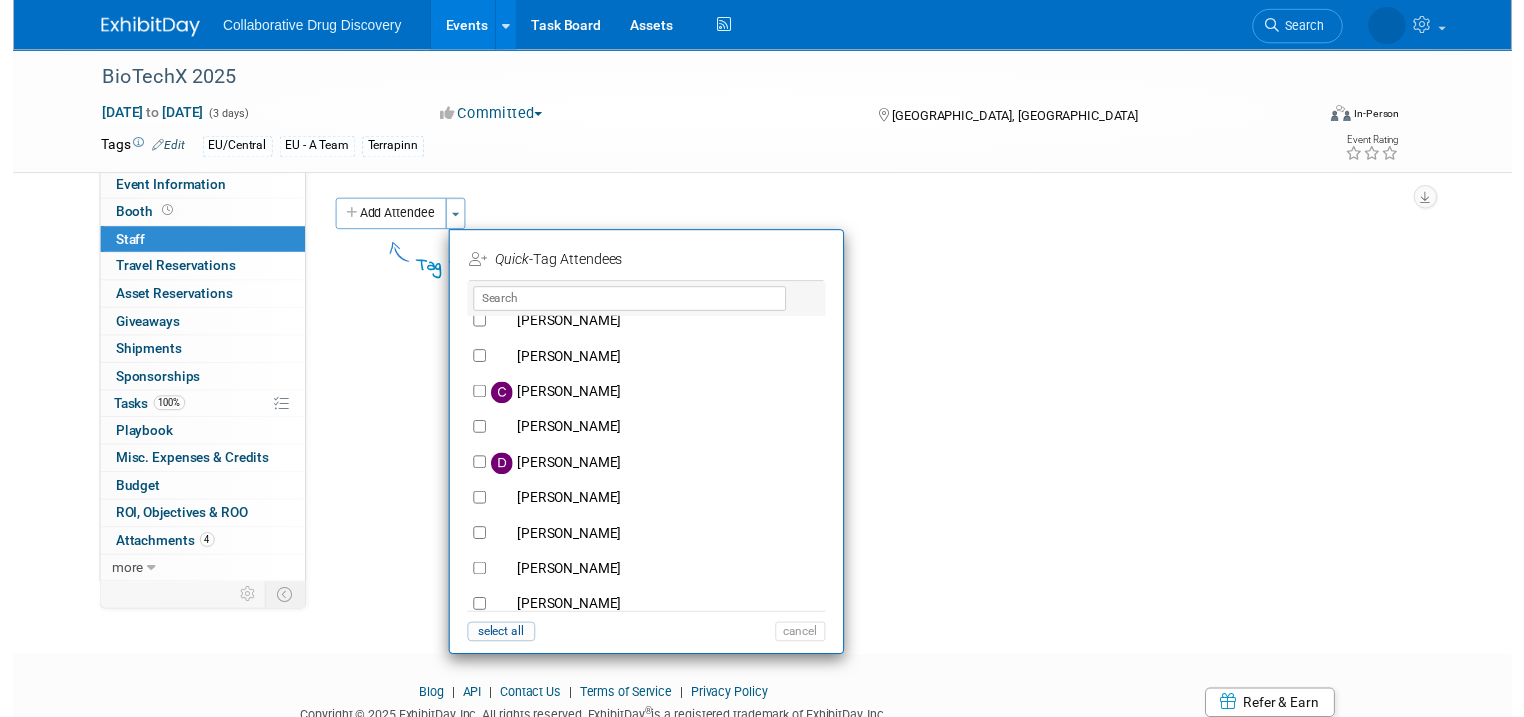 scroll, scrollTop: 240, scrollLeft: 0, axis: vertical 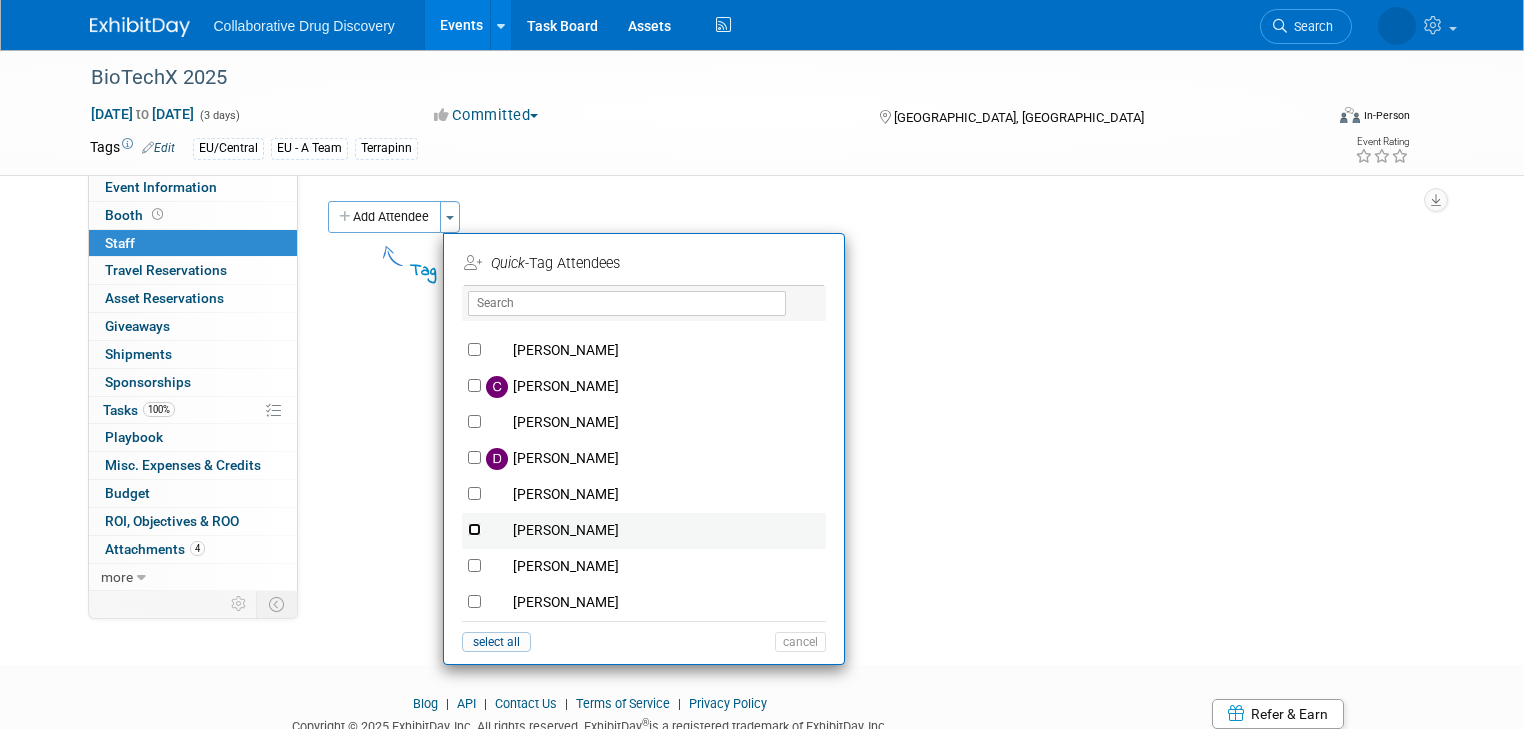 click on "[PERSON_NAME]" at bounding box center [474, 529] 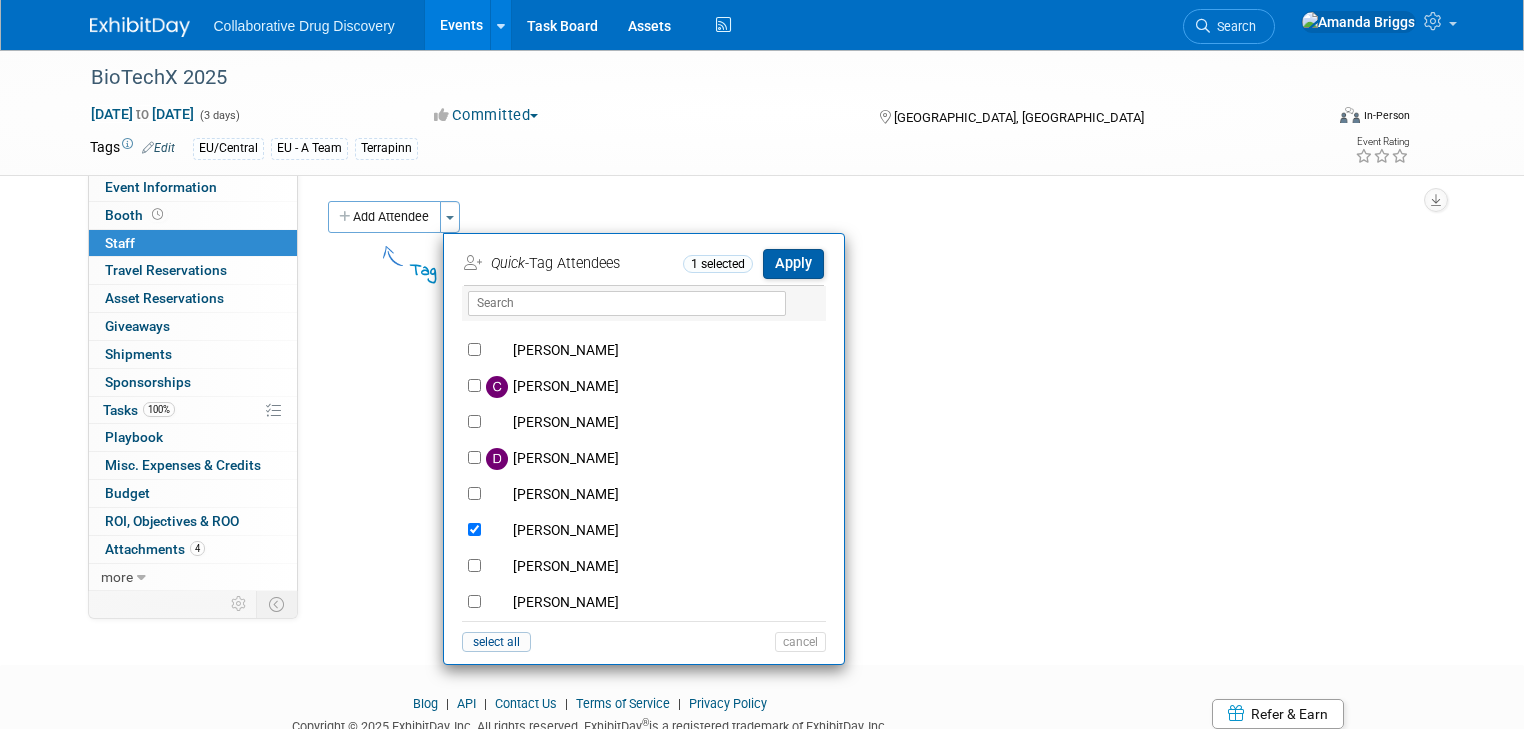 click on "Apply" at bounding box center [793, 263] 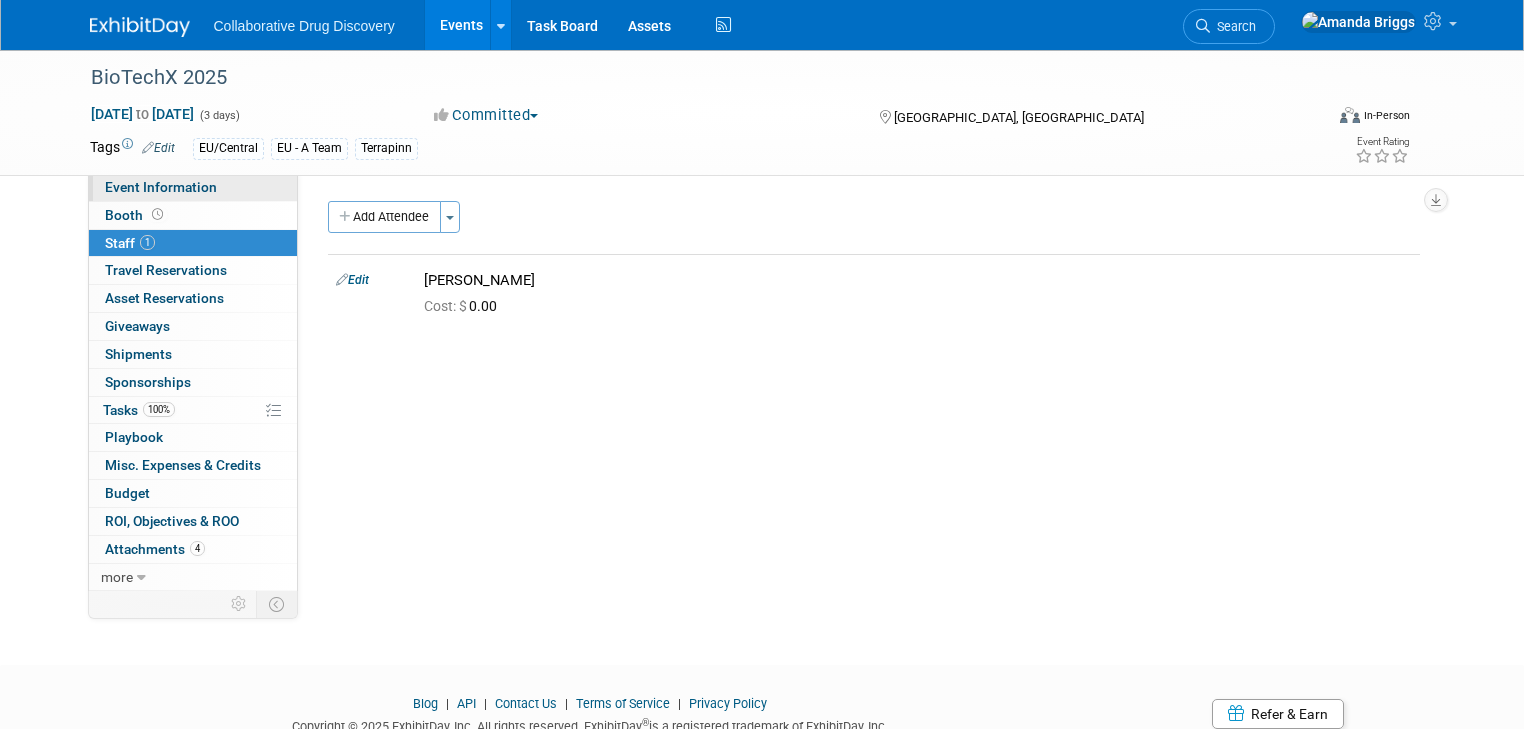 click on "Event Information" at bounding box center (161, 187) 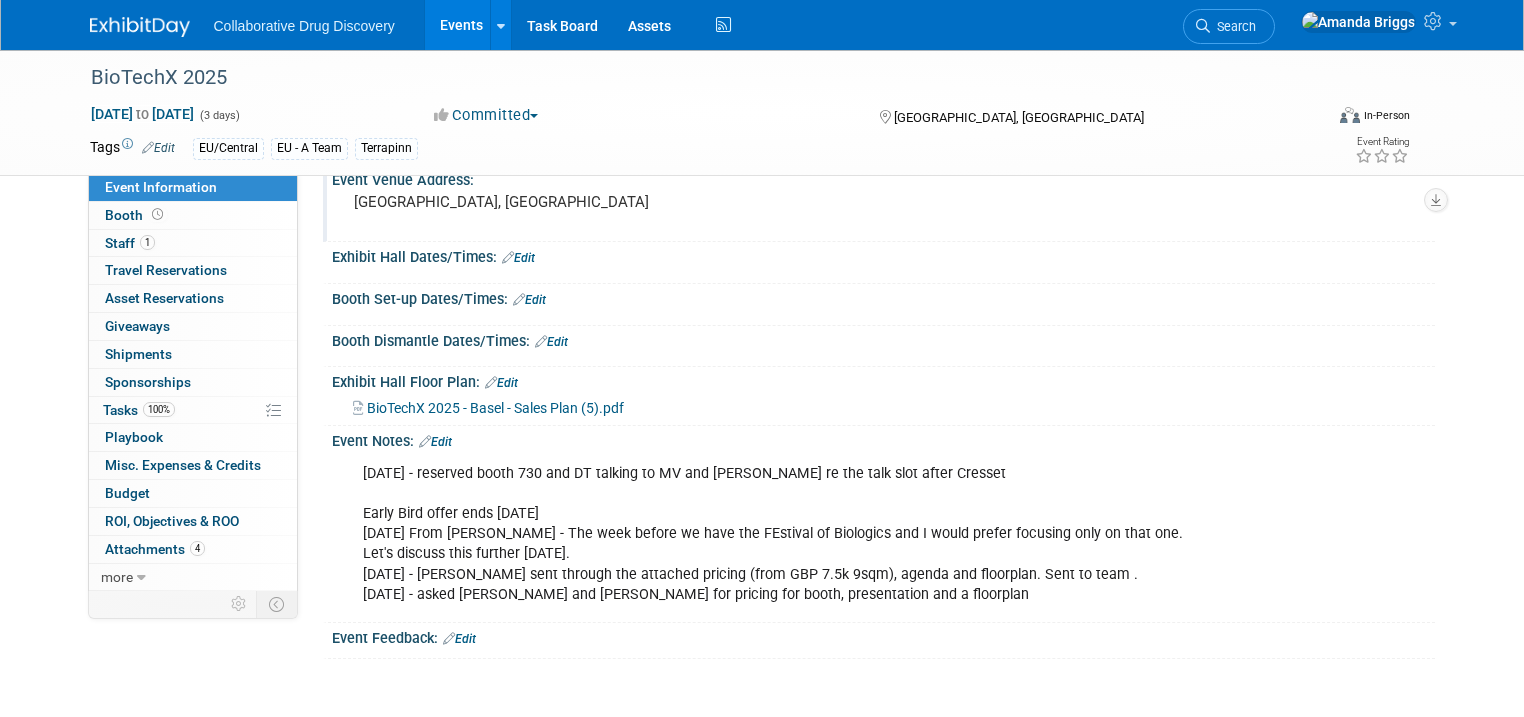 scroll, scrollTop: 240, scrollLeft: 0, axis: vertical 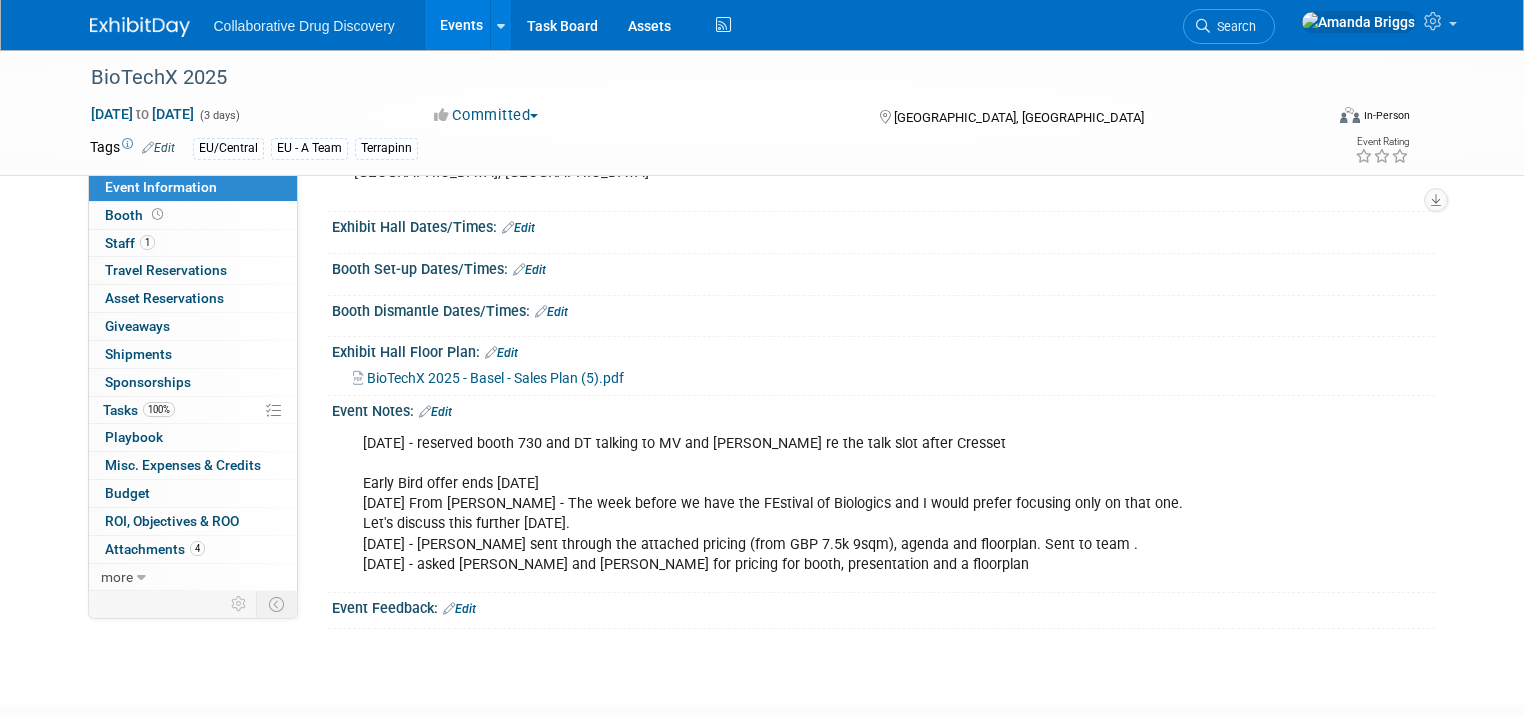 click on "Edit" at bounding box center (435, 412) 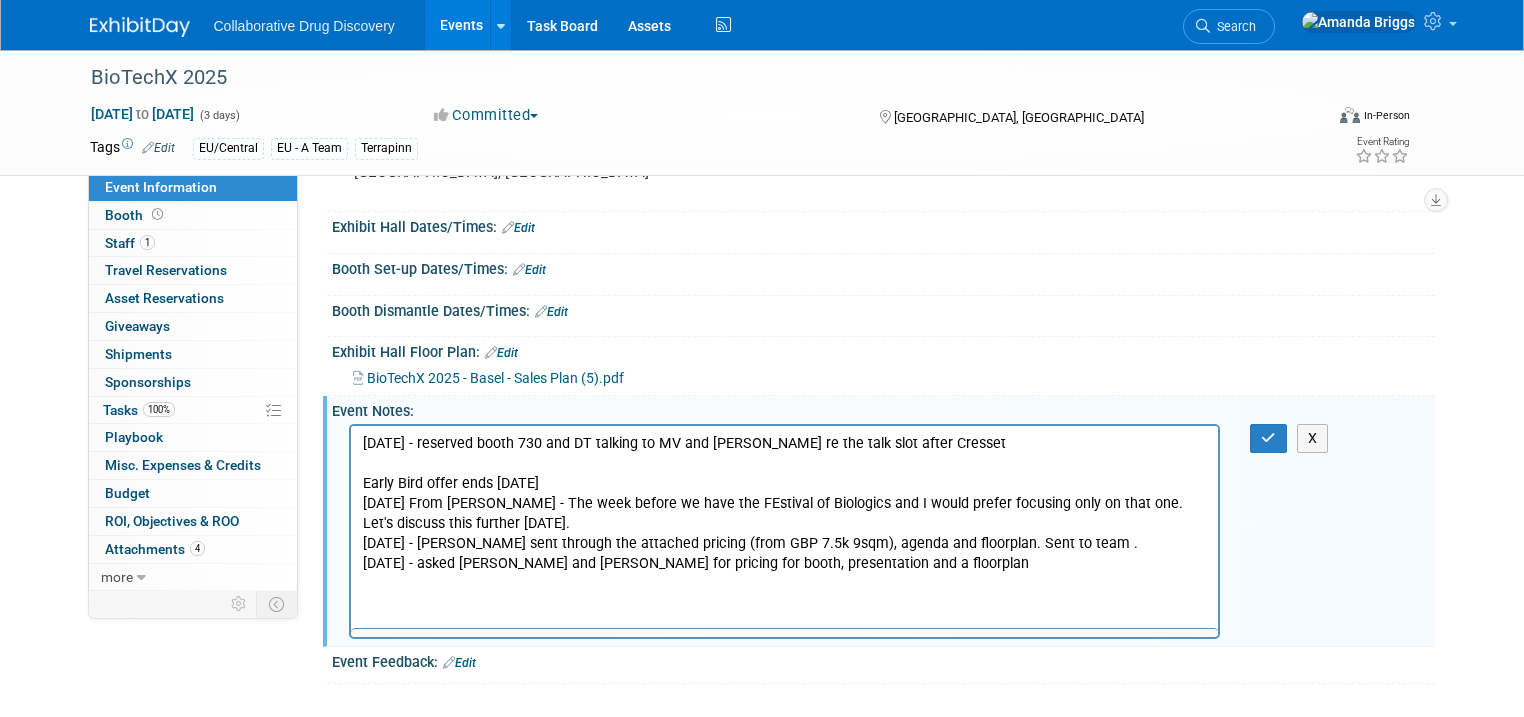 scroll, scrollTop: 0, scrollLeft: 0, axis: both 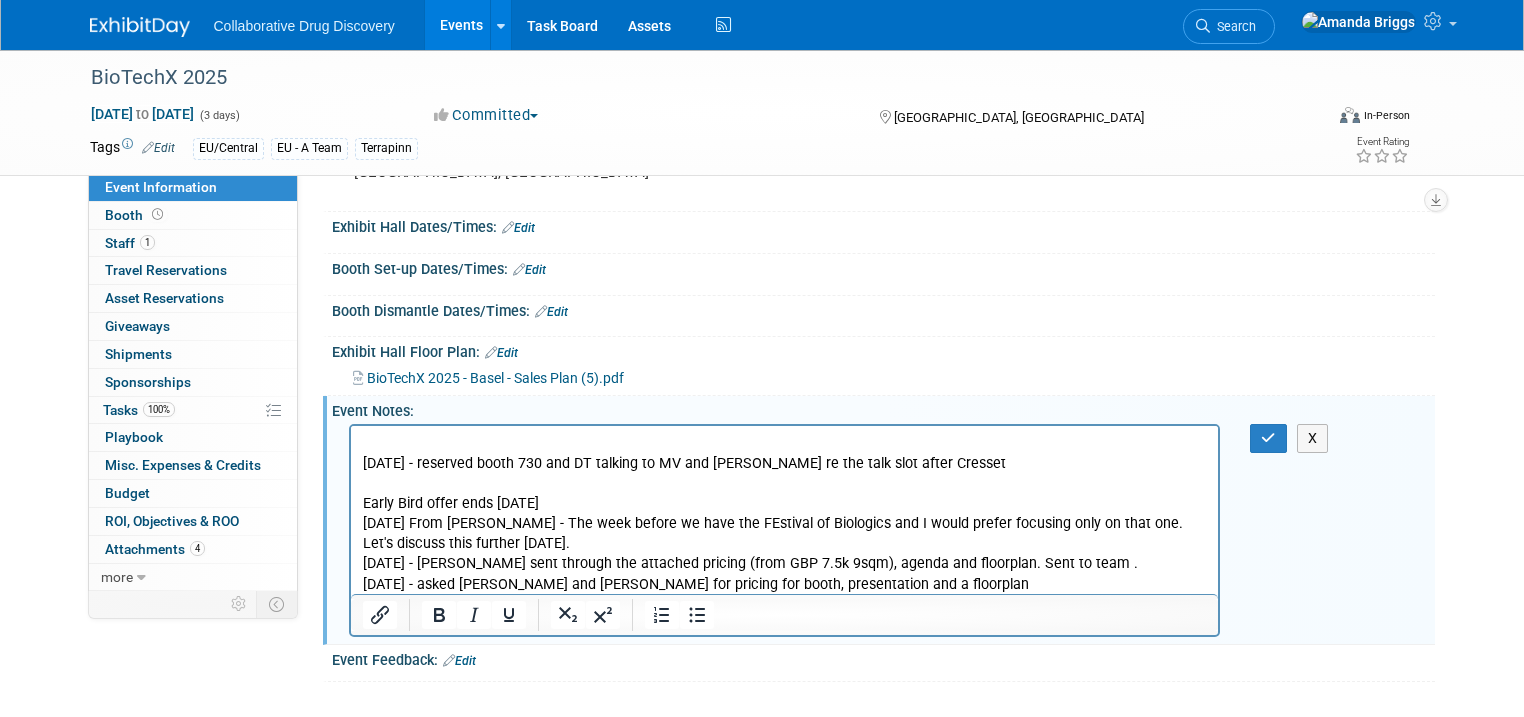 type 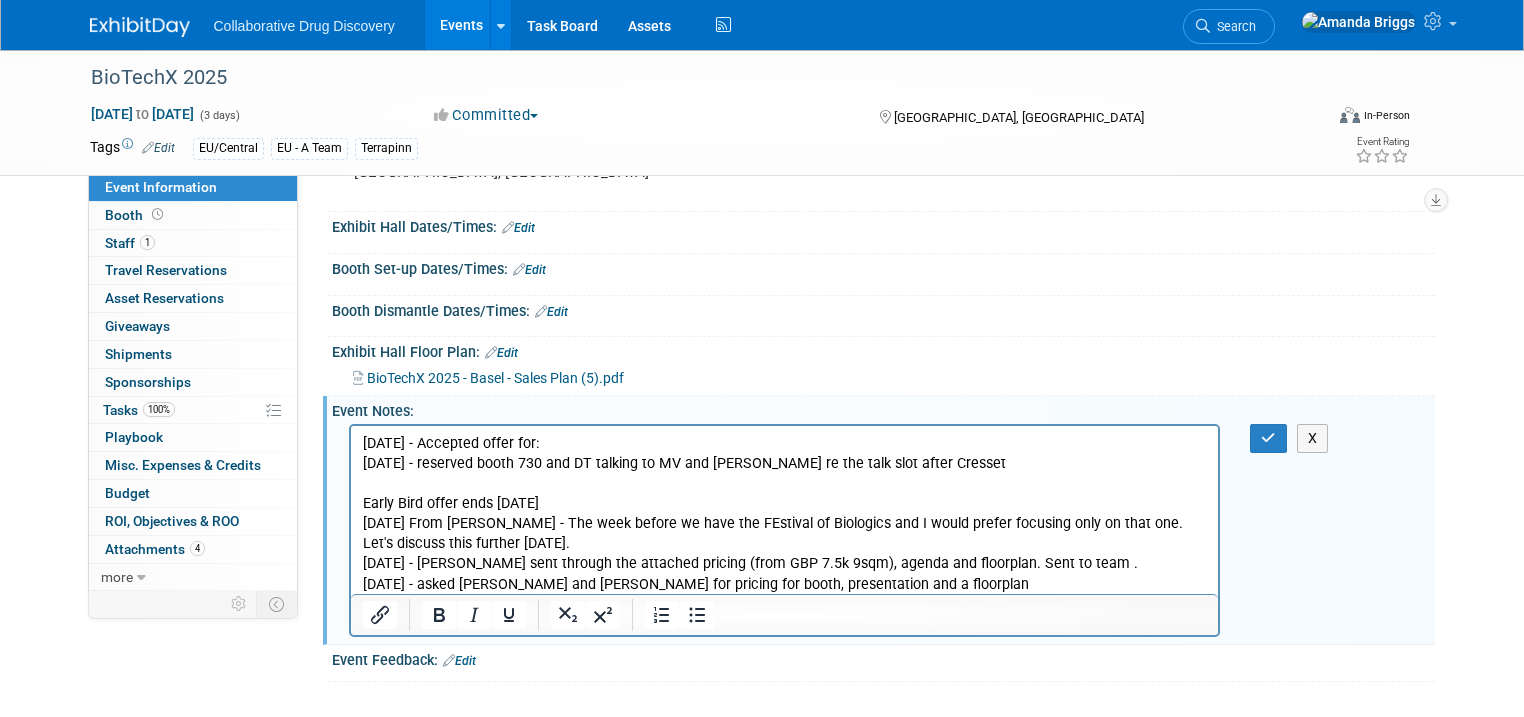 drag, startPoint x: 787, startPoint y: 850, endPoint x: 587, endPoint y: 449, distance: 448.10825 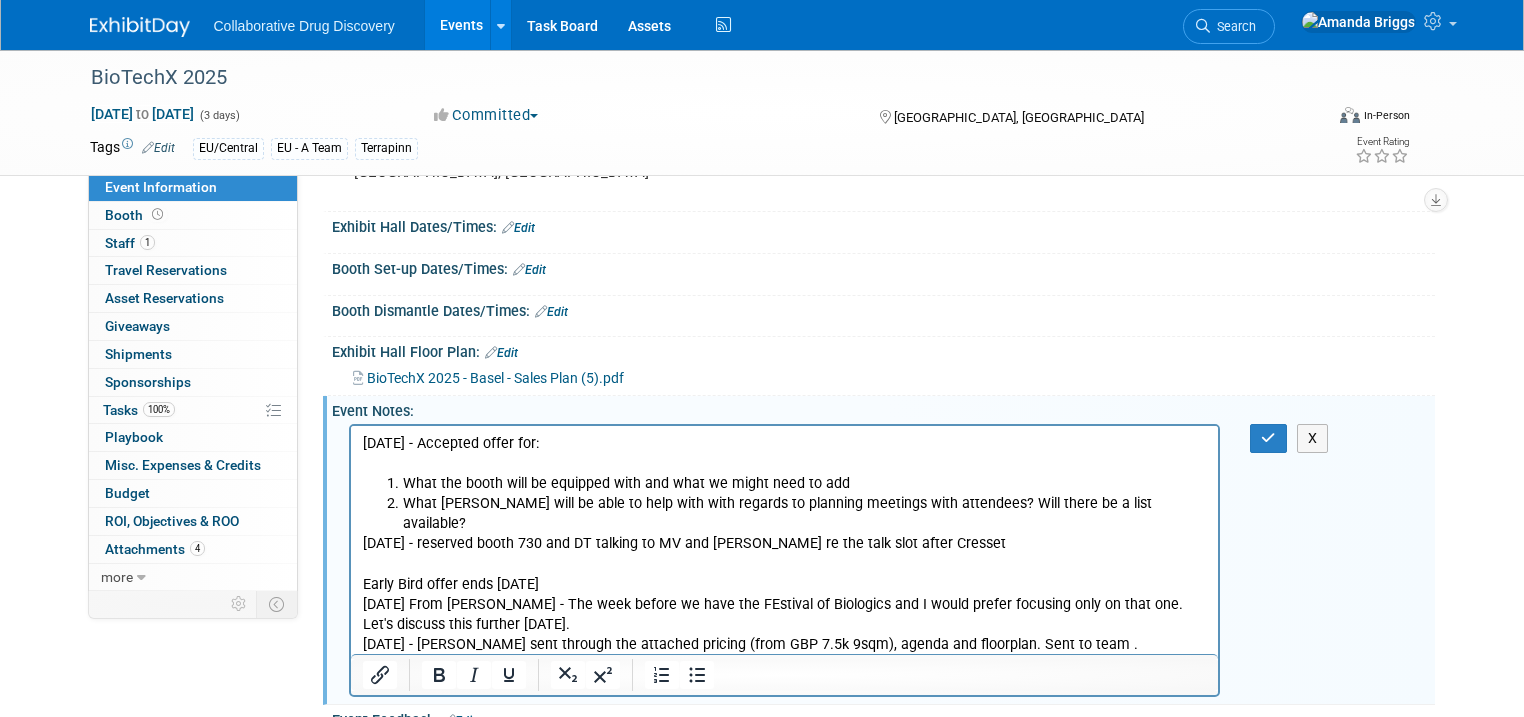 click at bounding box center [784, 464] 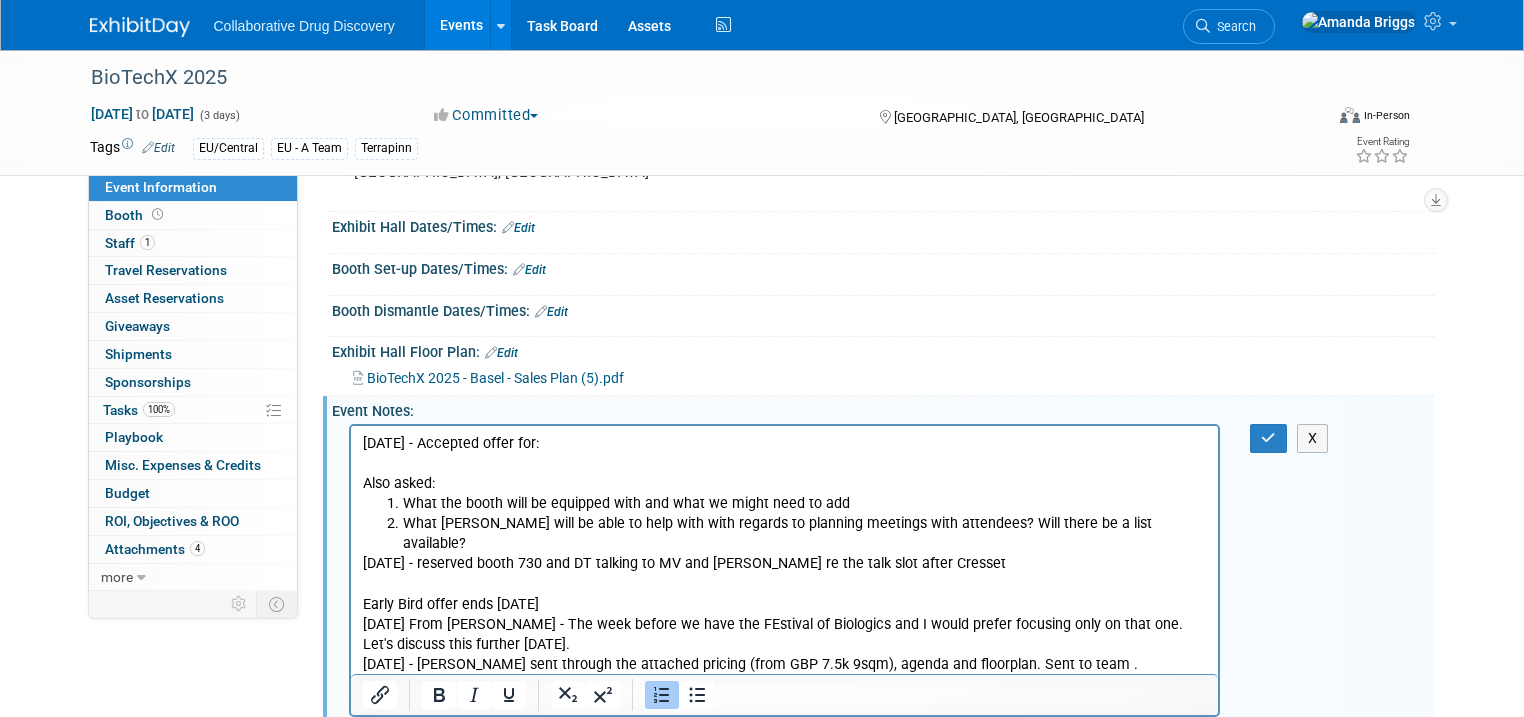 click on "What [PERSON_NAME] will be able to help with with regards to planning meetings with attendees? Will there be a list available?" at bounding box center (804, 534) 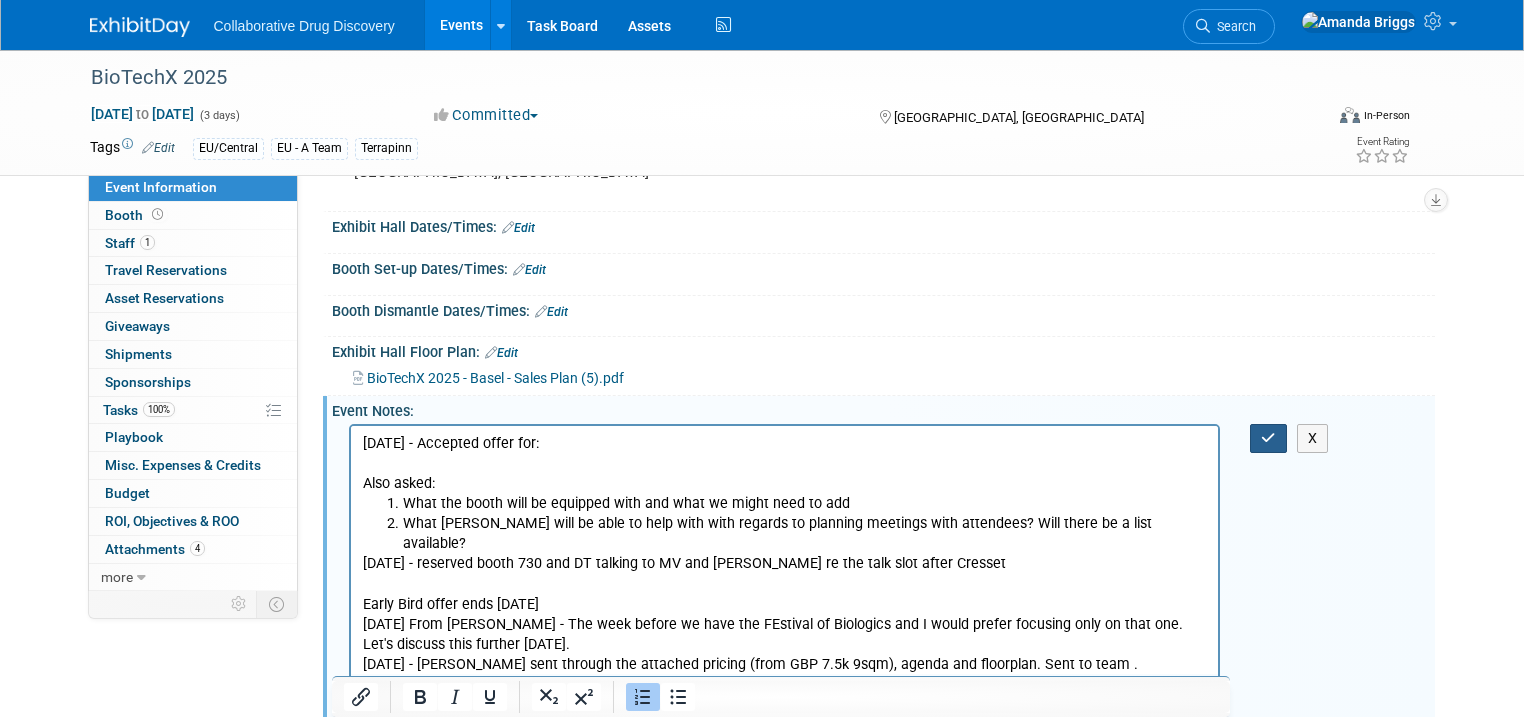 click at bounding box center [1268, 438] 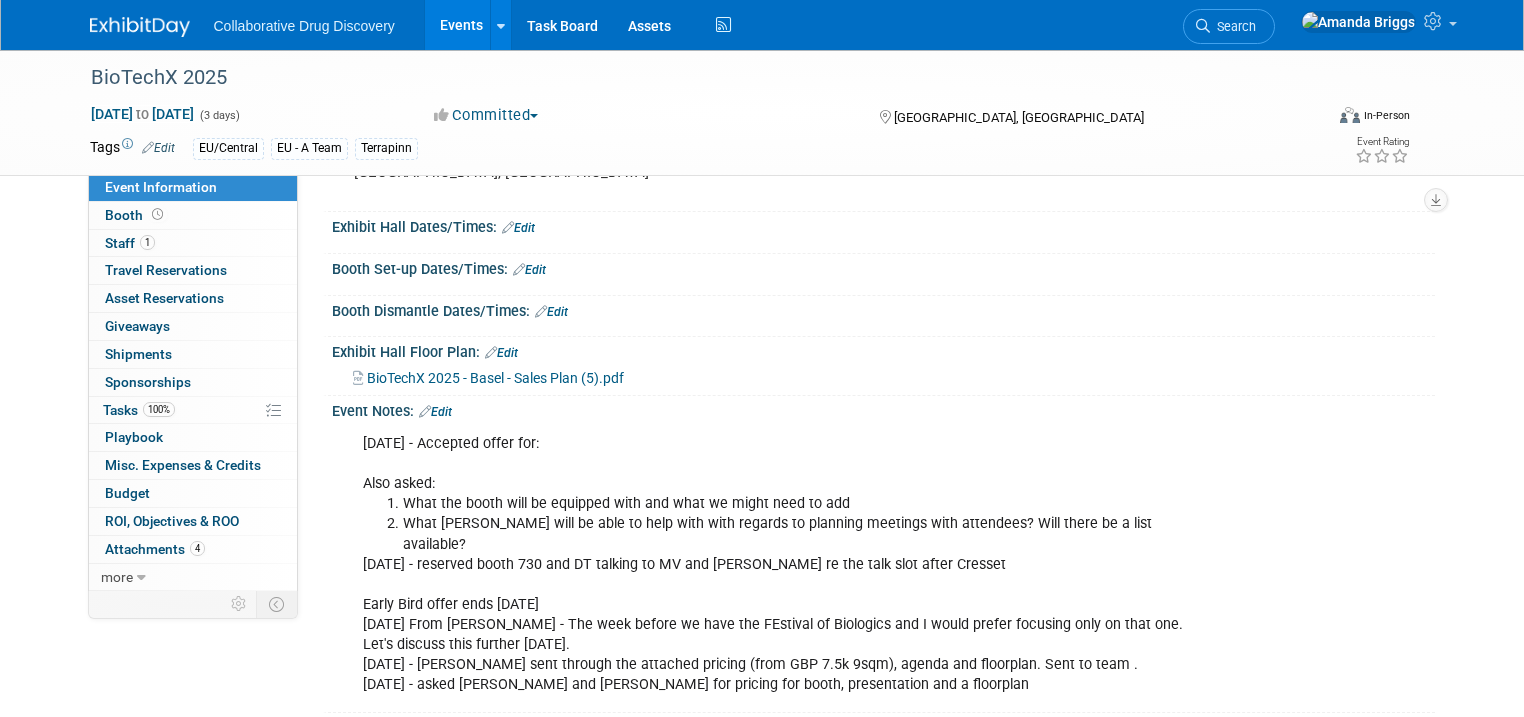 click on "Edit" at bounding box center [435, 412] 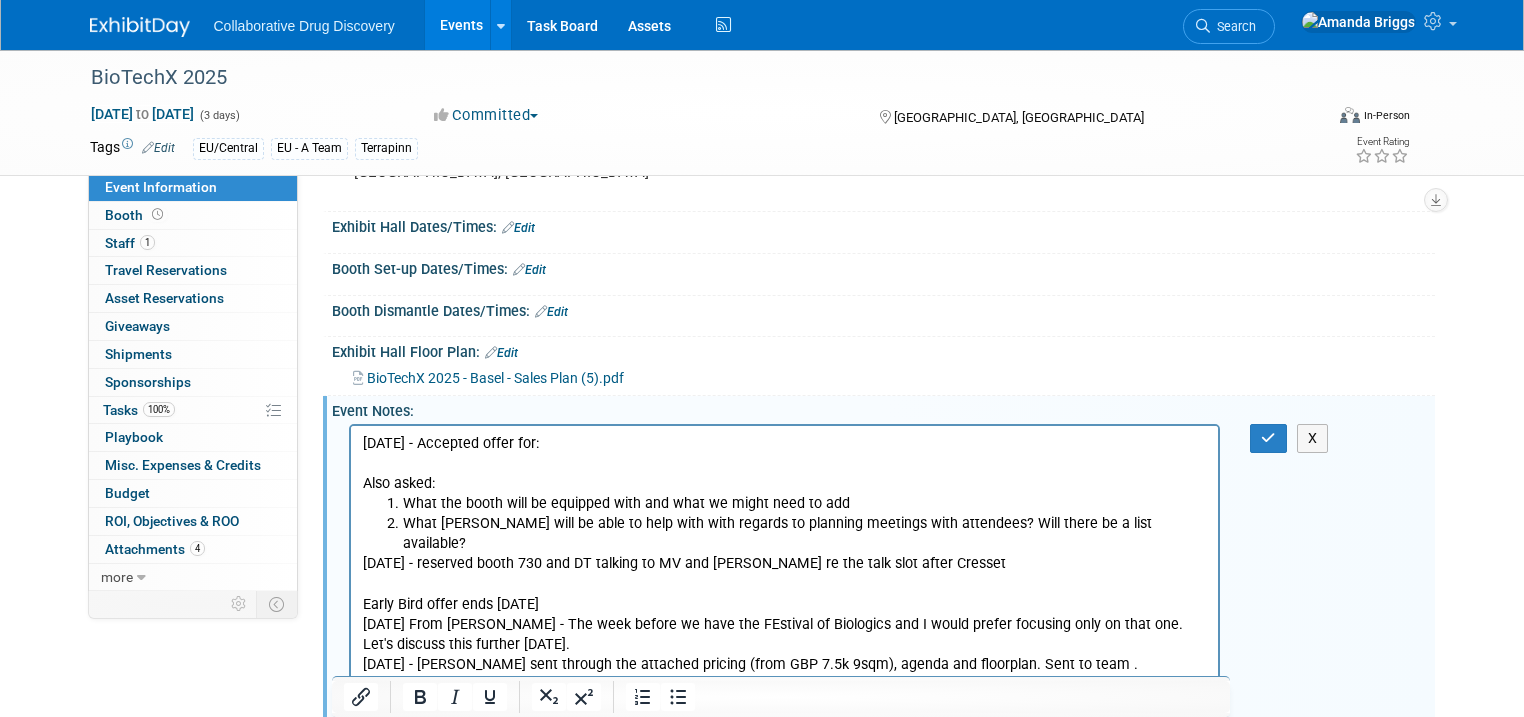 scroll, scrollTop: 0, scrollLeft: 0, axis: both 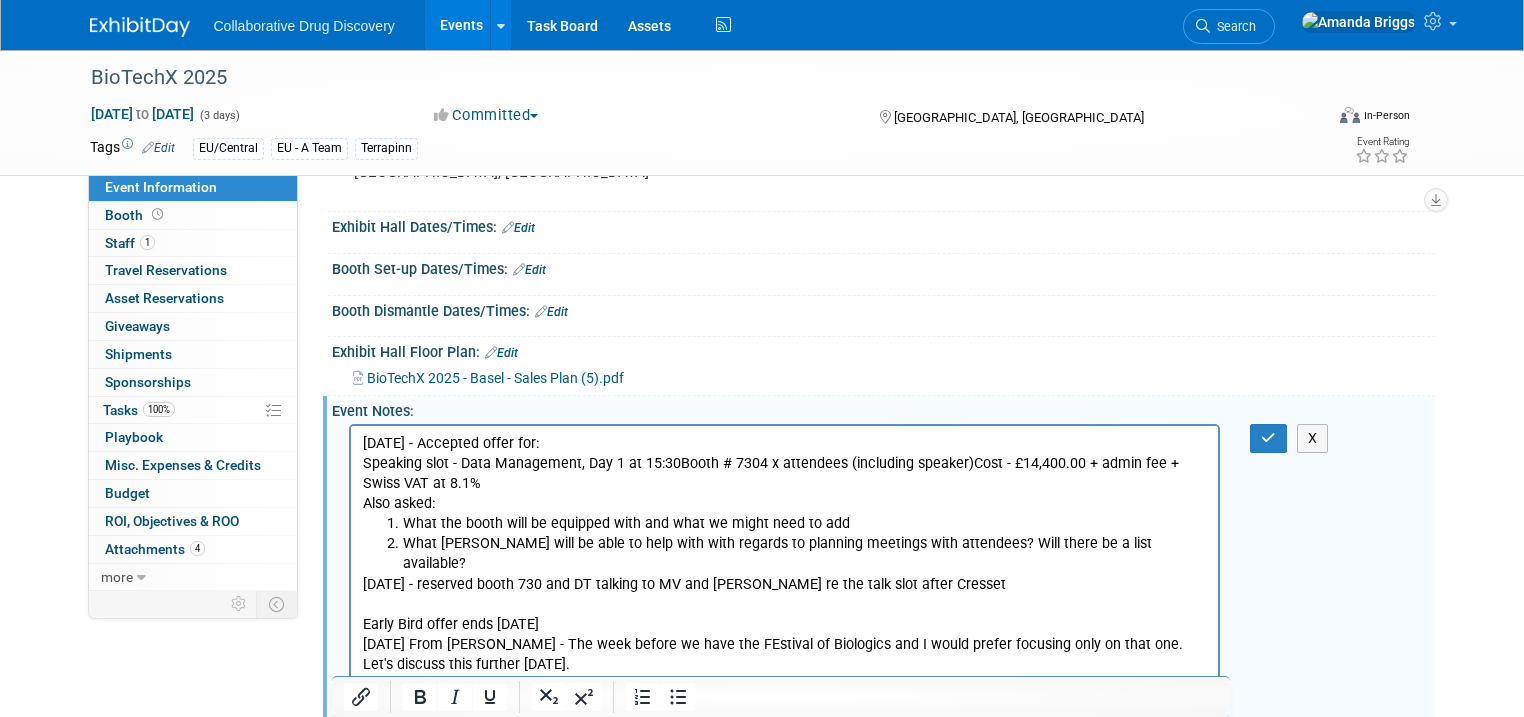 click on "[DATE] - Accepted offer for: Speaking slot - Data Management, Day 1 at 15:30Booth # 7304 x attendees (including speaker)Cost - £14,400.00 + admin fee + Swiss VAT at 8.1% Also asked:" at bounding box center [784, 474] 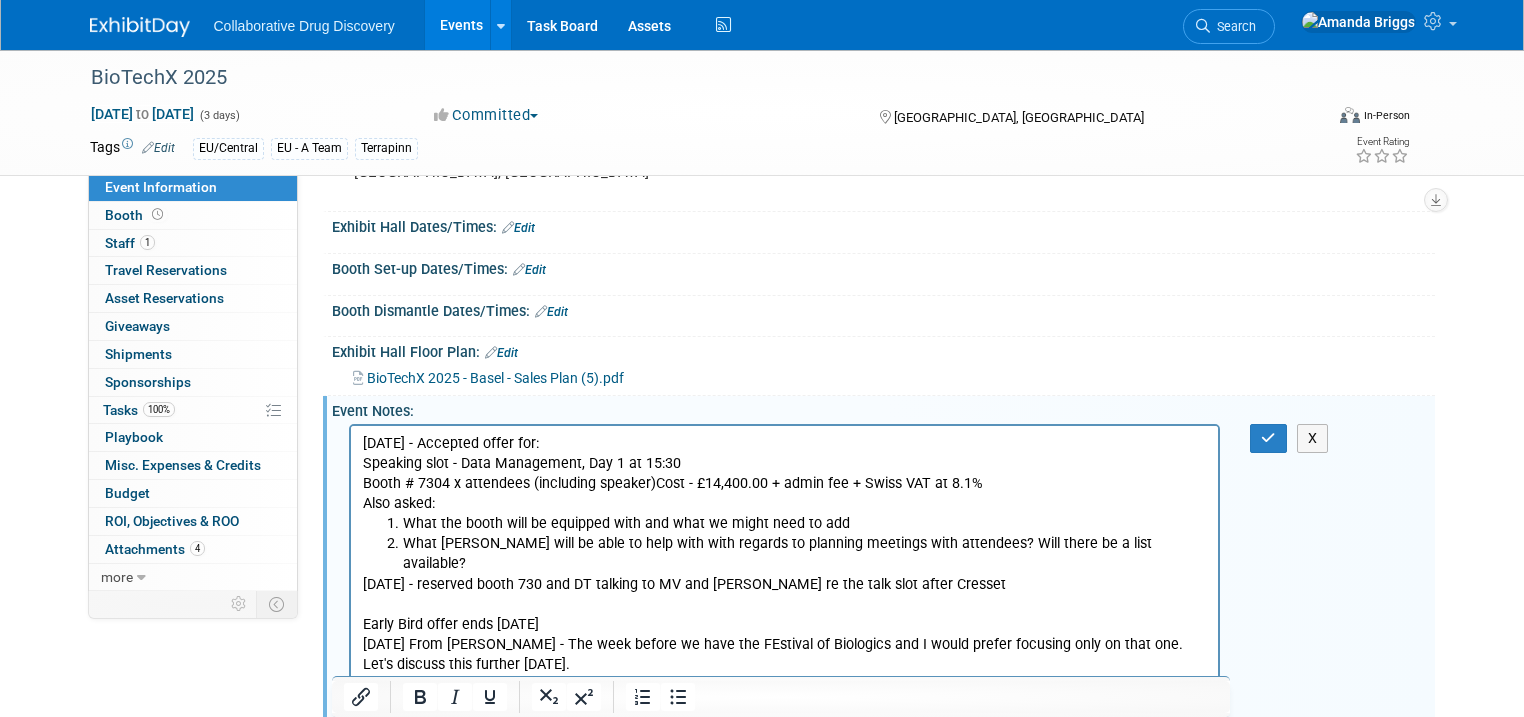 click on "Booth # 7304 x attendees (including speaker)Cost - £14,400.00 + admin fee + Swiss VAT at 8.1% Also asked:" at bounding box center [784, 494] 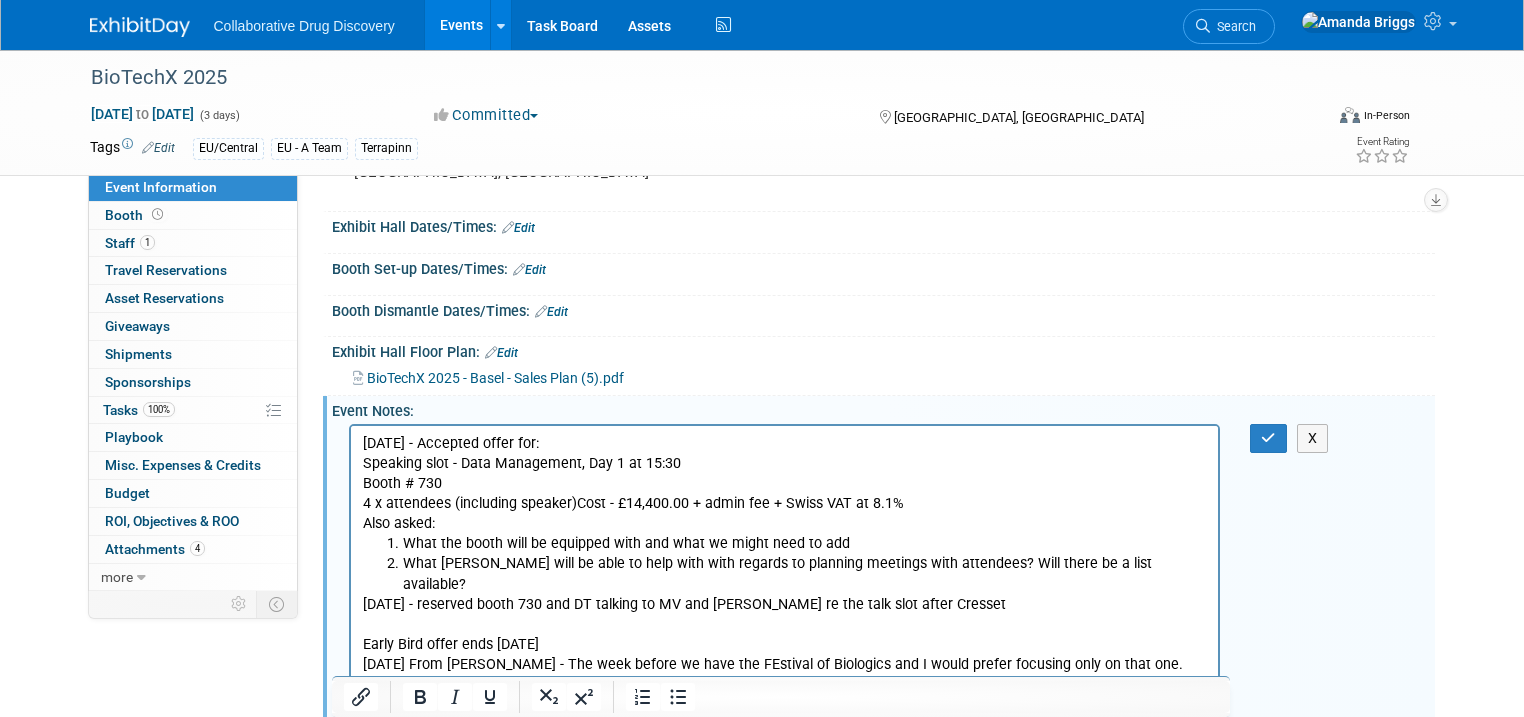 click on "4 x attendees (including speaker)Cost - £14,400.00 + admin fee + Swiss VAT at 8.1% Also asked:" at bounding box center (784, 514) 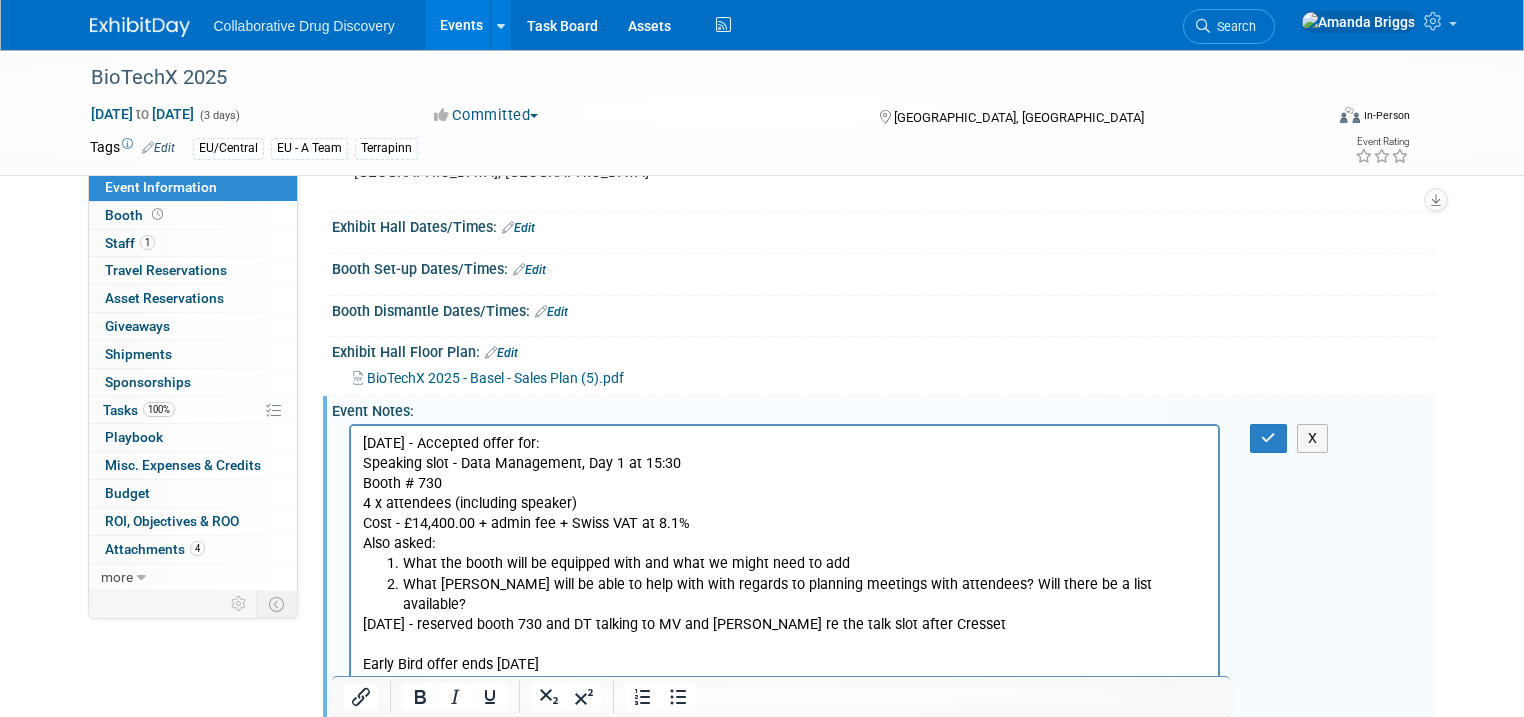 click on "Cost - £14,400.00 + admin fee + Swiss VAT at 8.1% Also asked:" at bounding box center (784, 534) 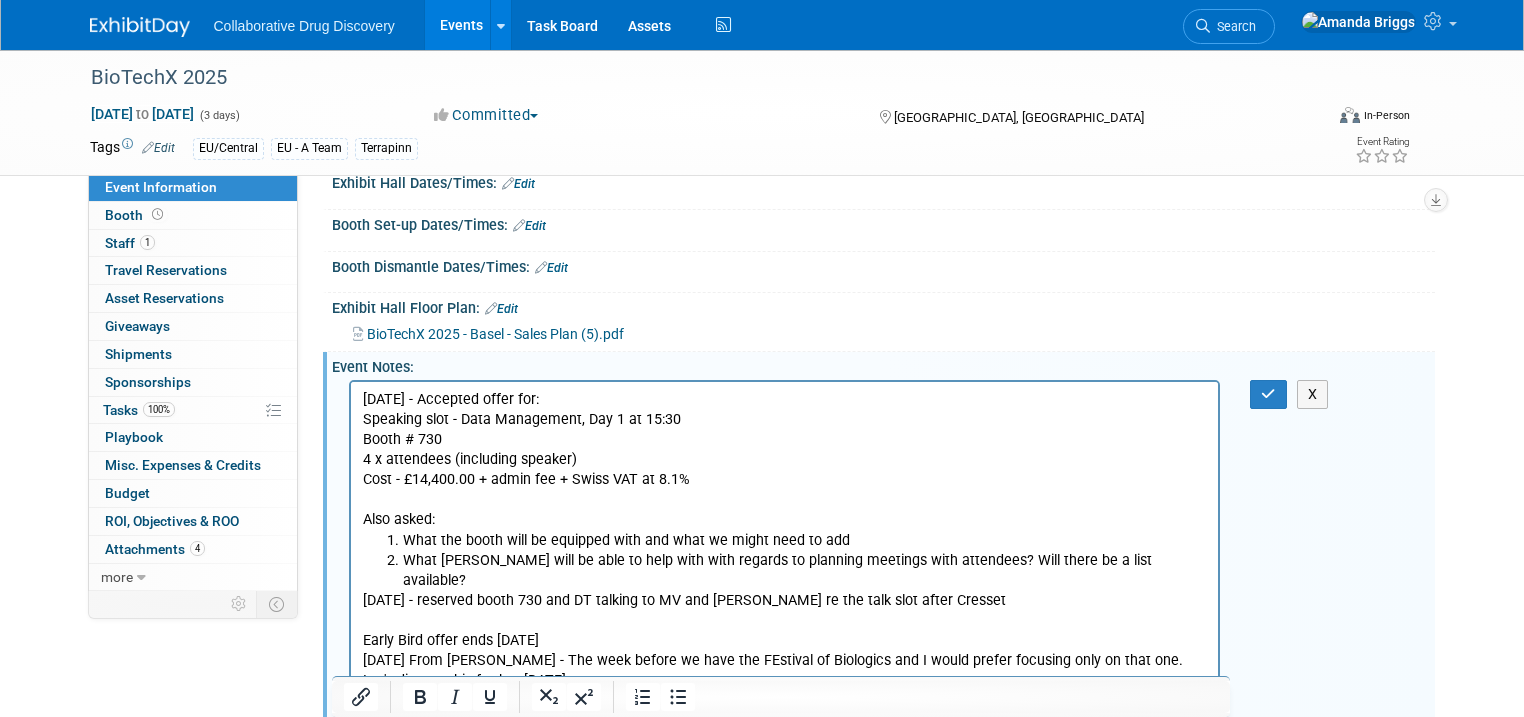 scroll, scrollTop: 320, scrollLeft: 0, axis: vertical 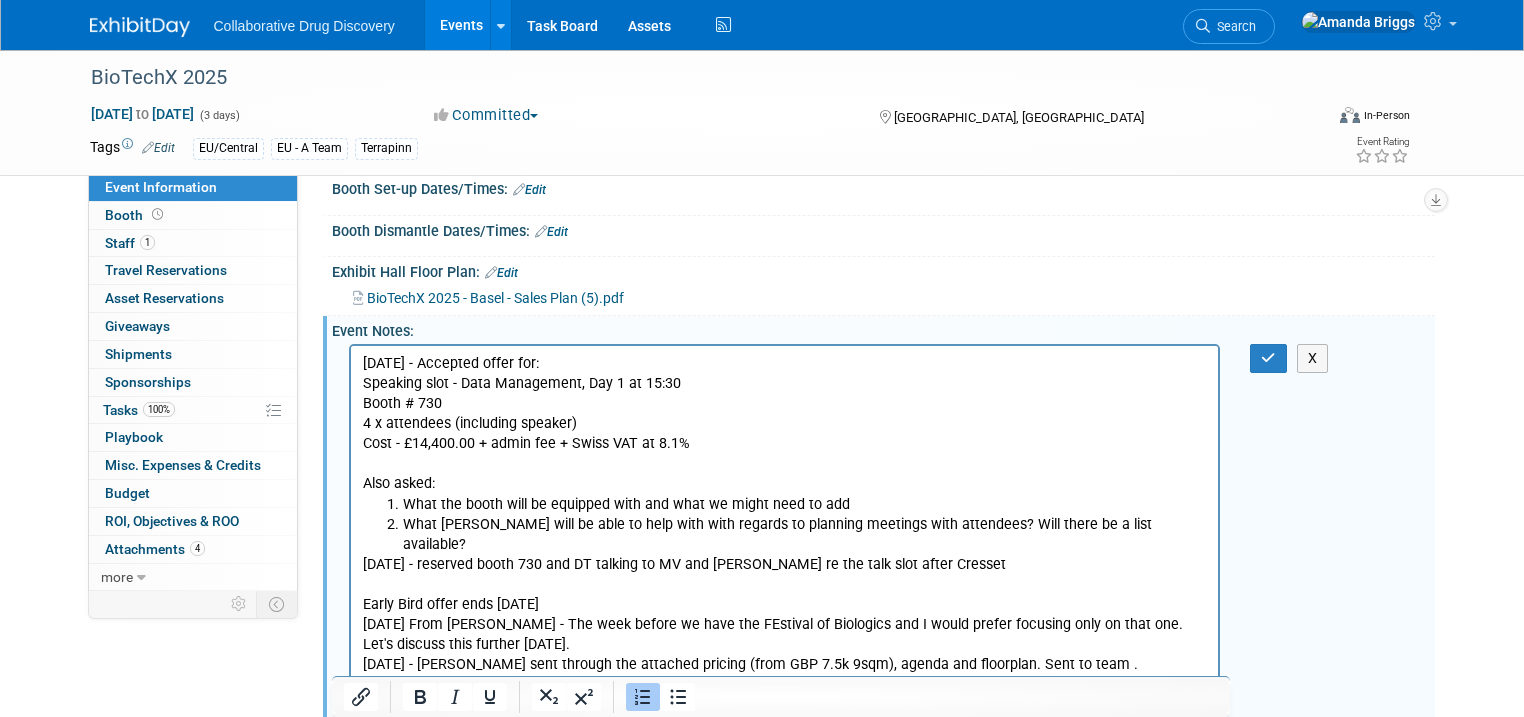 click on "What [PERSON_NAME] will be able to help with with regards to planning meetings with attendees? Will there be a list available?" at bounding box center (804, 535) 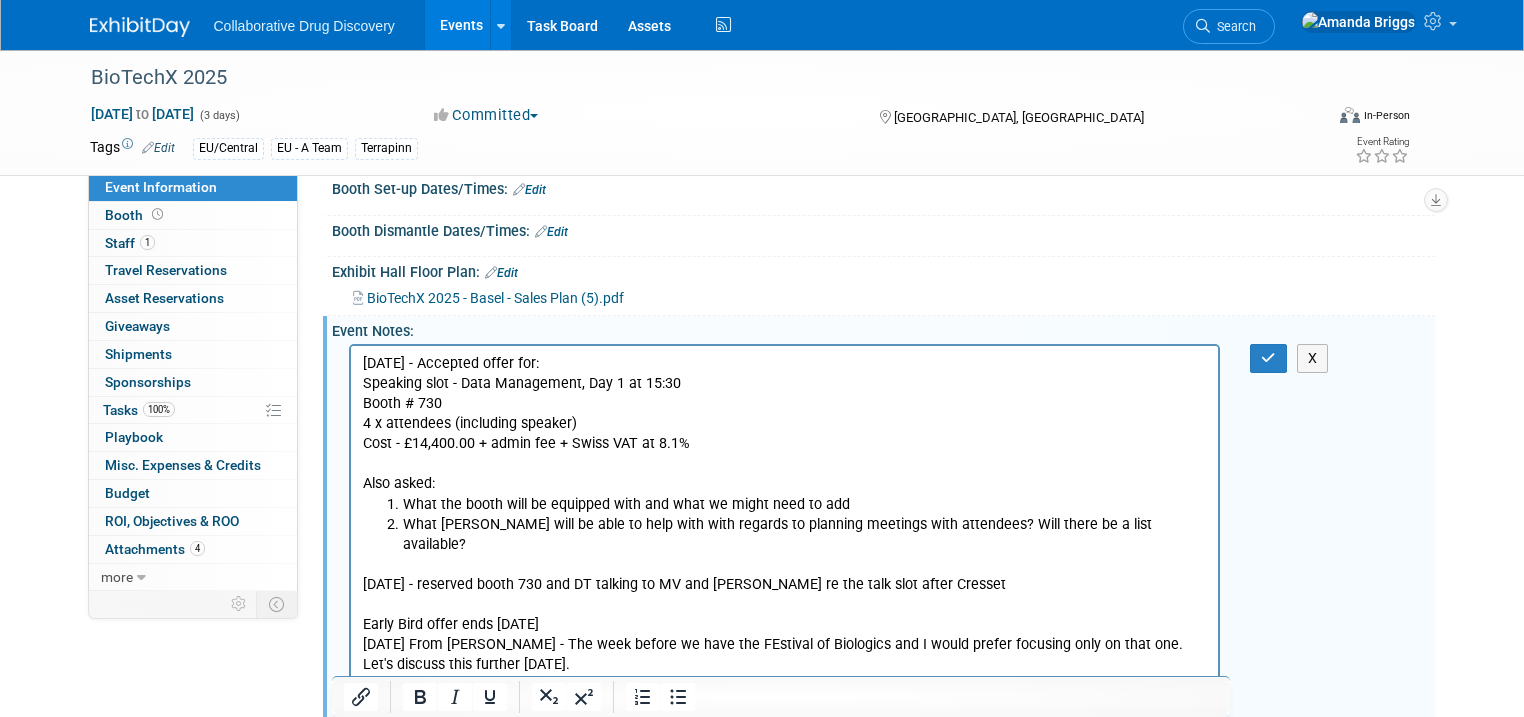 click on "[DATE] - reserved booth 730 and DT talking to MV and [PERSON_NAME] re the talk slot after Cresset Early Bird offer ends [DATE] [DATE] From [PERSON_NAME] - The week before we have the FEstival of Biologics and I would prefer focusing only on that one. Let's discuss this further [DATE].  [DATE] - [PERSON_NAME] sent through the attached pricing (from GBP 7.5k 9sqm), agenda and floorplan. Sent to team . [DATE] - asked [PERSON_NAME] and [PERSON_NAME] for pricing for booth, presentation and a floorplan" at bounding box center [784, 645] 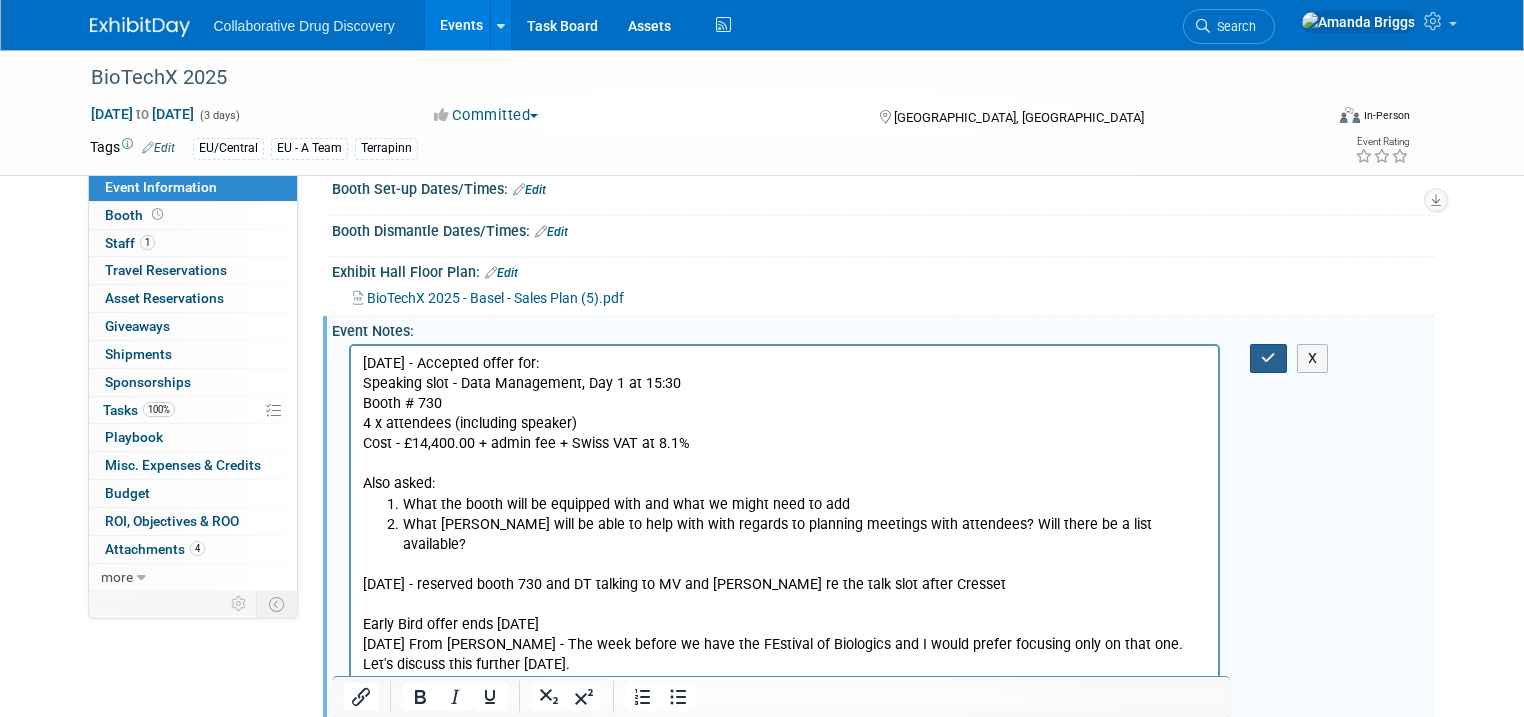 click at bounding box center (1268, 358) 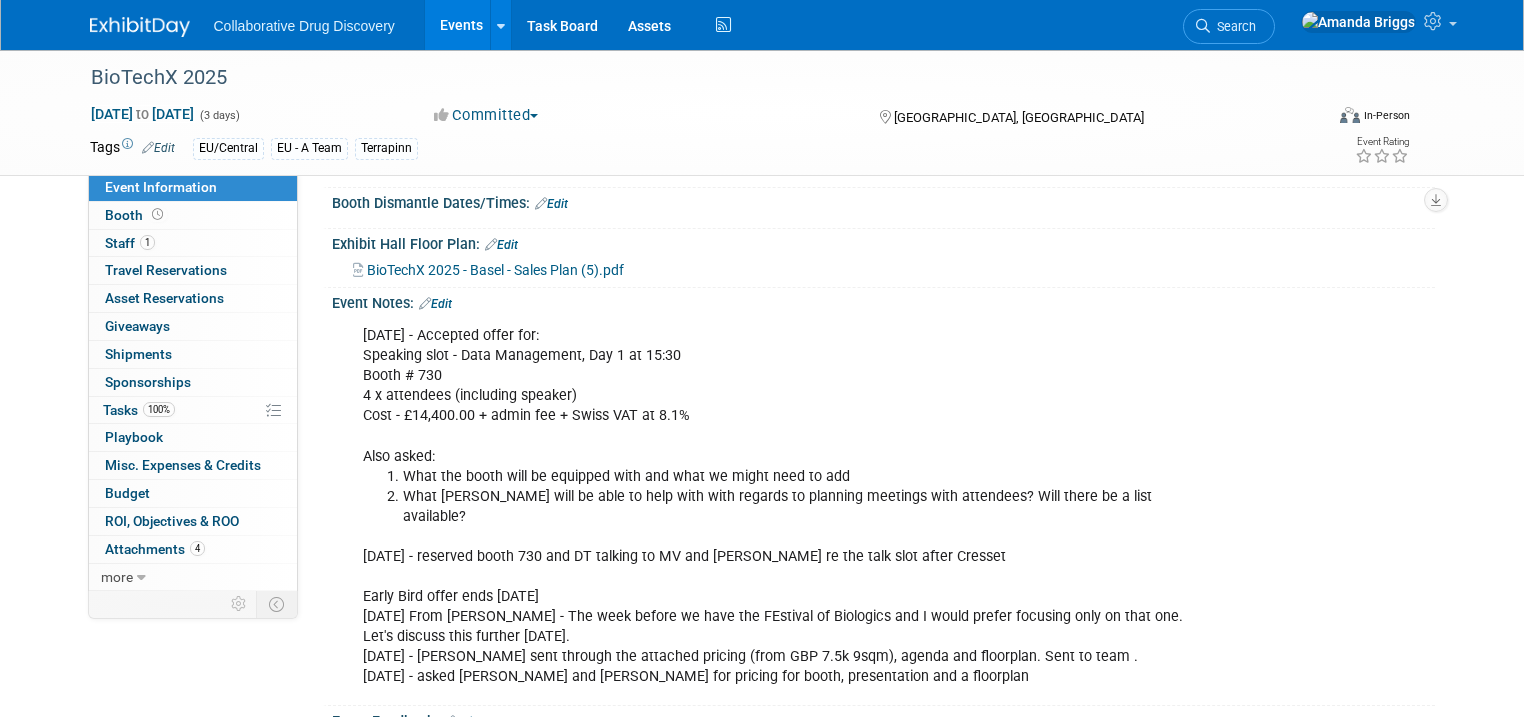 scroll, scrollTop: 320, scrollLeft: 0, axis: vertical 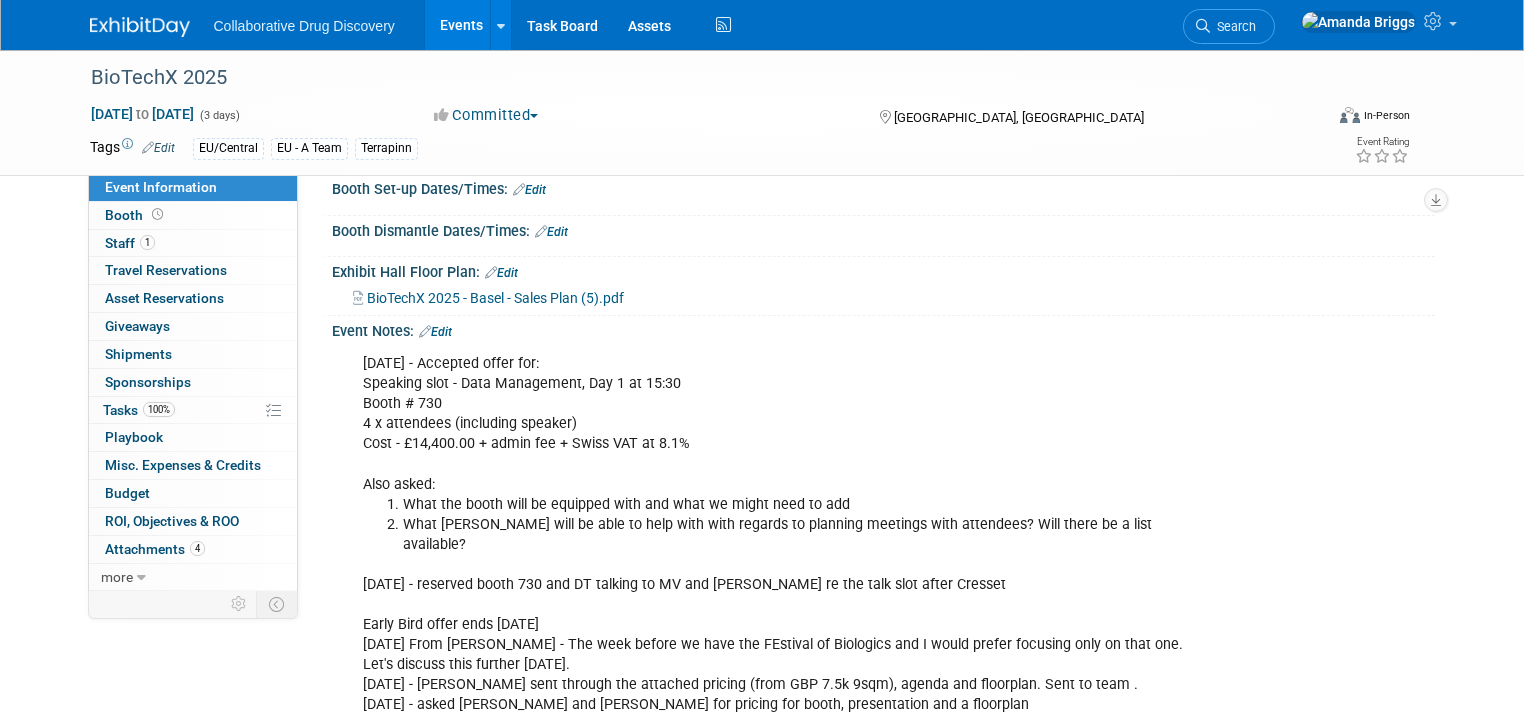 click on "Edit" at bounding box center (435, 332) 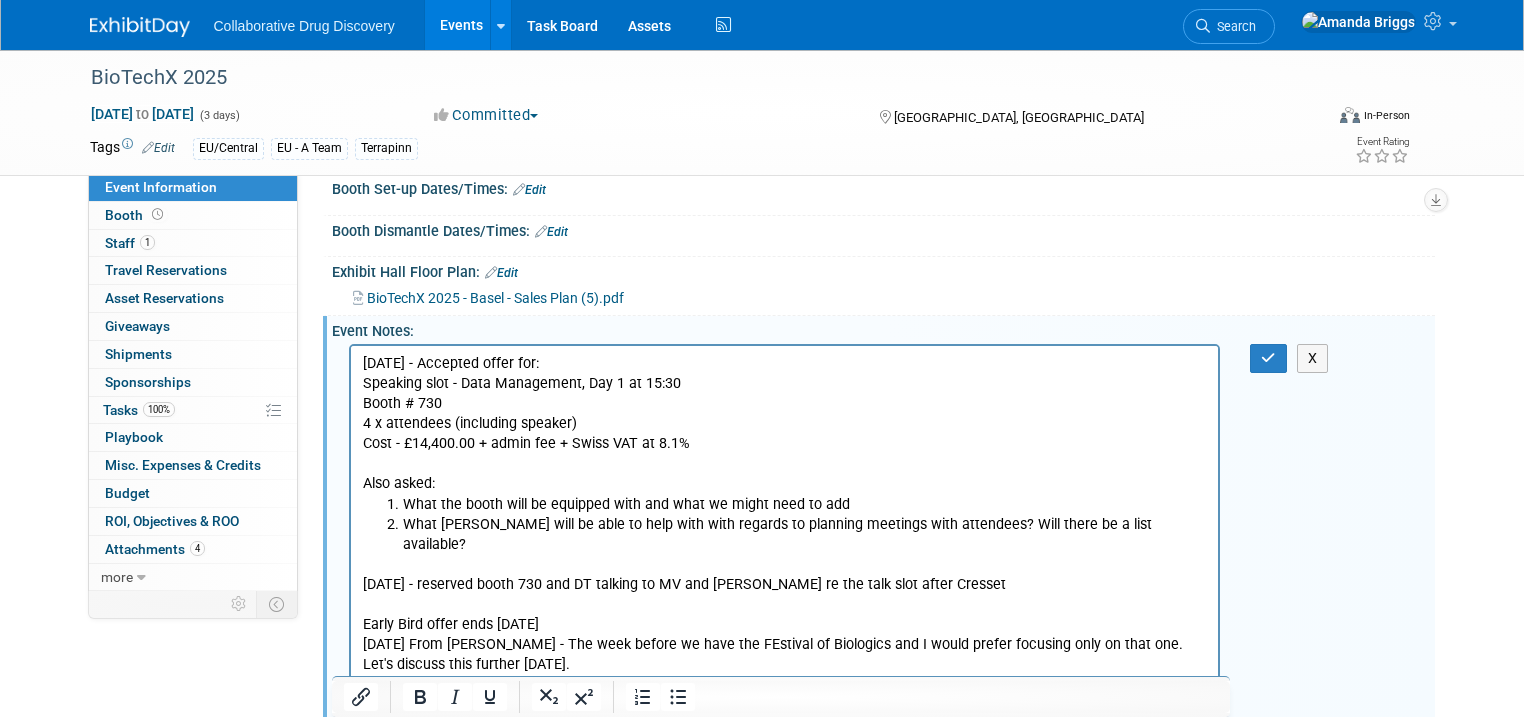 scroll, scrollTop: 0, scrollLeft: 0, axis: both 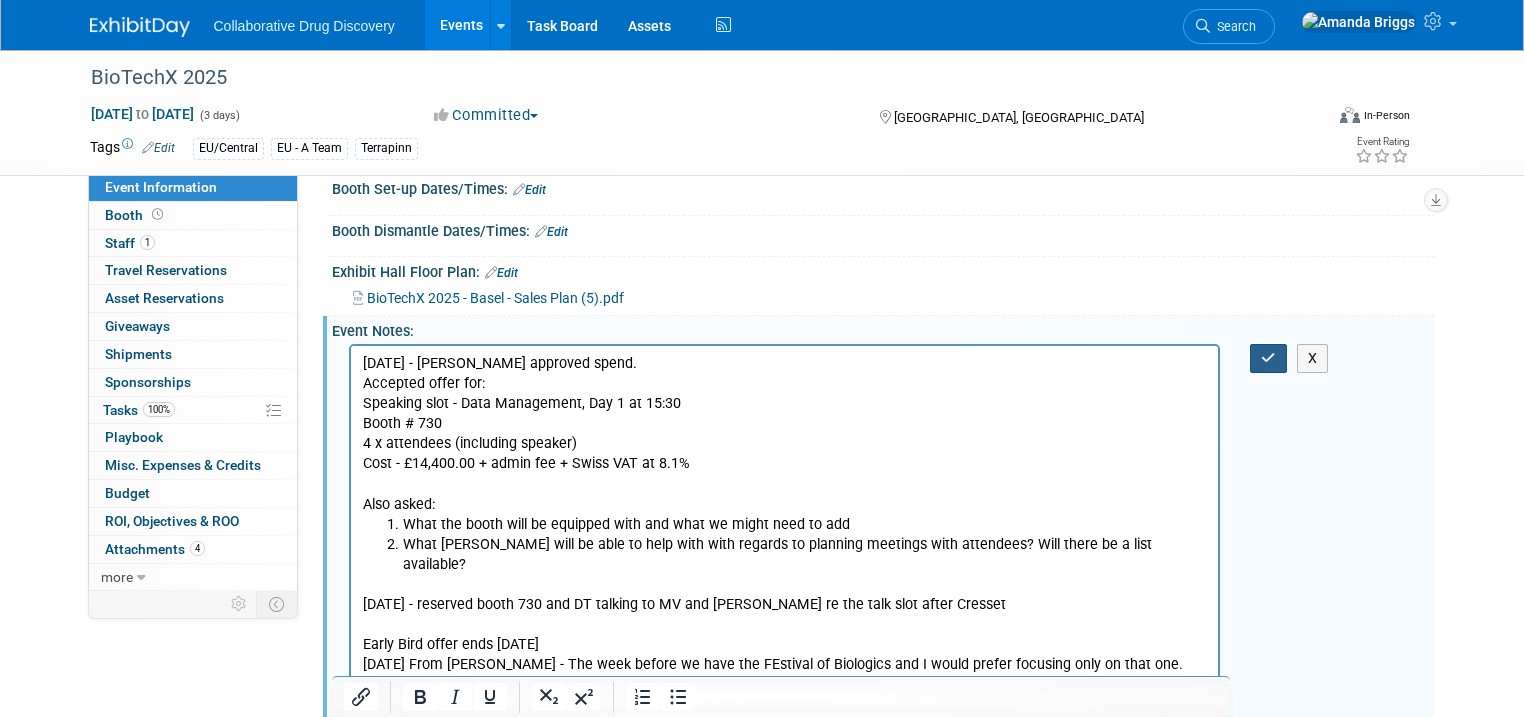 click at bounding box center (1268, 358) 